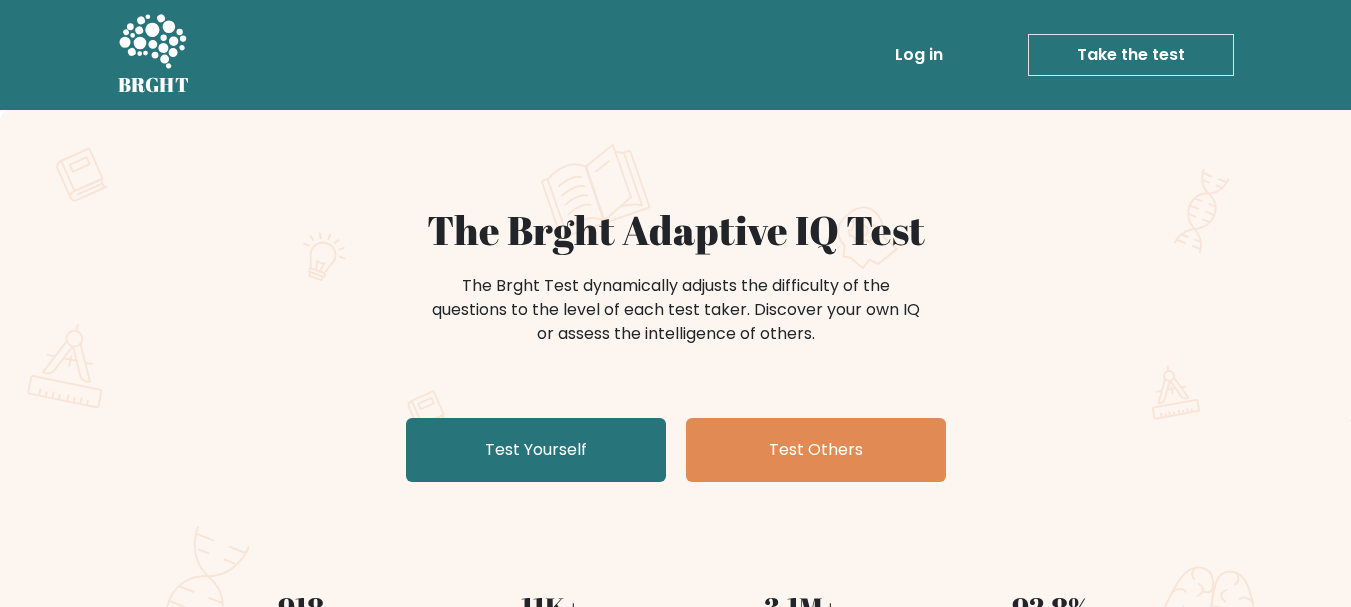 scroll, scrollTop: 0, scrollLeft: 0, axis: both 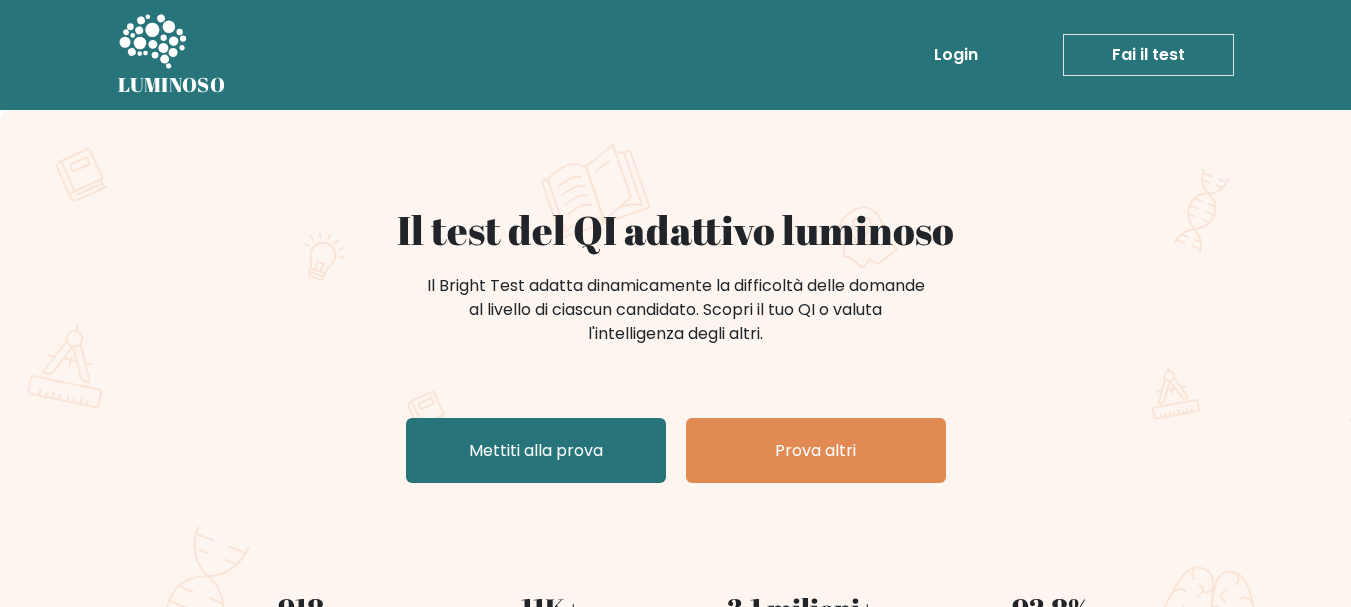 click on "Fai il test" at bounding box center [1148, 55] 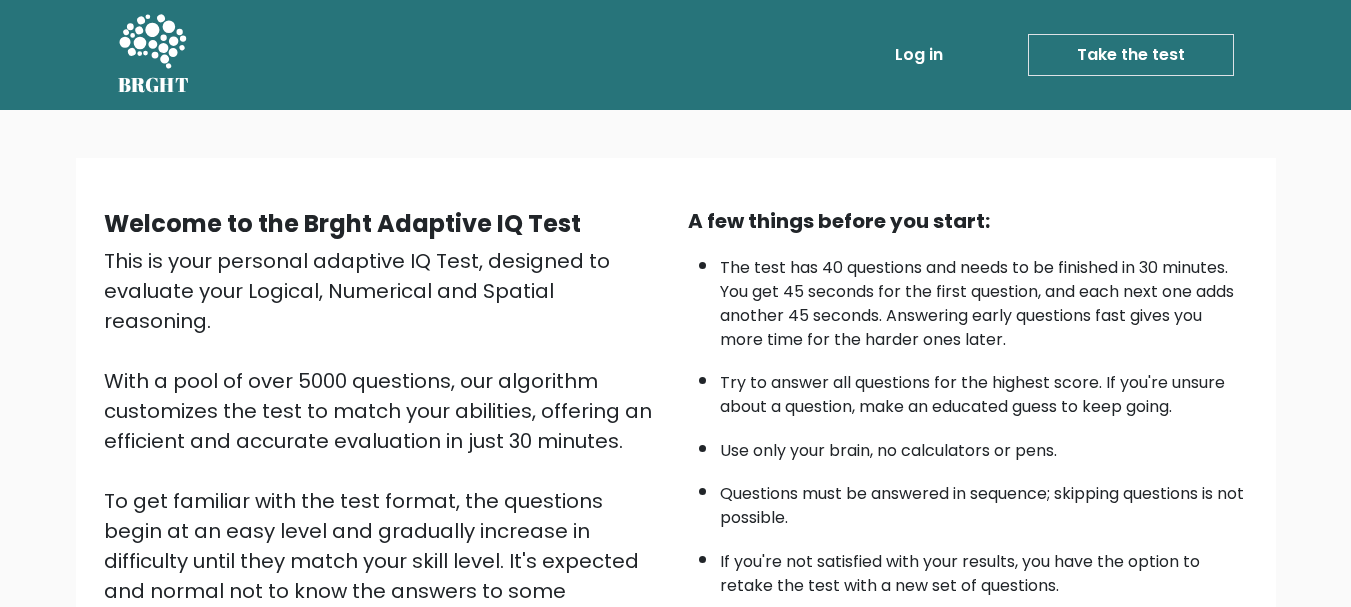 scroll, scrollTop: 0, scrollLeft: 0, axis: both 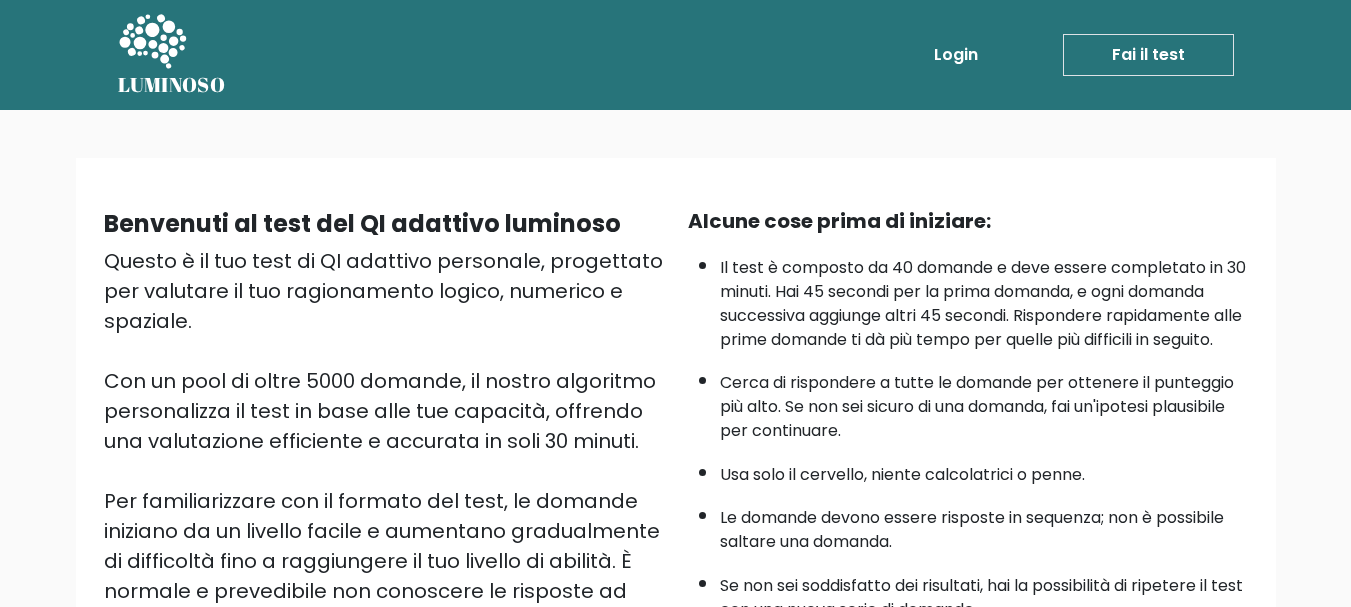 click on "Fai il test" at bounding box center (1148, 54) 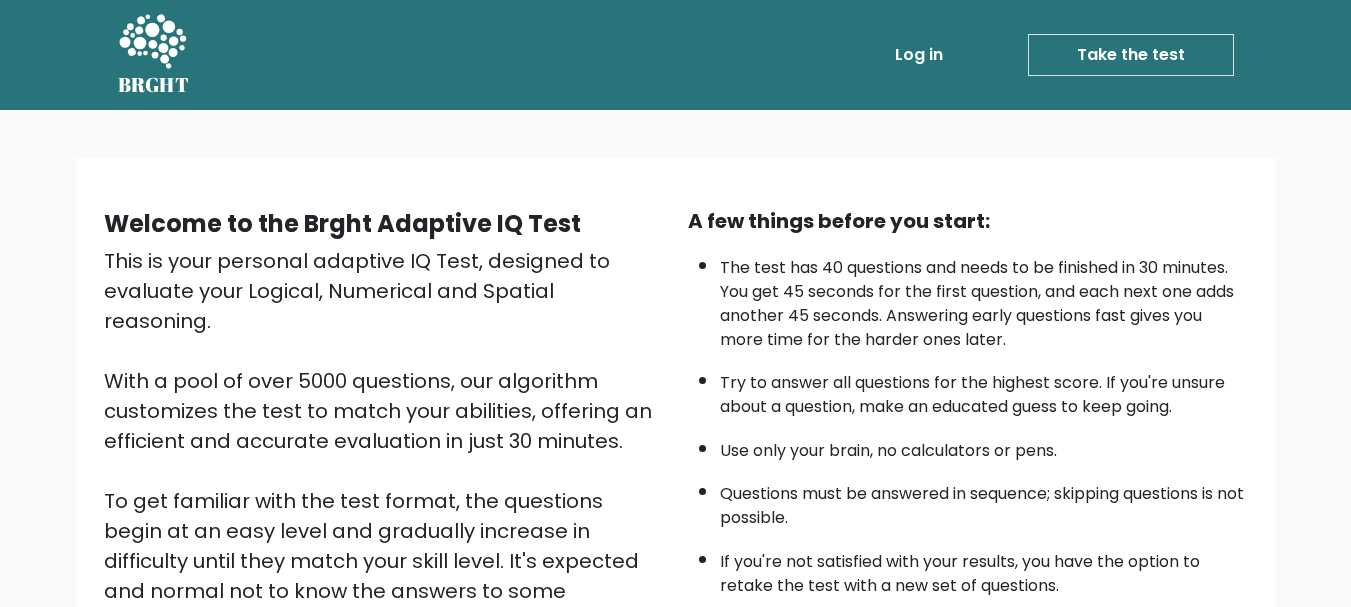 scroll, scrollTop: 0, scrollLeft: 0, axis: both 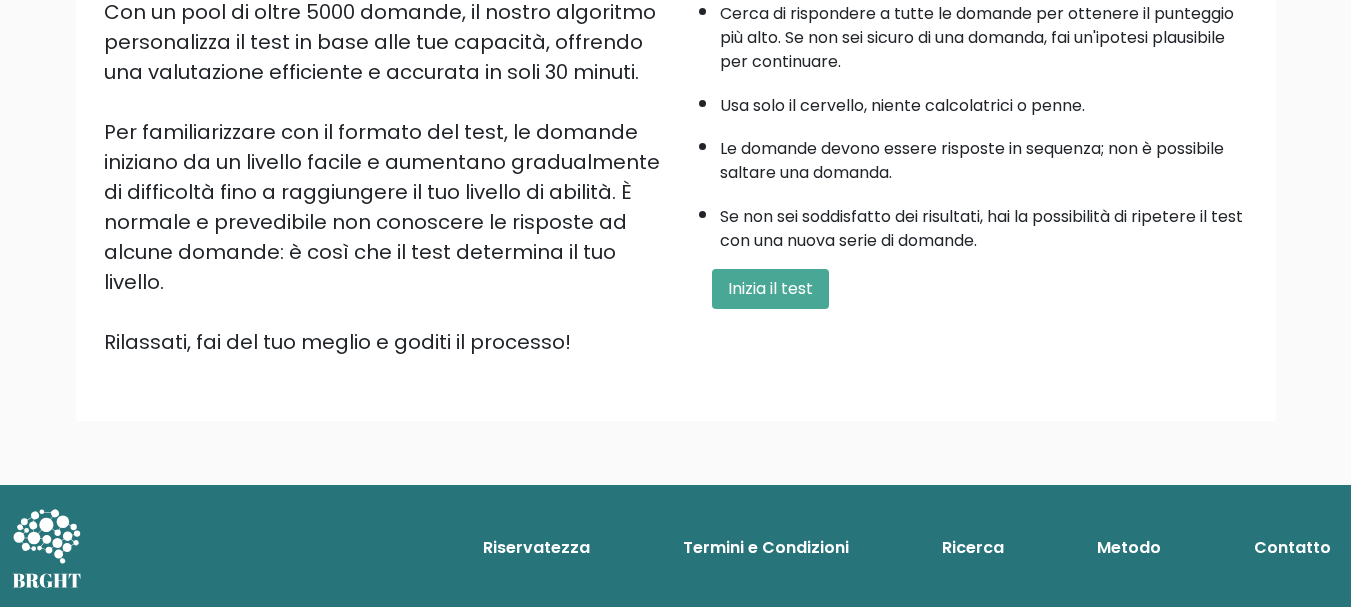 click on "Inizia il test" at bounding box center (770, 288) 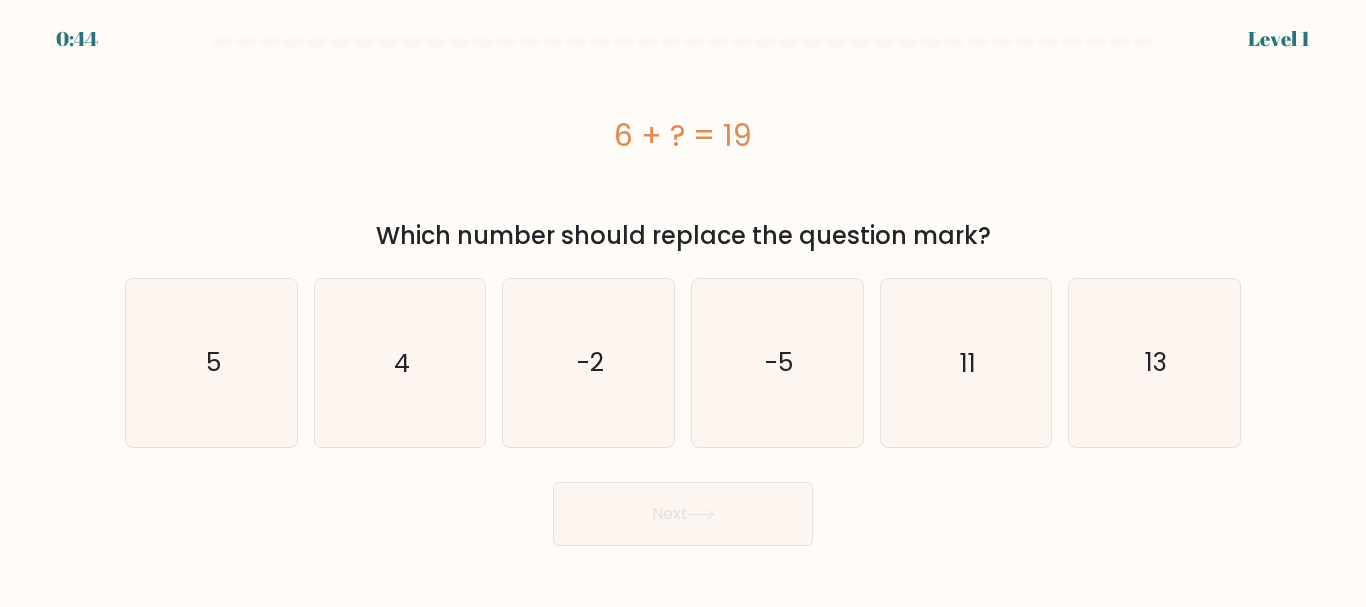 scroll, scrollTop: 0, scrollLeft: 0, axis: both 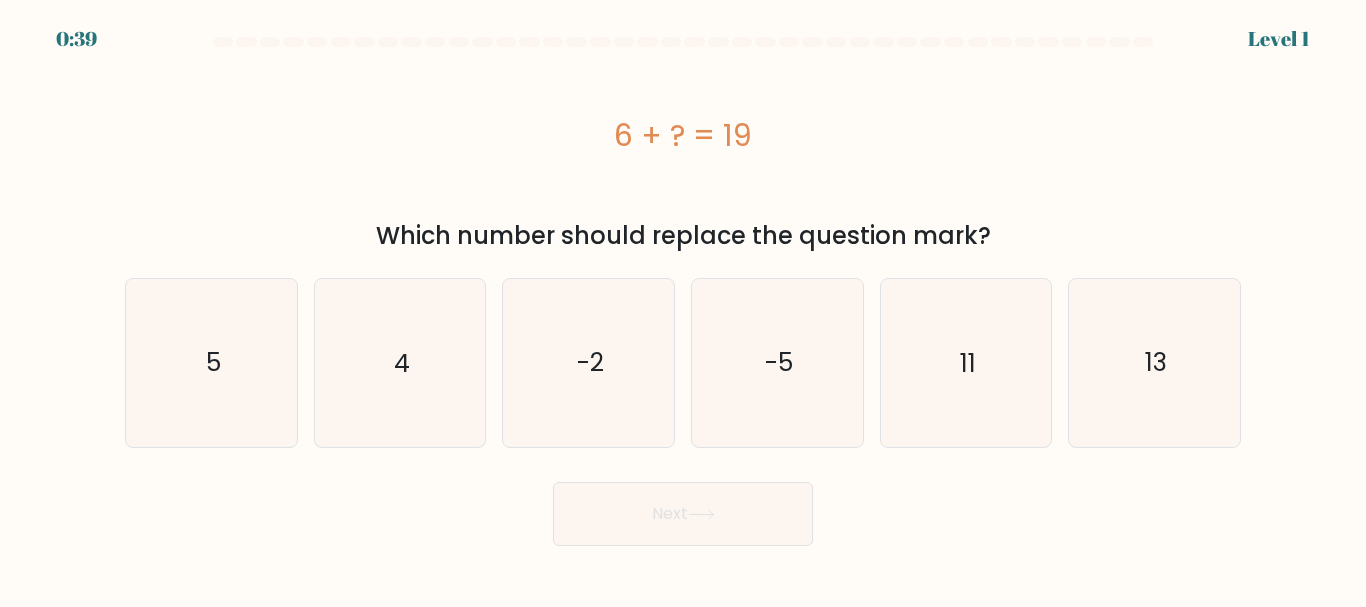 drag, startPoint x: 1192, startPoint y: 348, endPoint x: 1155, endPoint y: 381, distance: 49.57822 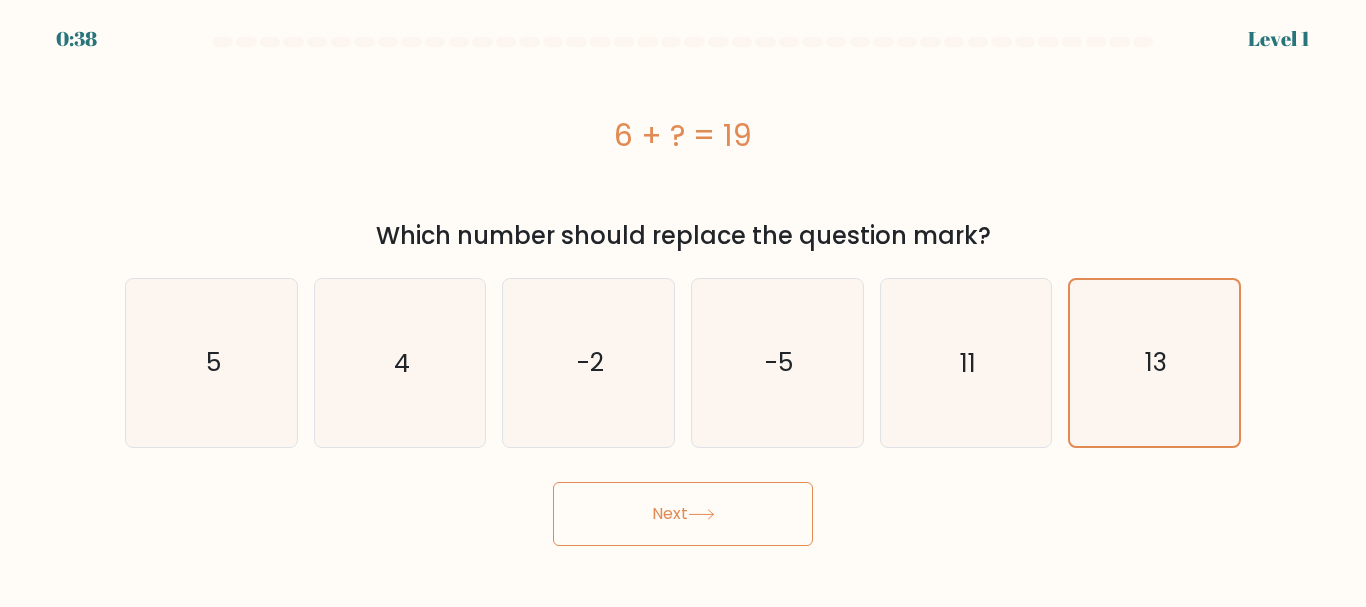 click on "Next" at bounding box center (683, 514) 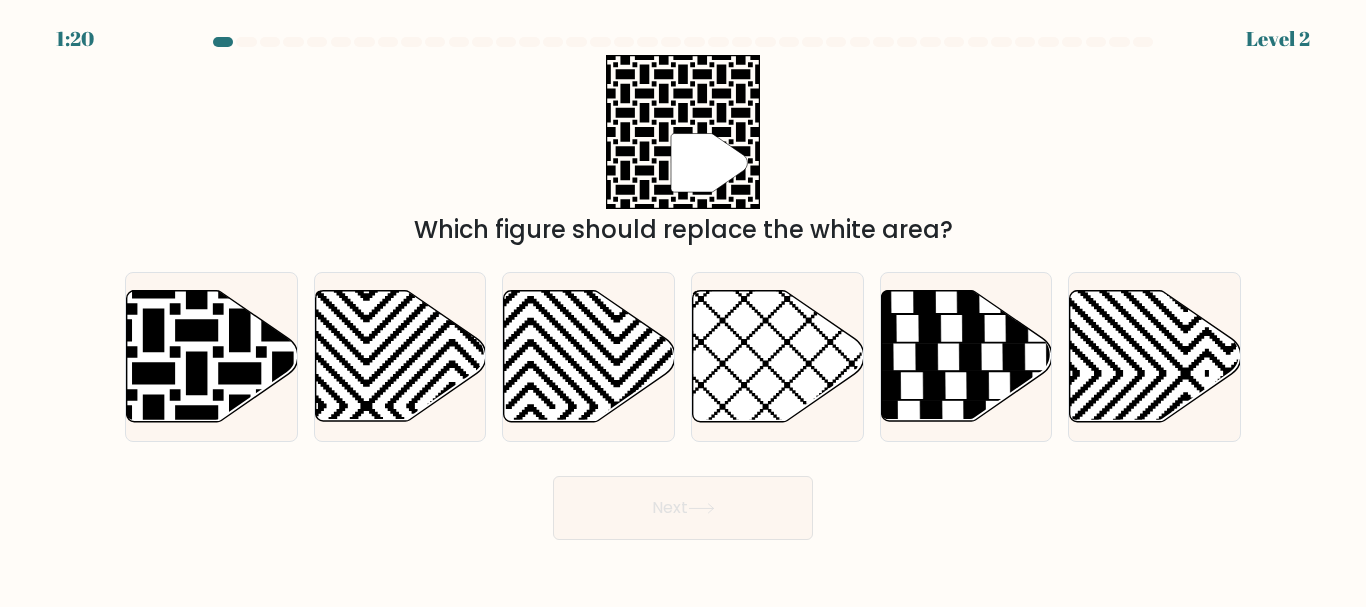 click 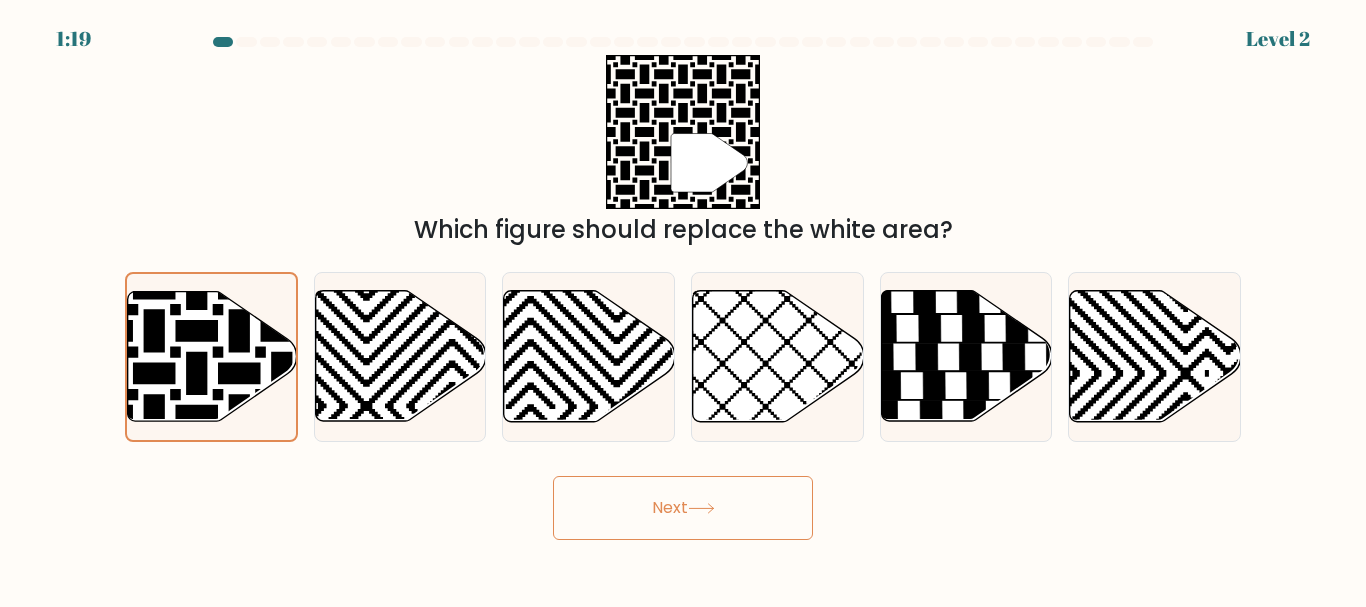 click 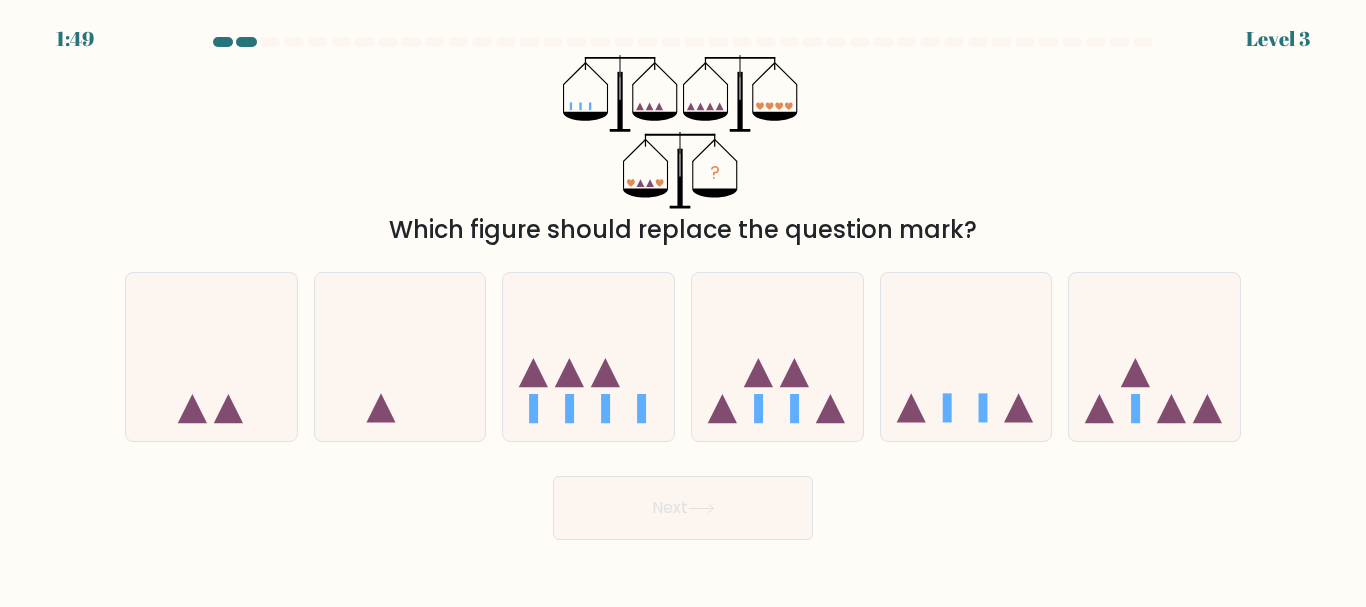 click 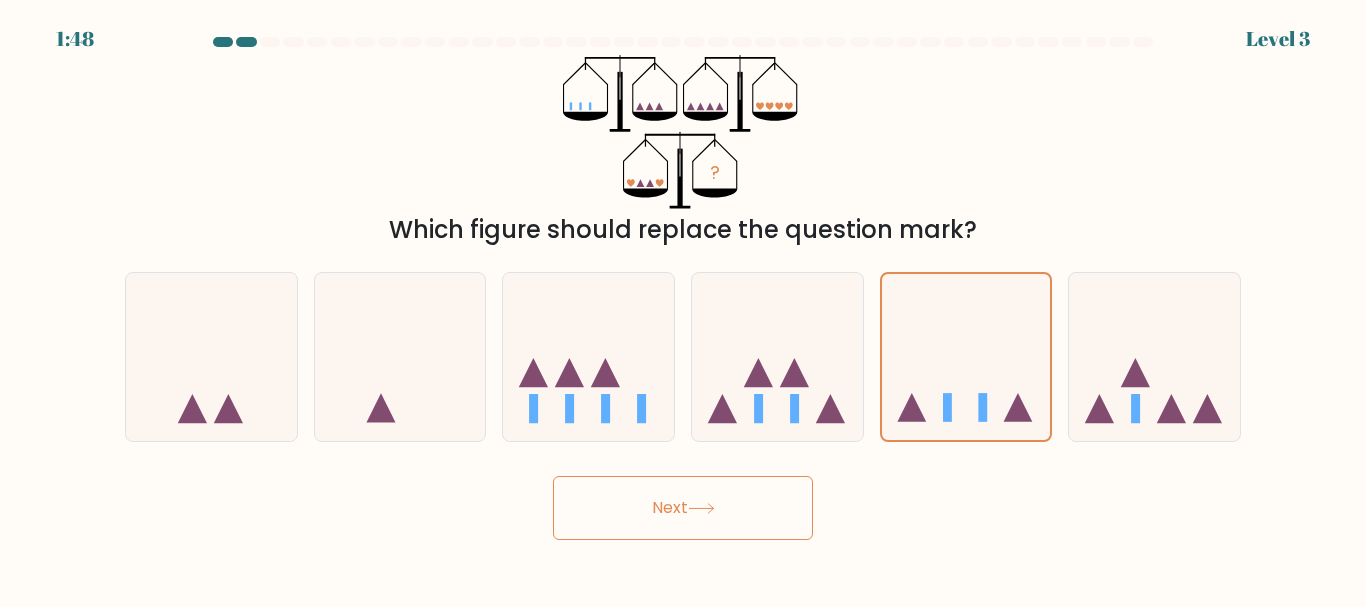 click on "Next" at bounding box center [683, 508] 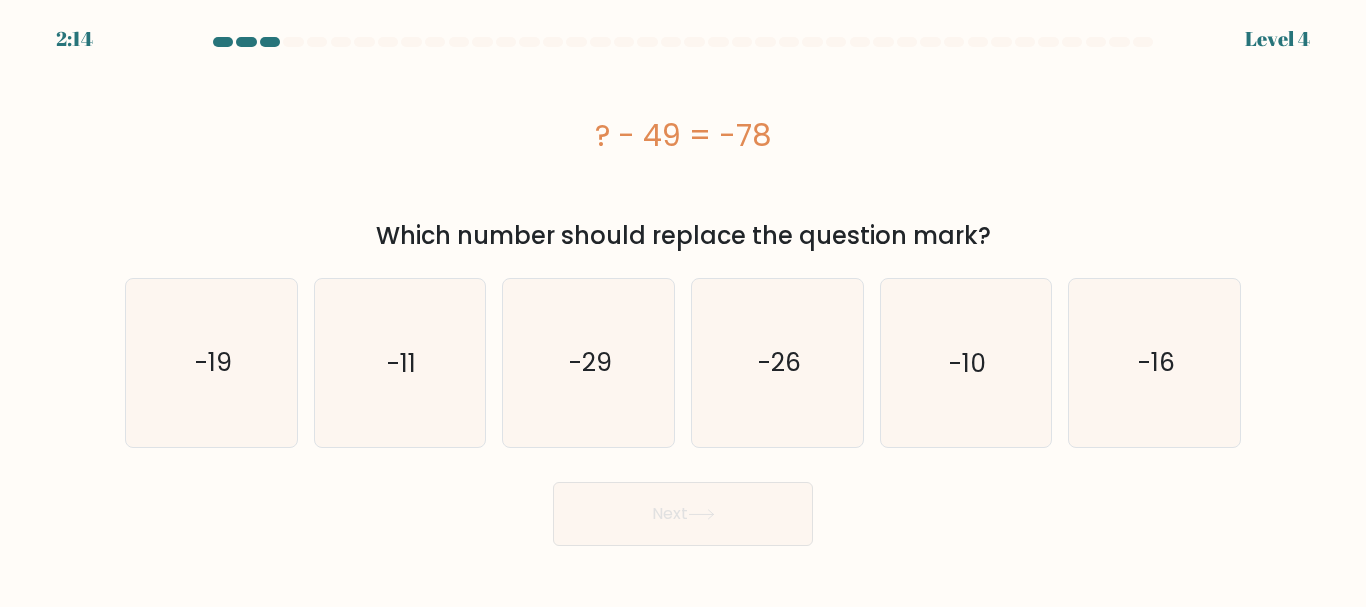 click on "-29" 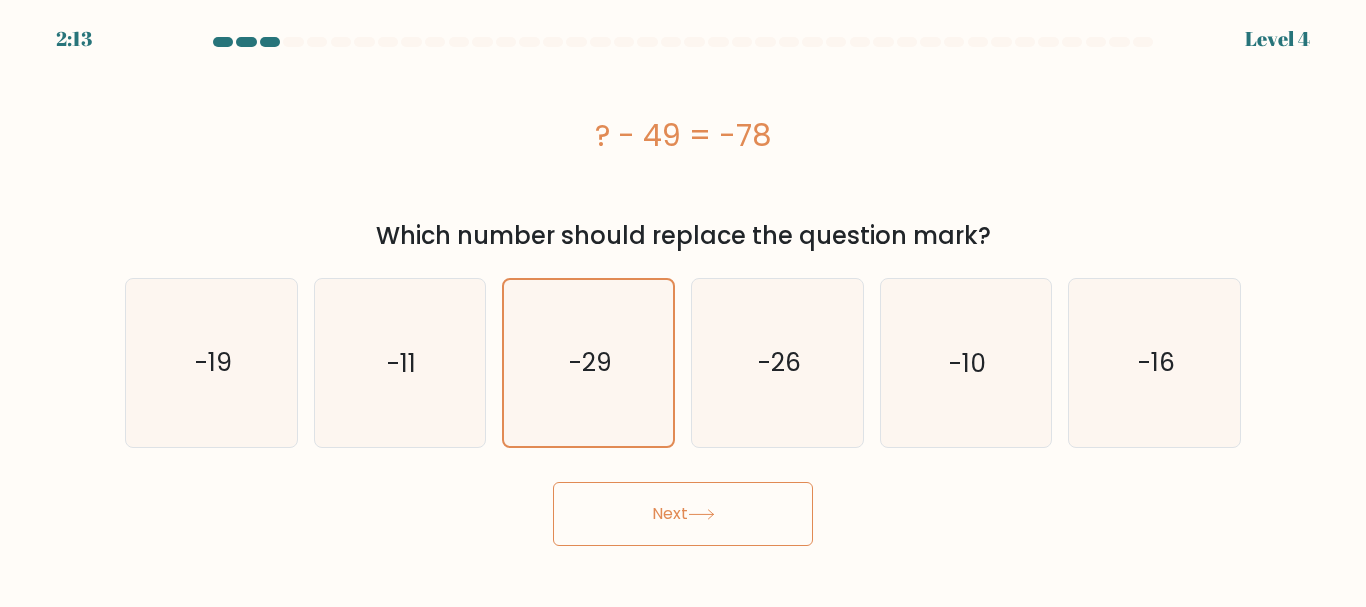click on "Next" at bounding box center (683, 514) 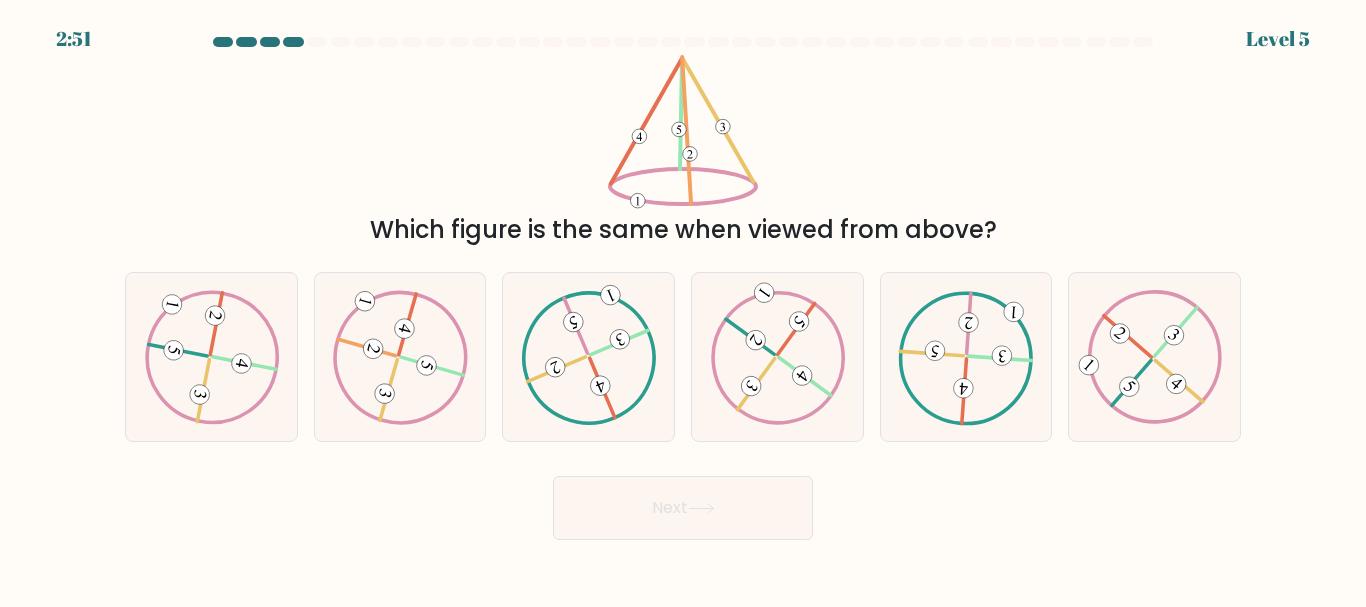 click 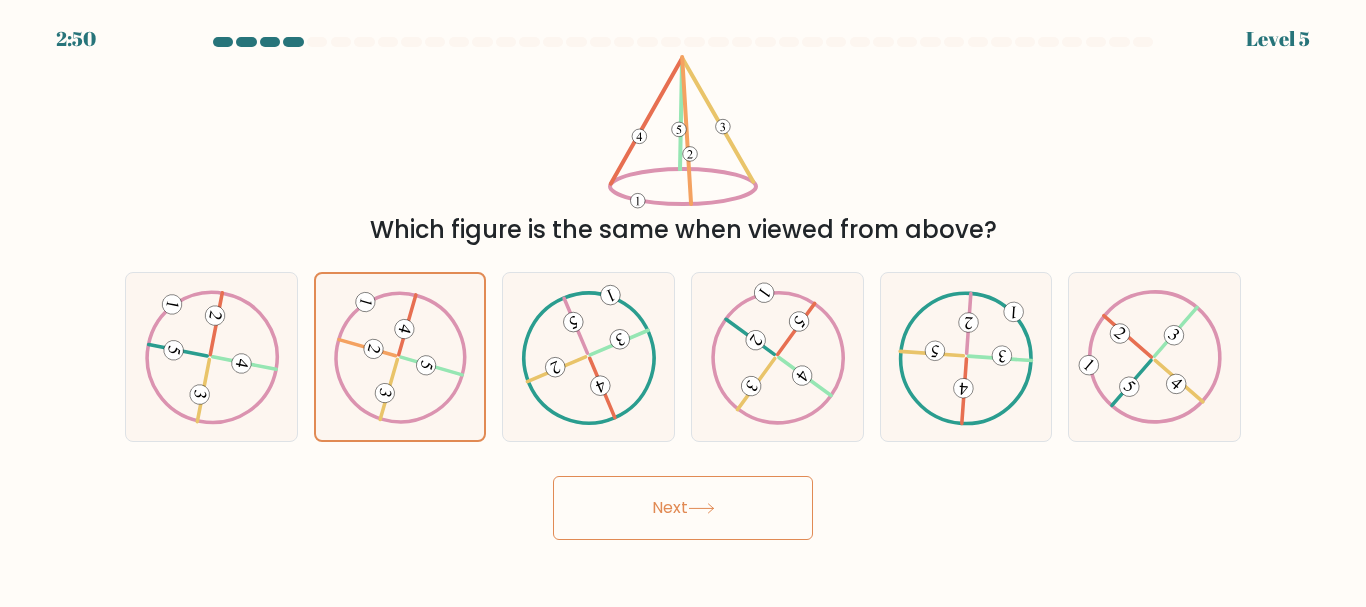 click on "Next" at bounding box center (683, 508) 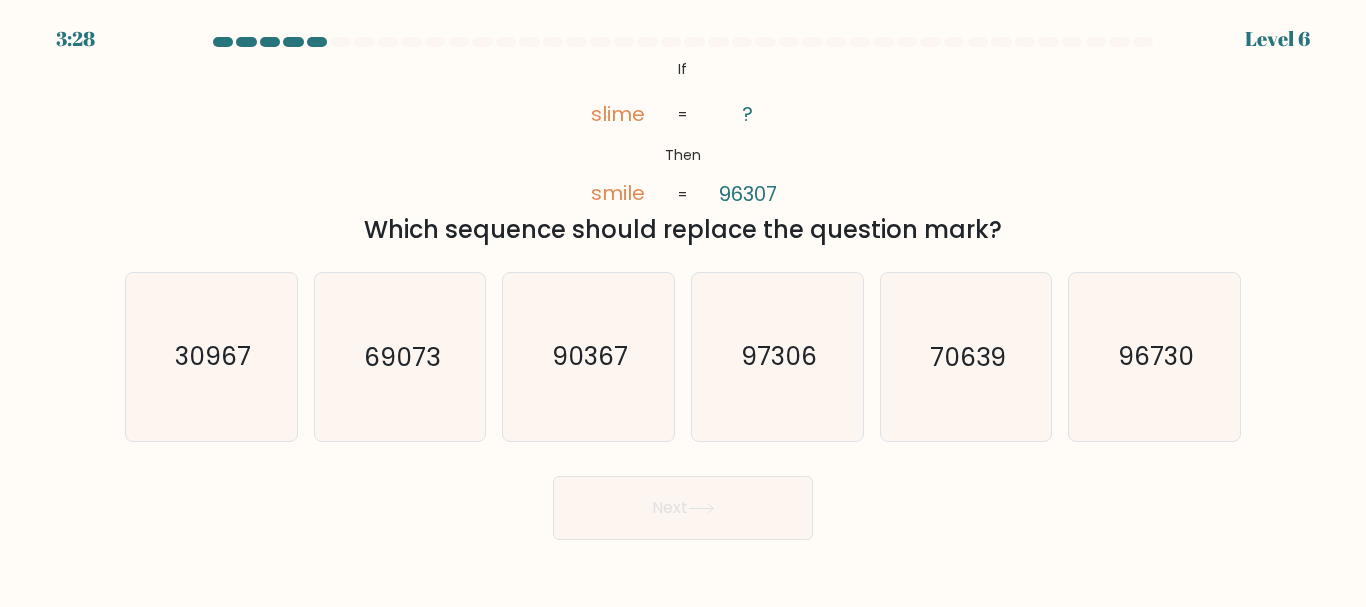 click on "90367" 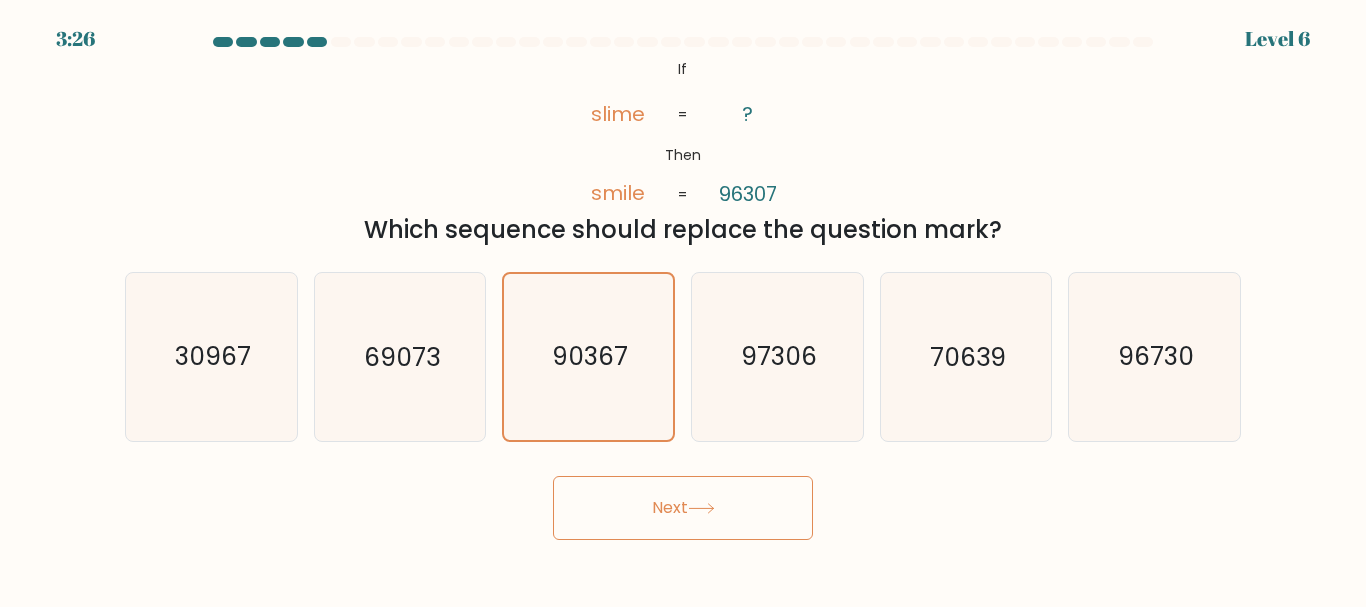 click on "Next" at bounding box center [683, 508] 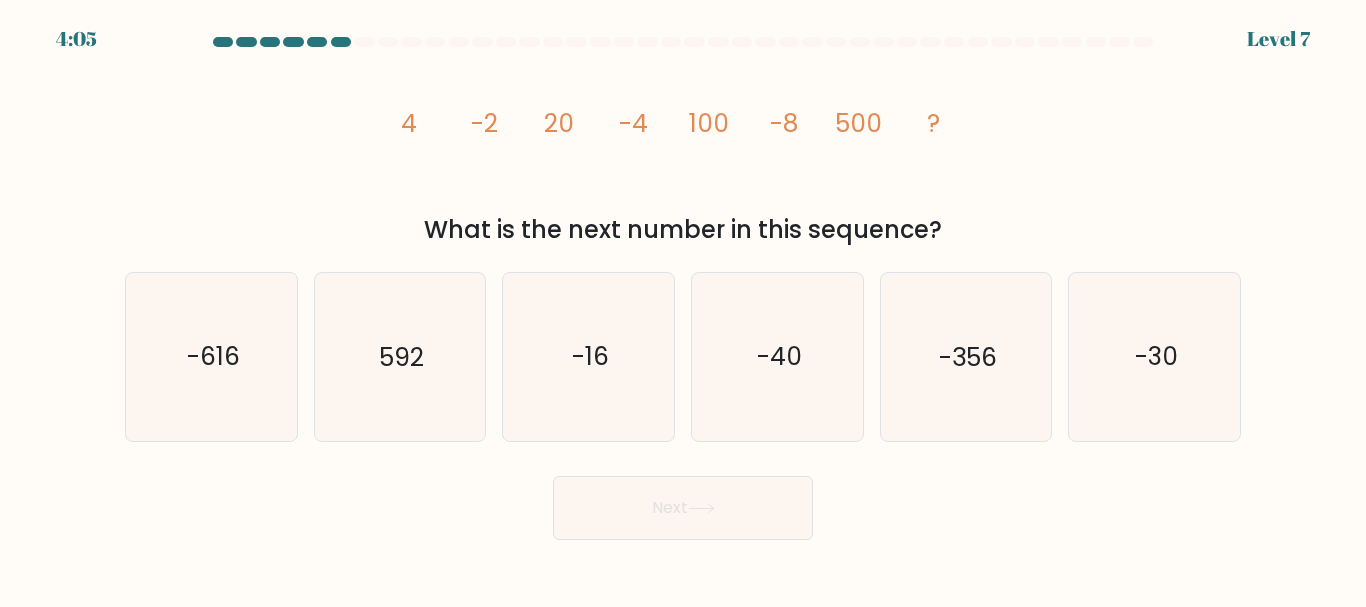 click on "-16" 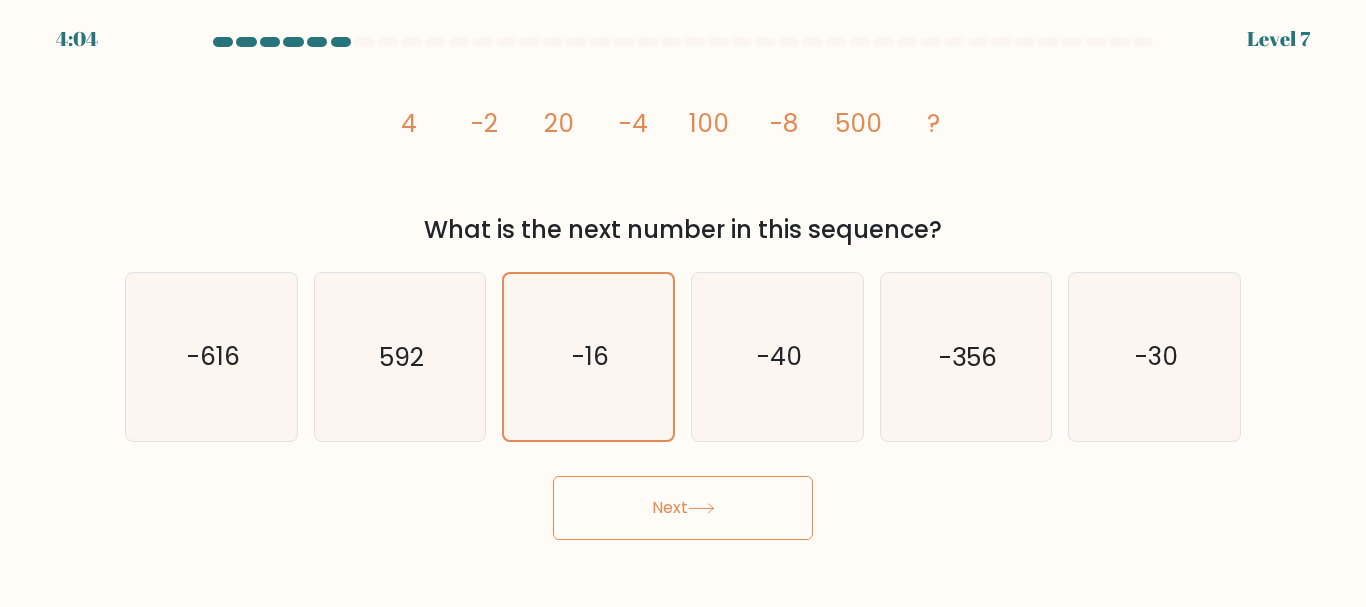 click on "Next" at bounding box center (683, 508) 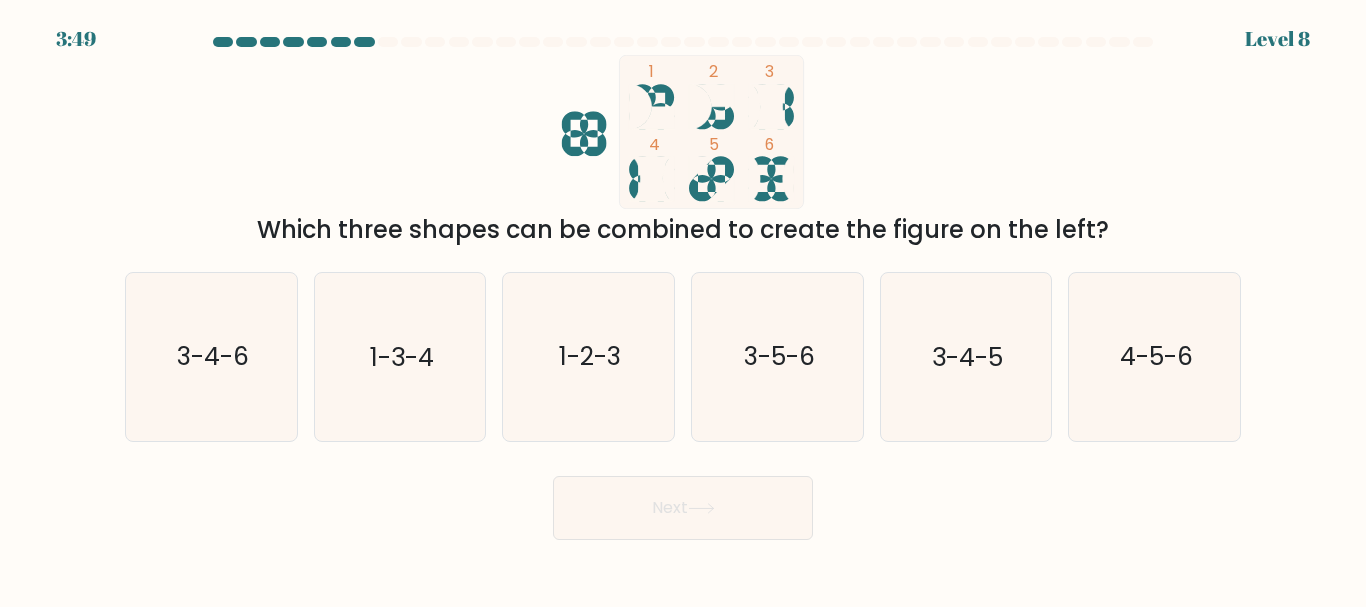 click on "3-4-6" 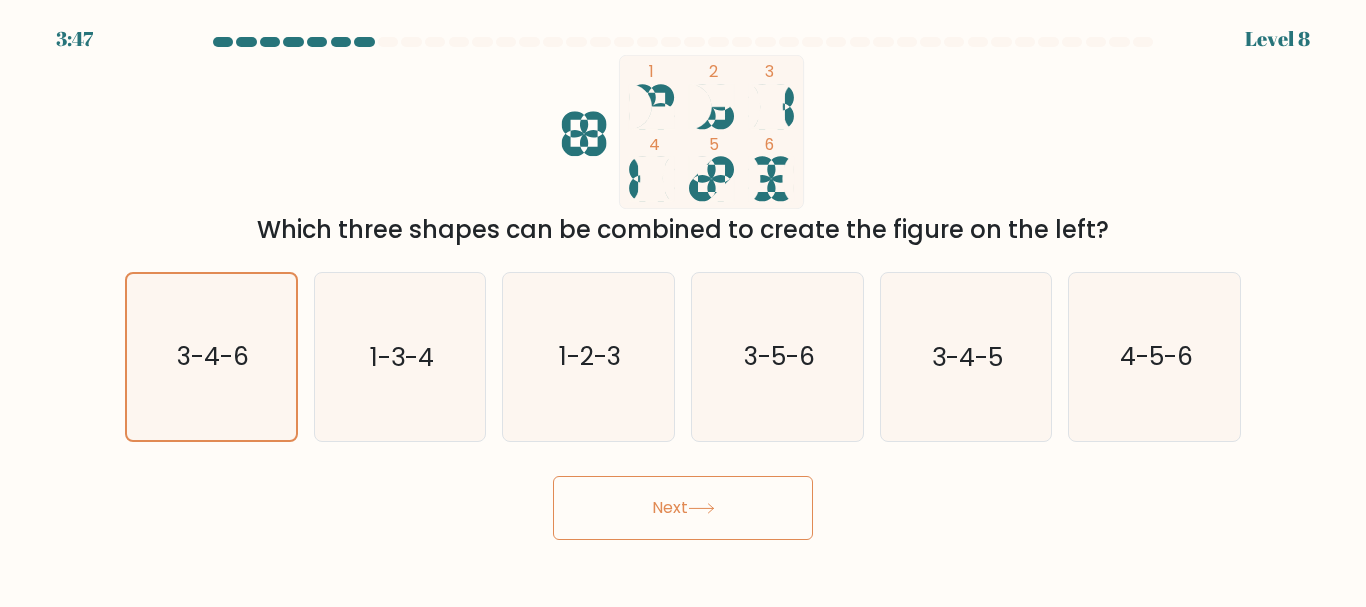 click 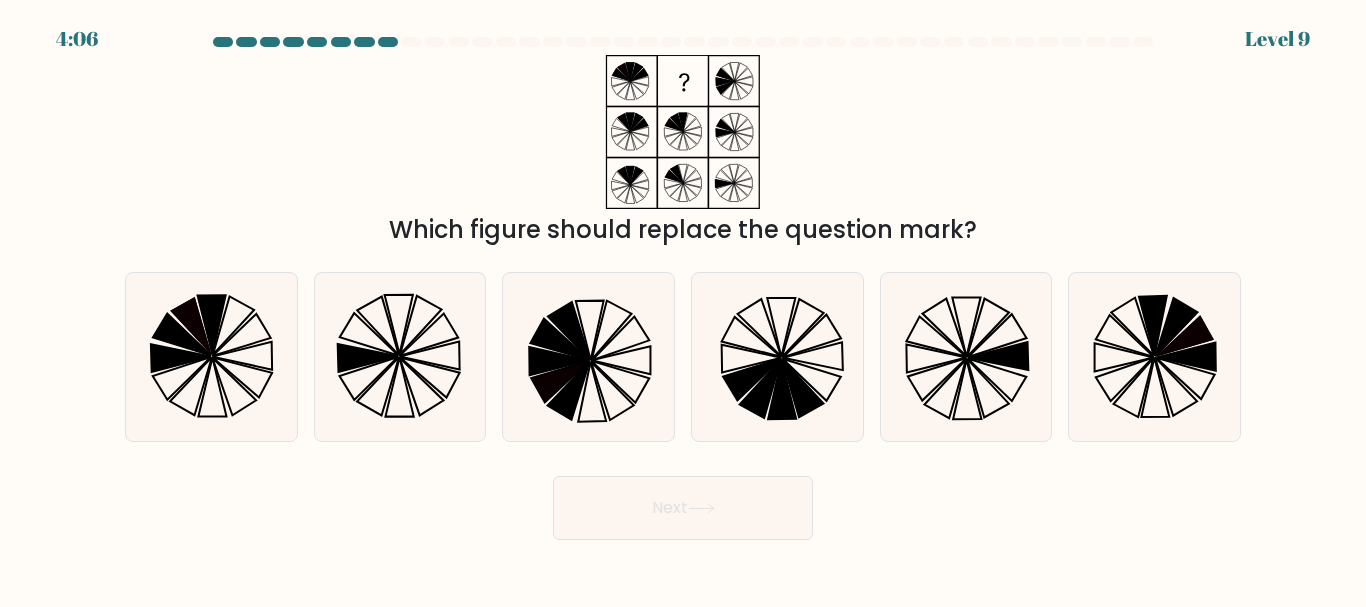 click 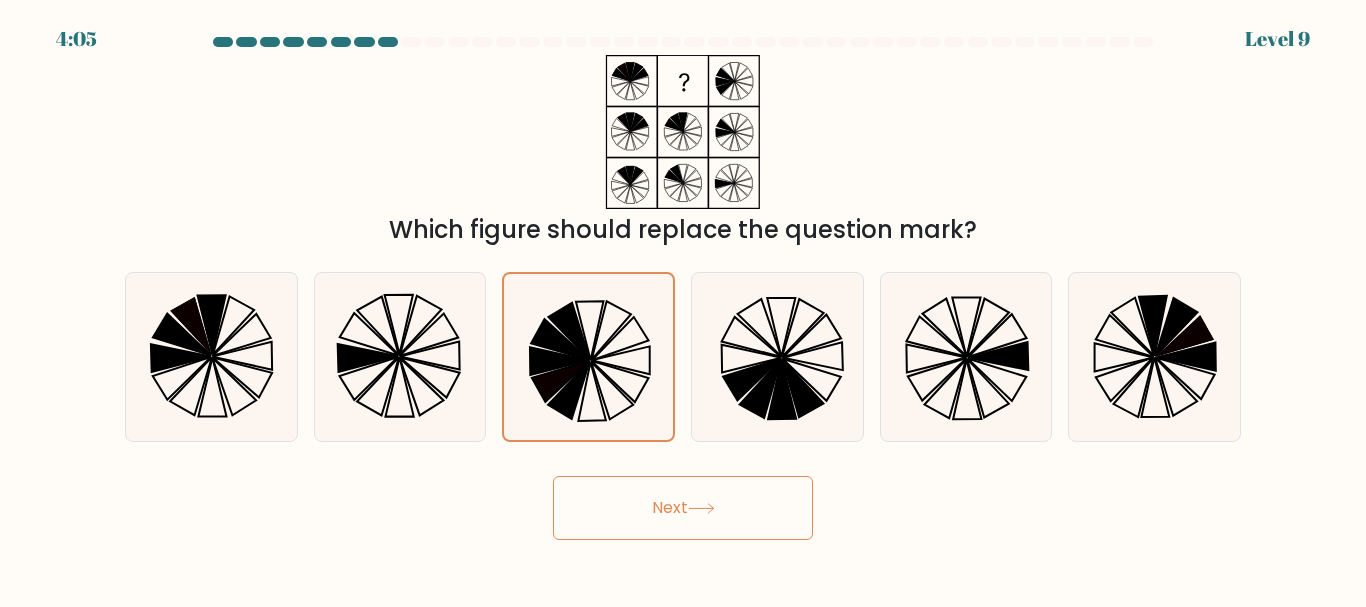 click on "Next" at bounding box center (683, 508) 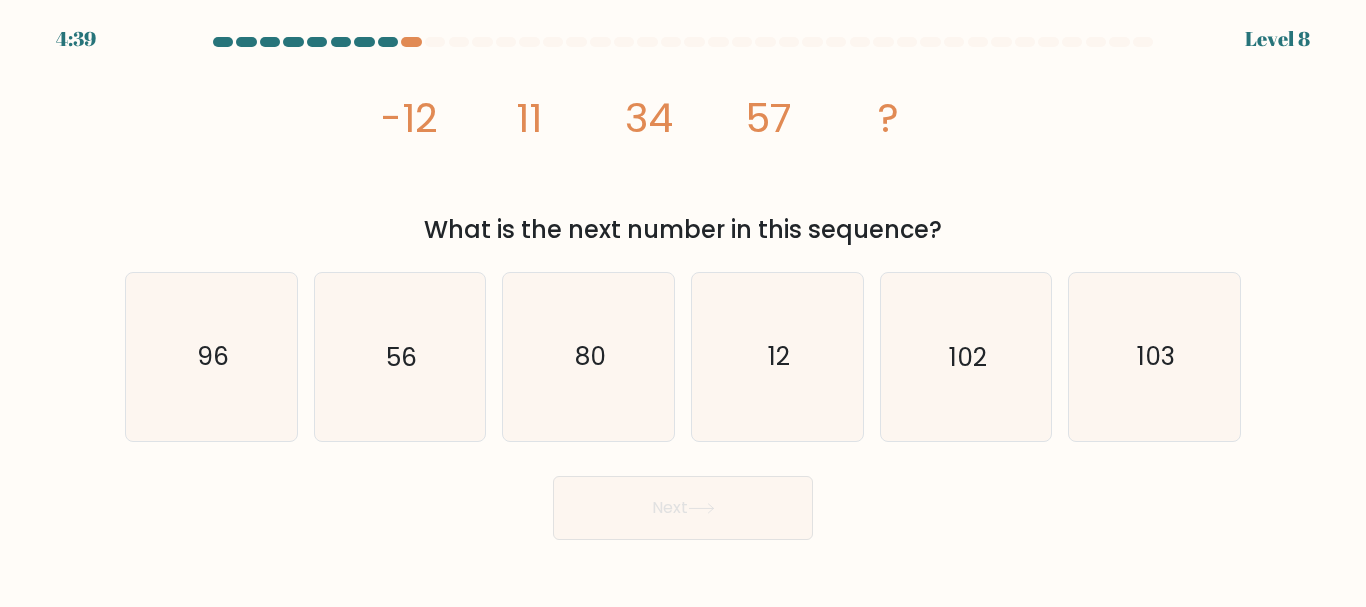 click on "80" 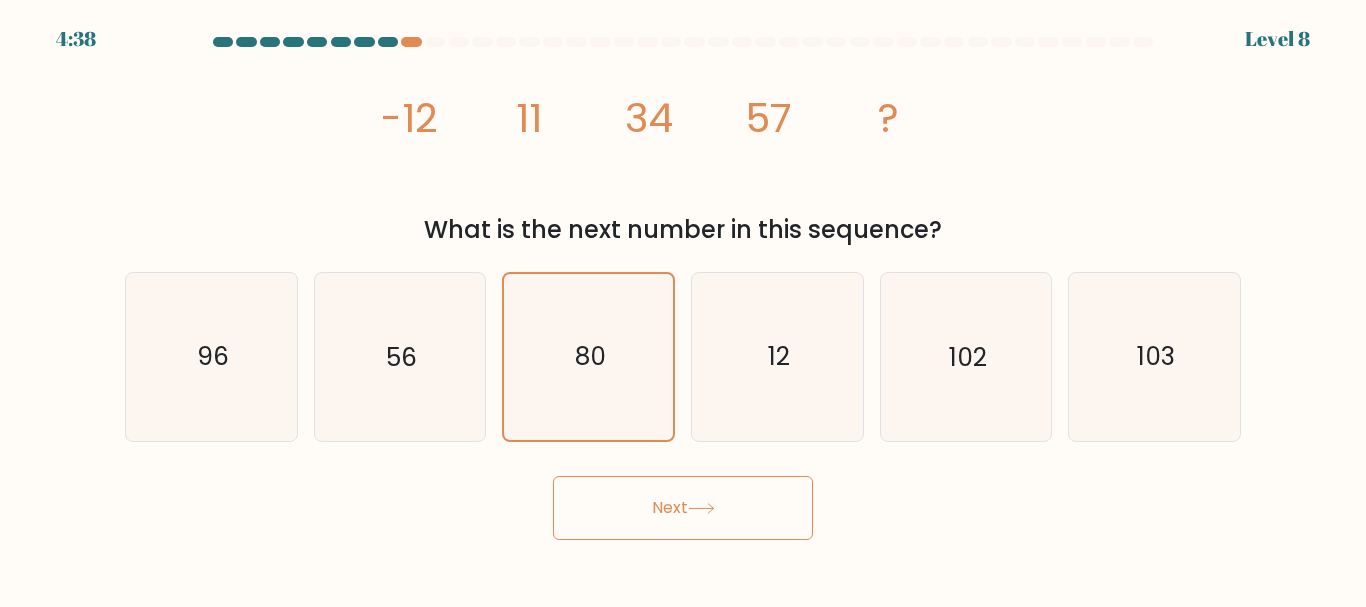 click on "Next" at bounding box center [683, 508] 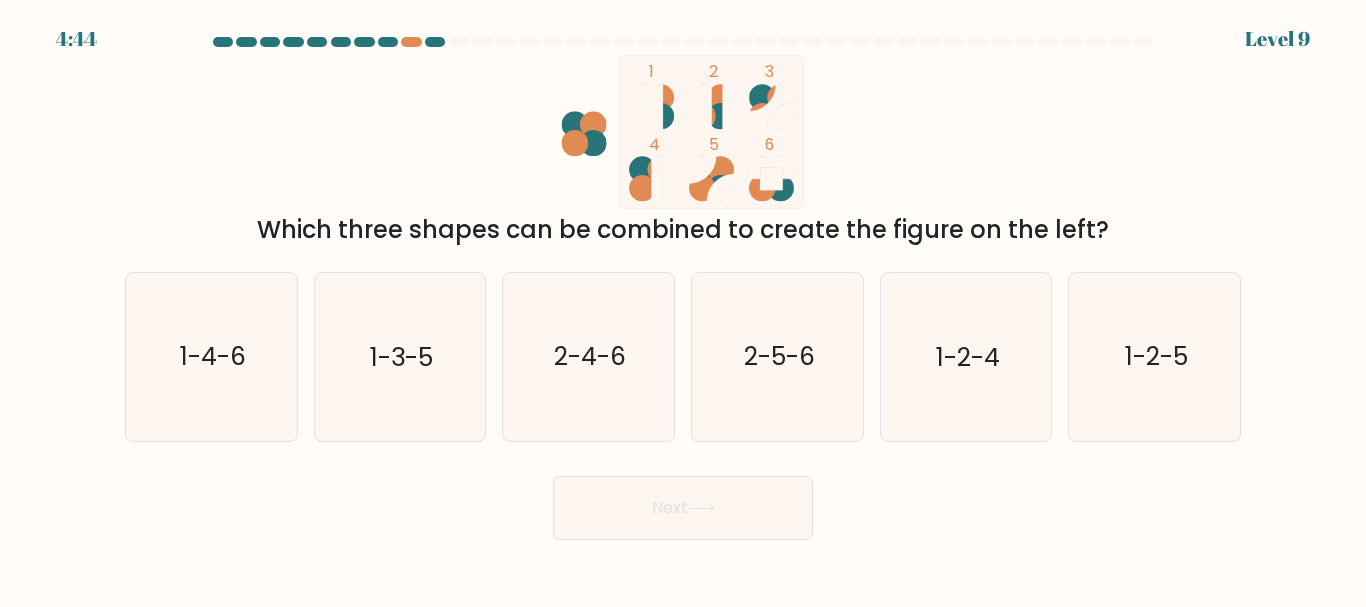 drag, startPoint x: 1003, startPoint y: 343, endPoint x: 928, endPoint y: 423, distance: 109.65856 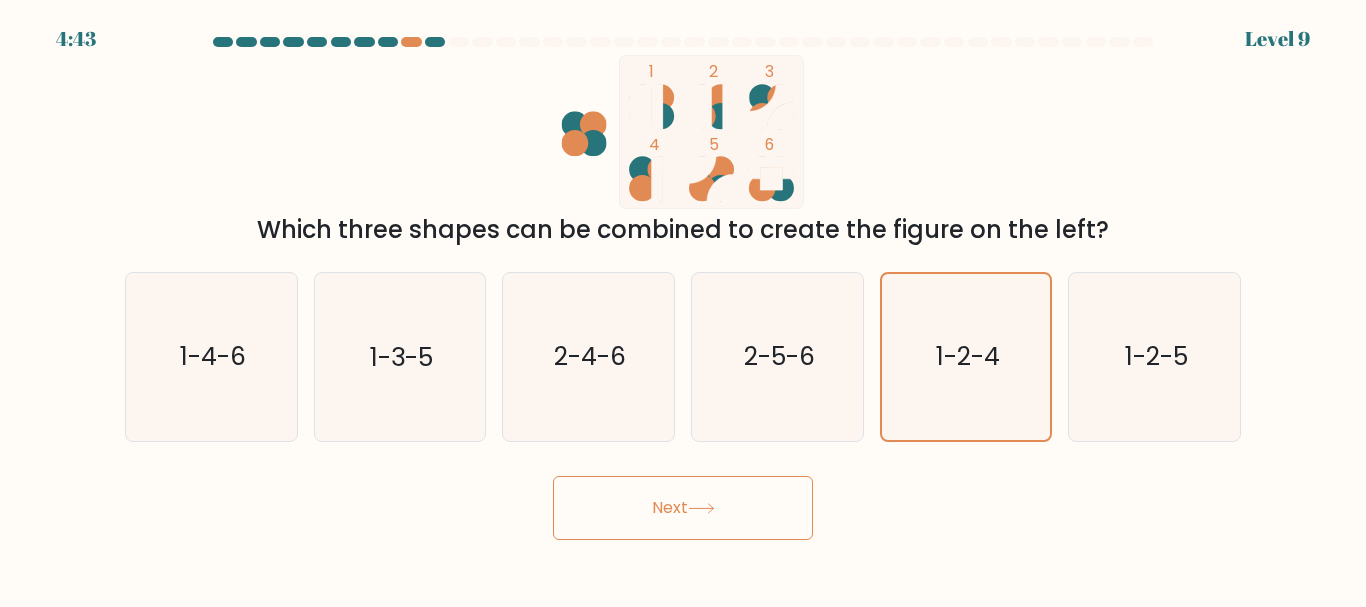 click 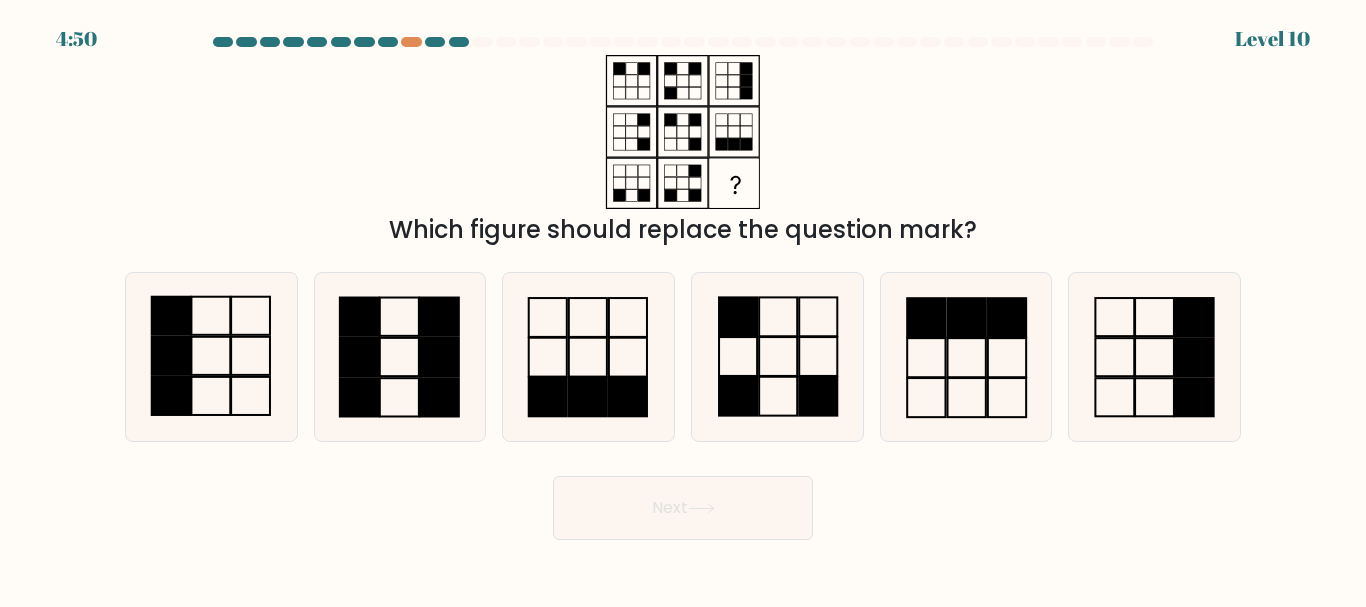 click 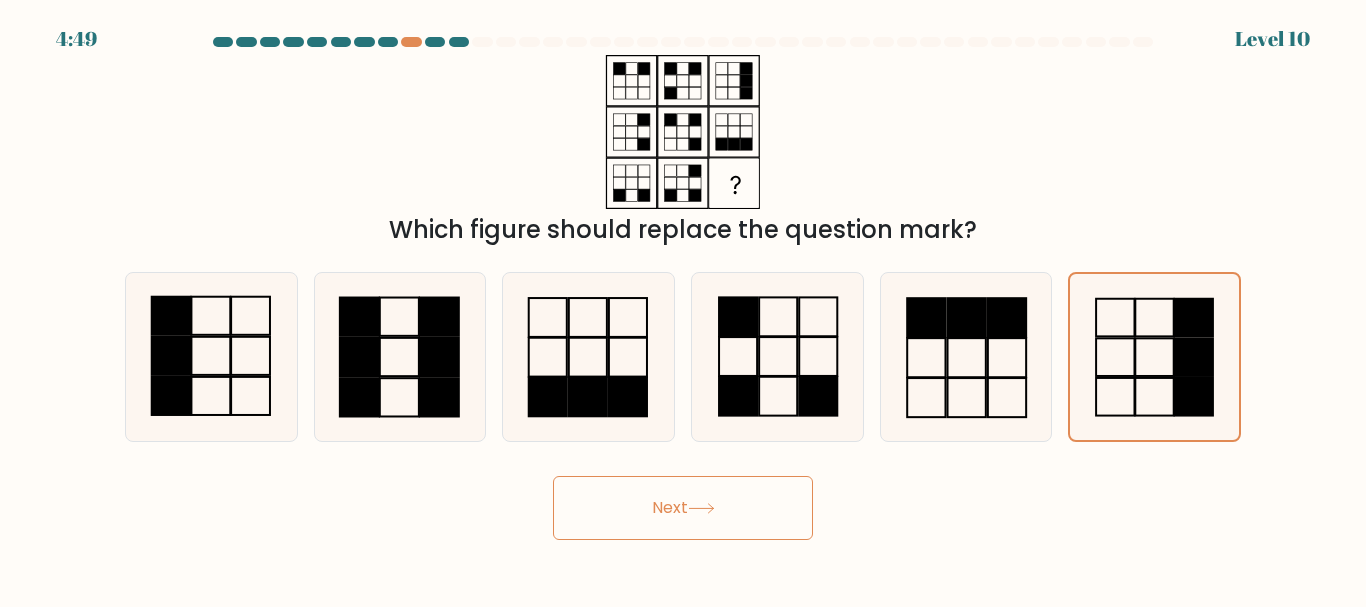 click on "Next" at bounding box center [683, 508] 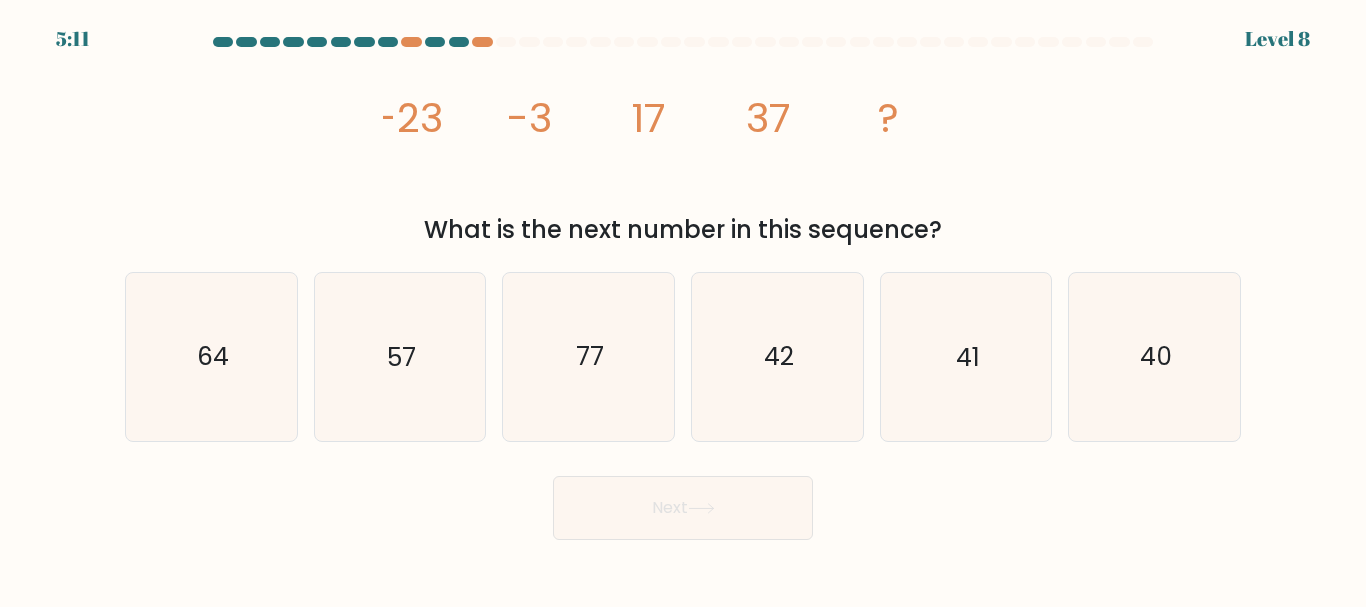 click on "57" 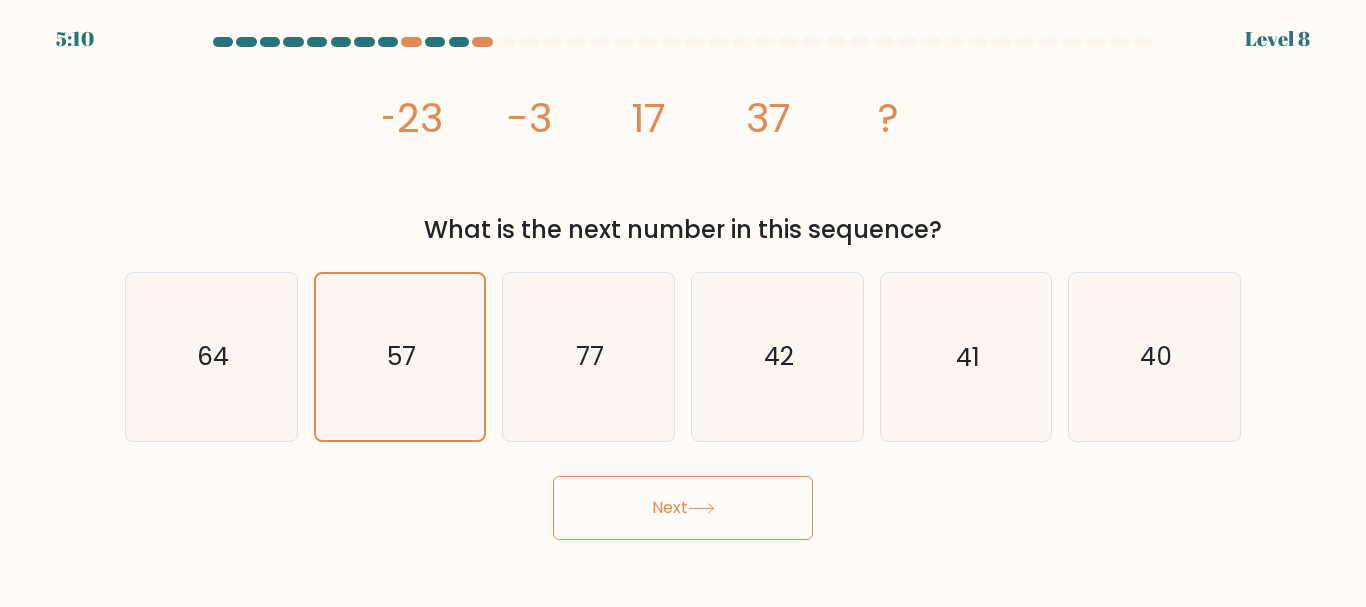 click on "Next" at bounding box center [683, 508] 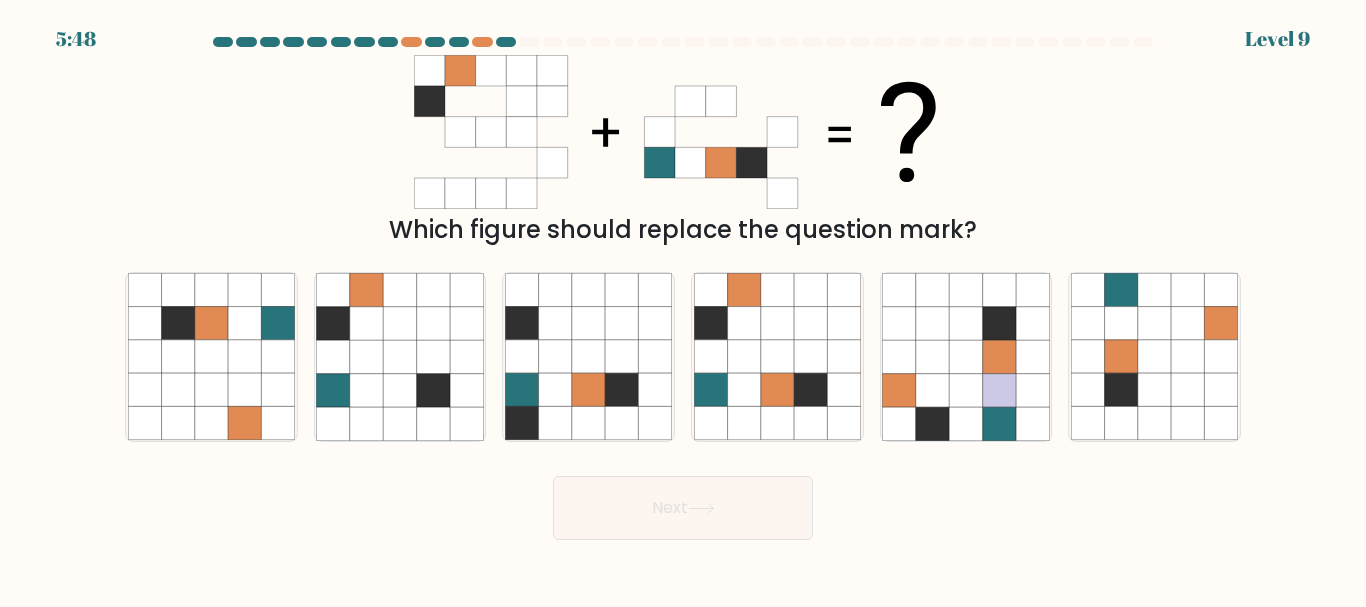 click 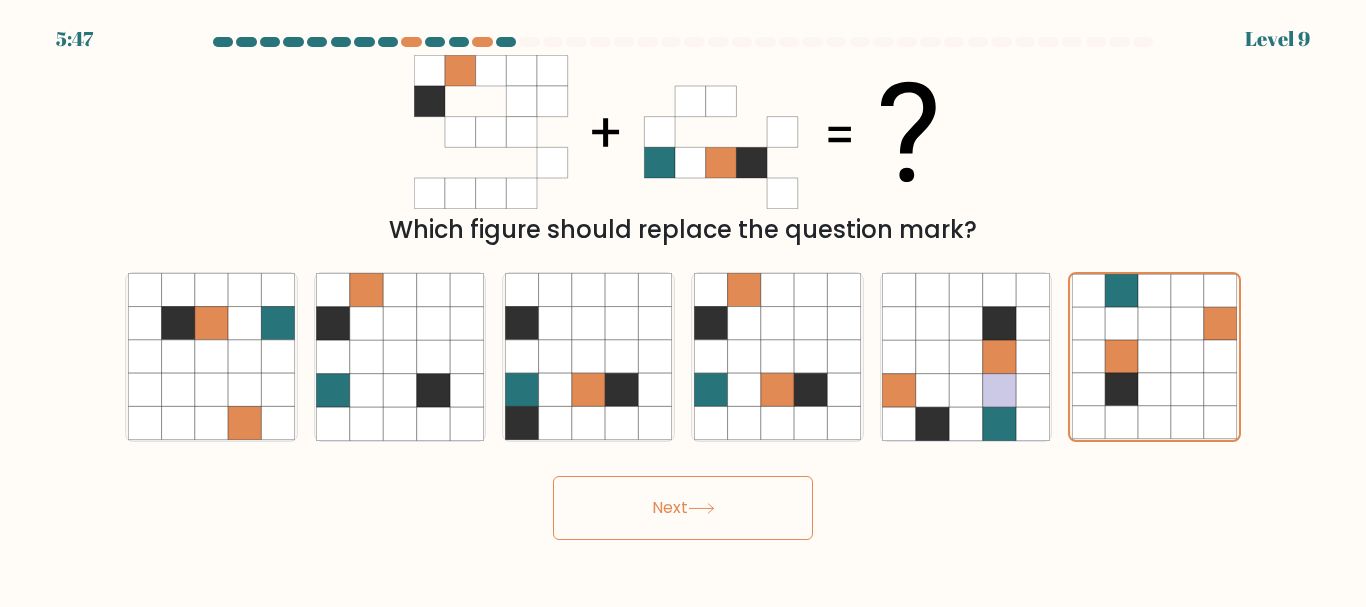 click on "Next" at bounding box center [683, 508] 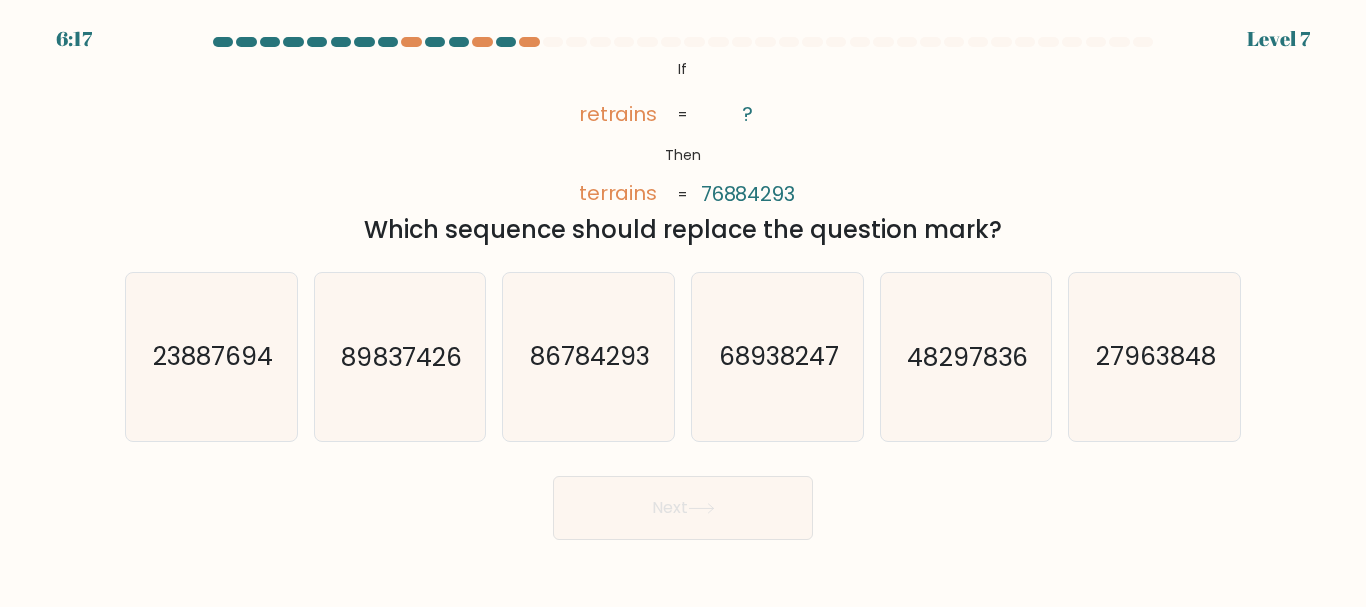 click on "86784293" 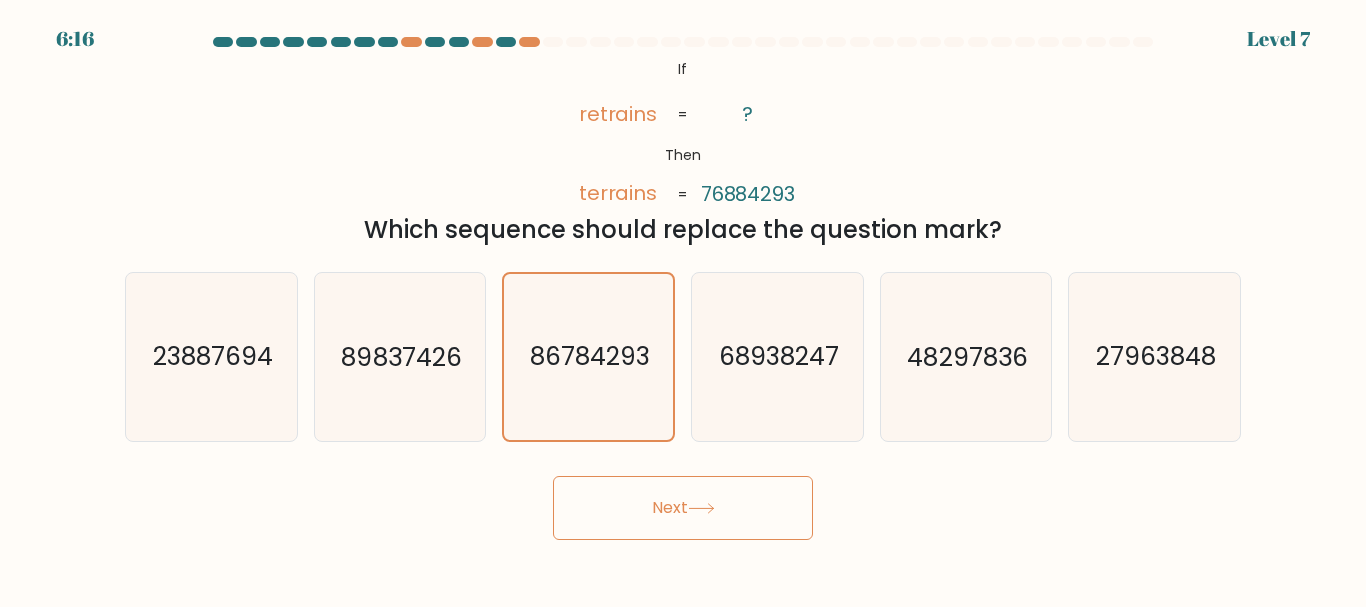 click on "Next" at bounding box center [683, 508] 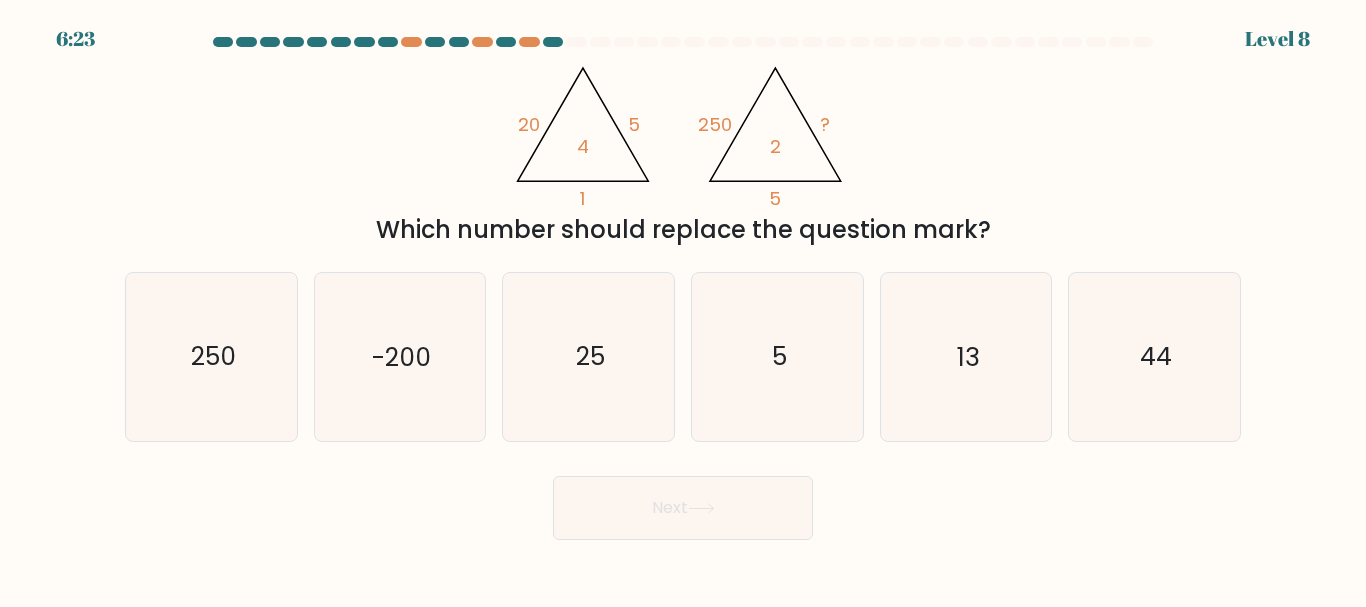 click on "13" 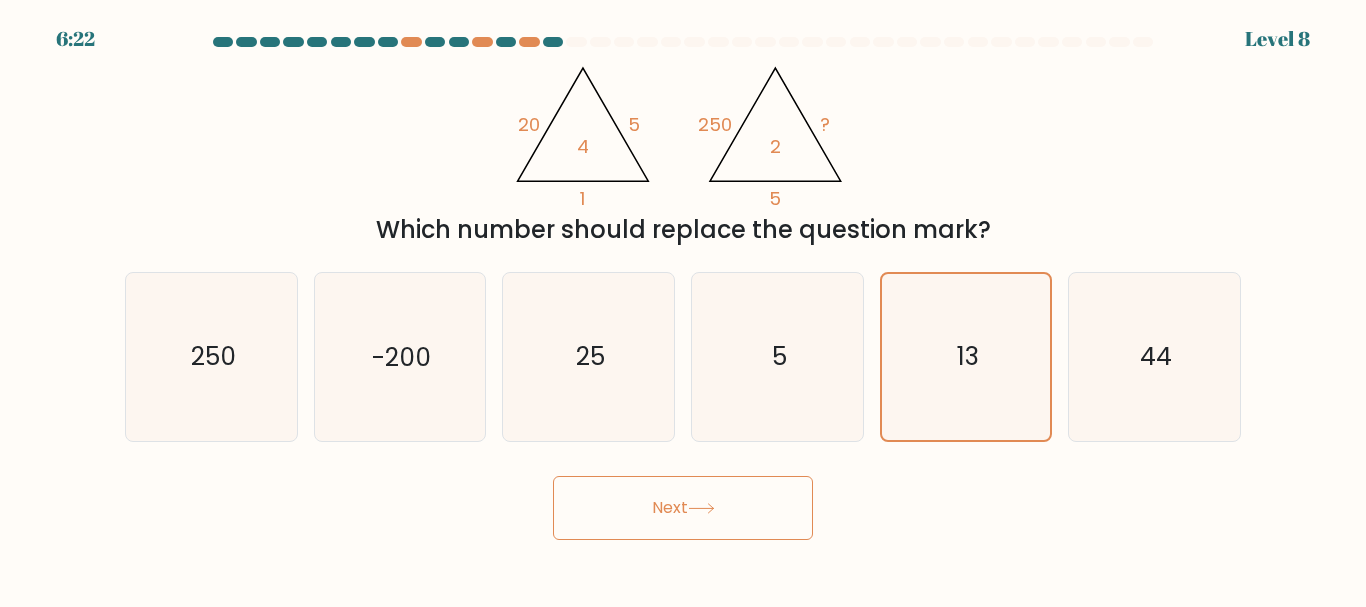 click on "Next" at bounding box center [683, 508] 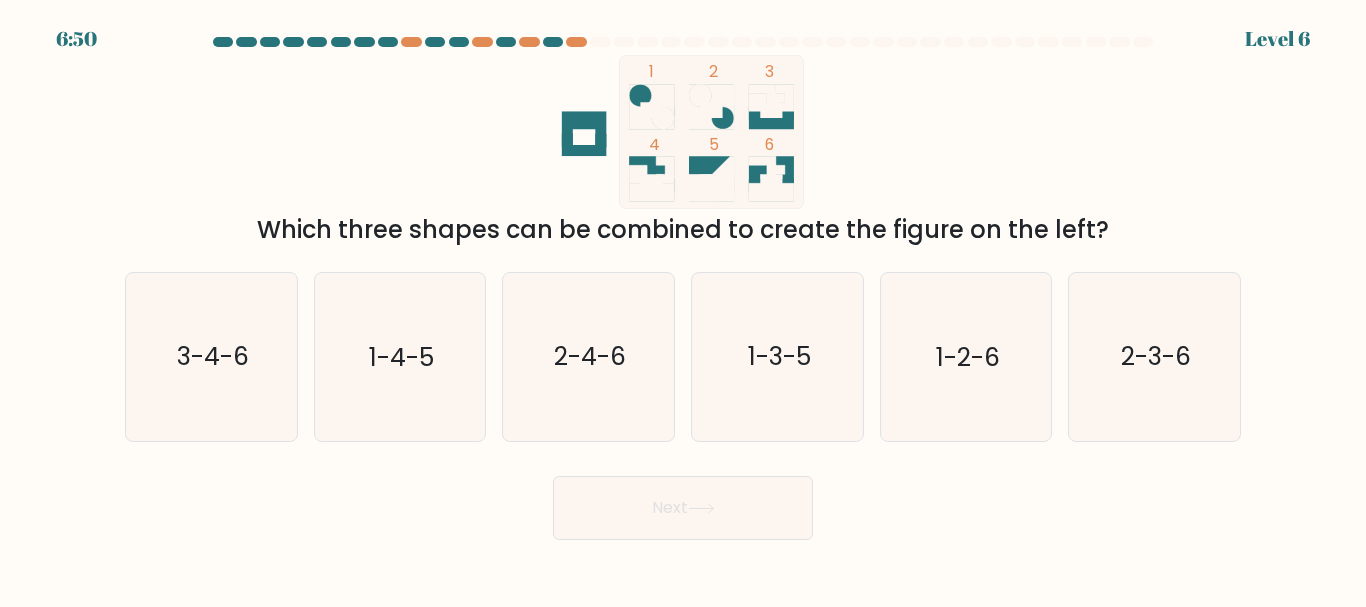 click on "3-4-6" 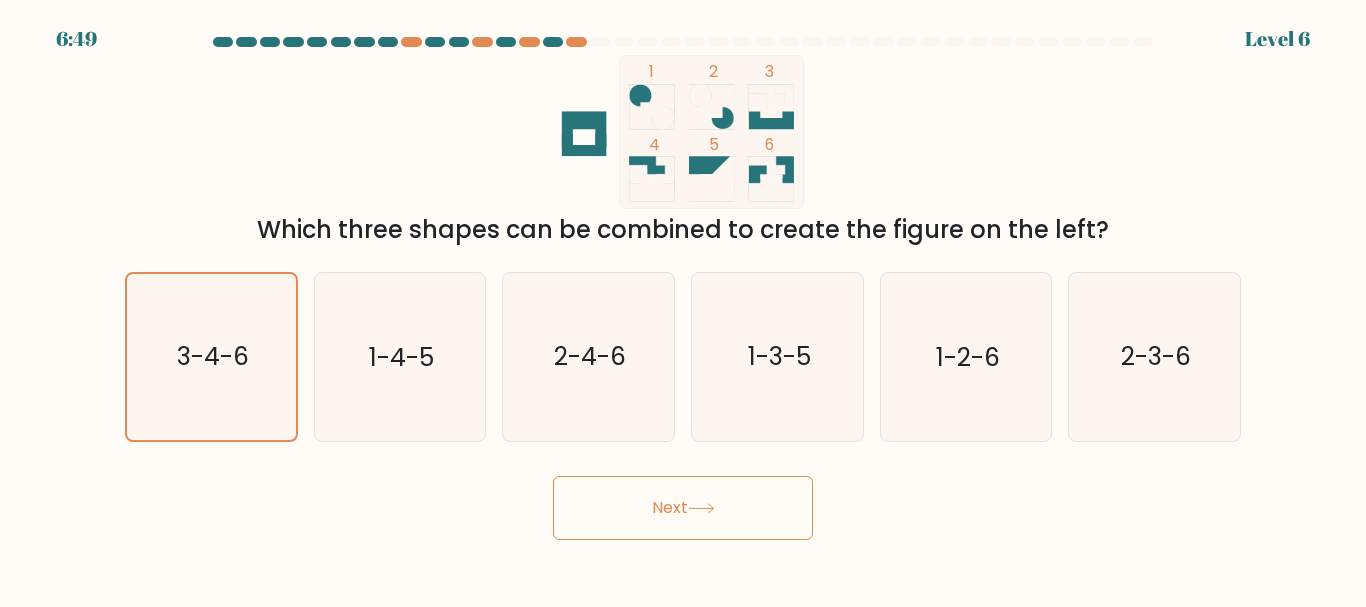 click on "Next" at bounding box center (683, 508) 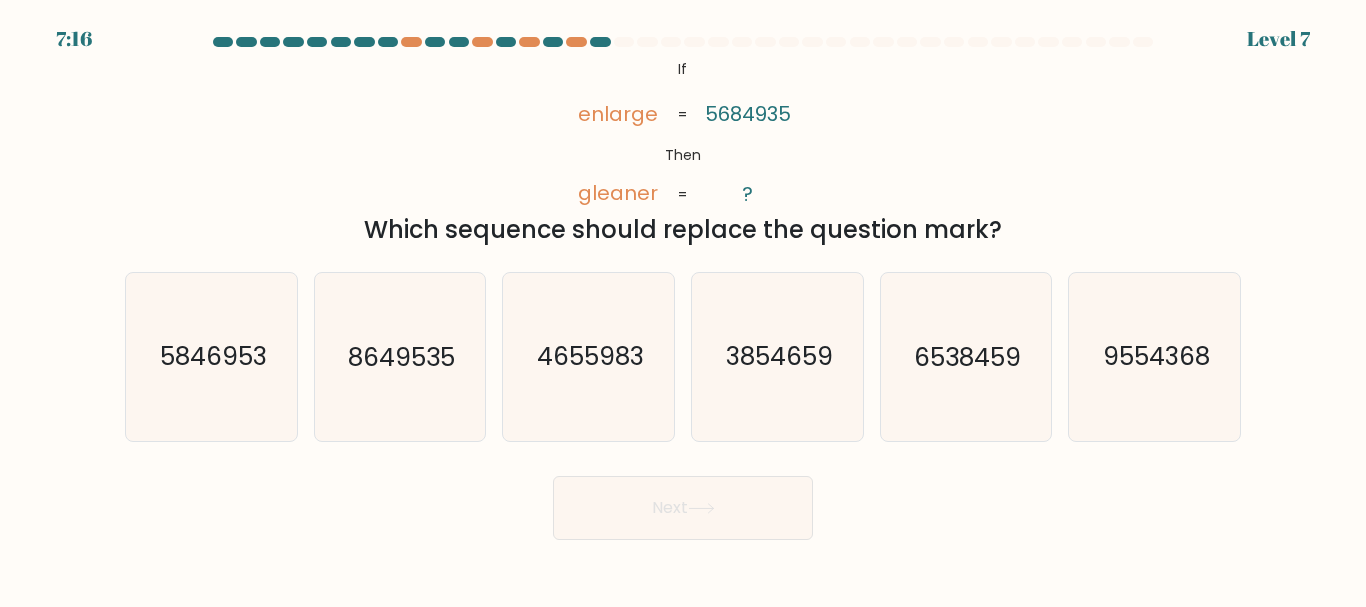 click on "3854659" 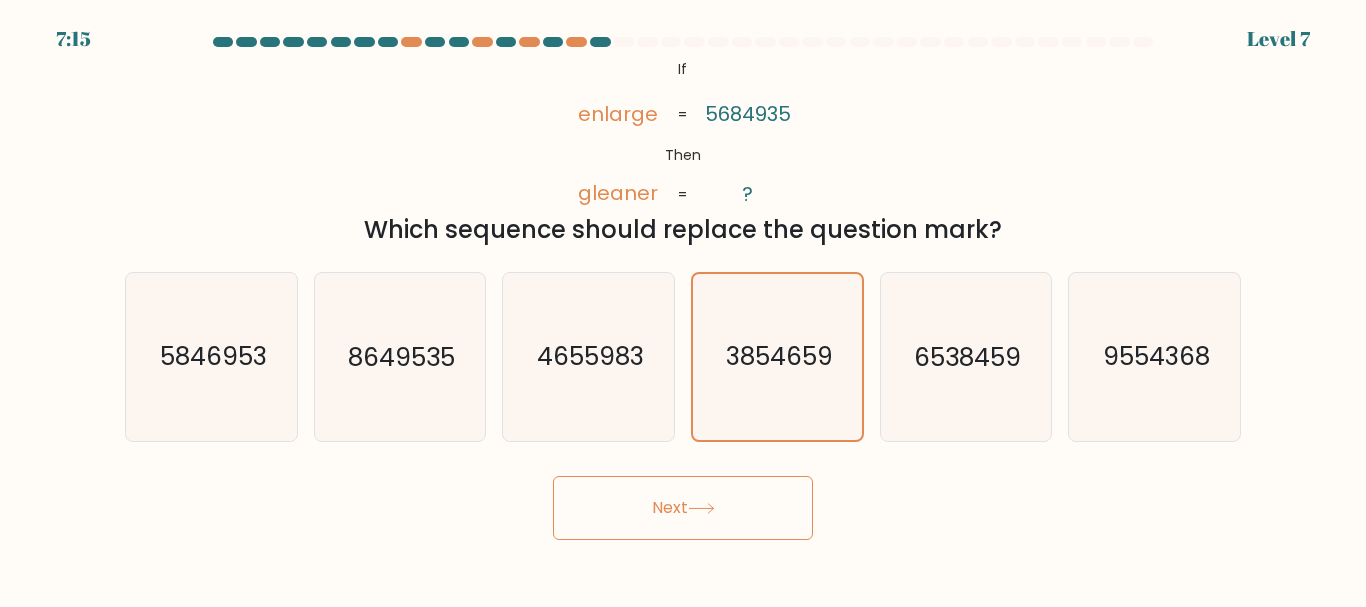click on "Next" at bounding box center (683, 508) 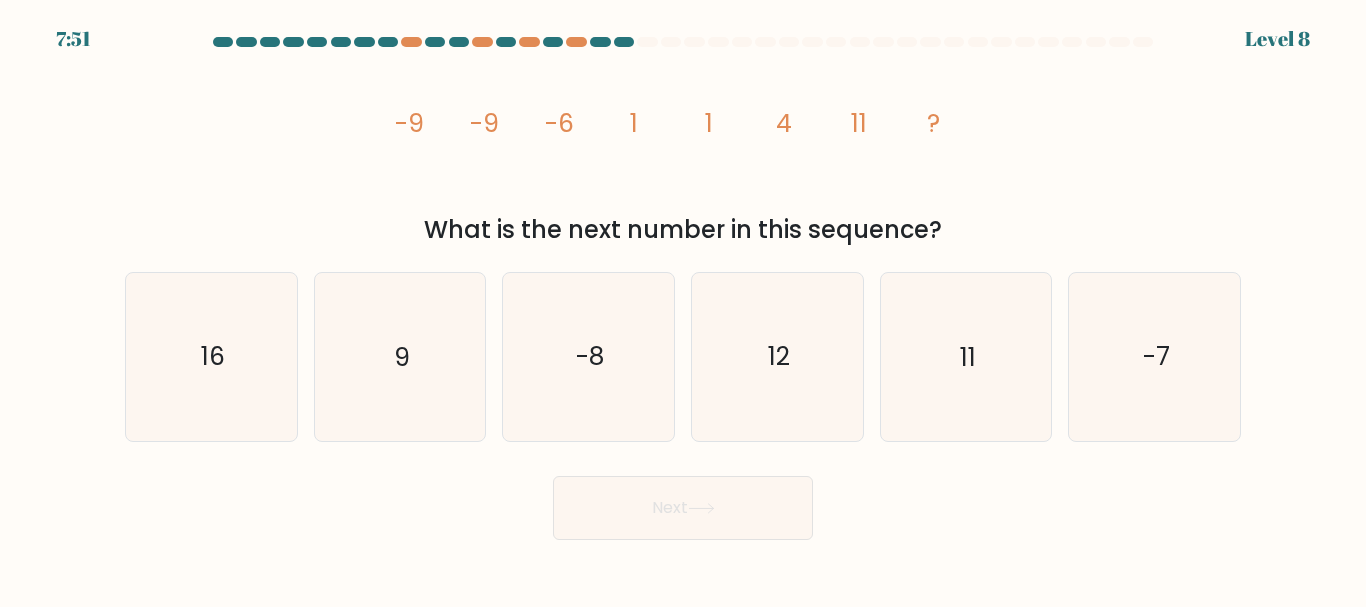 click on "11" 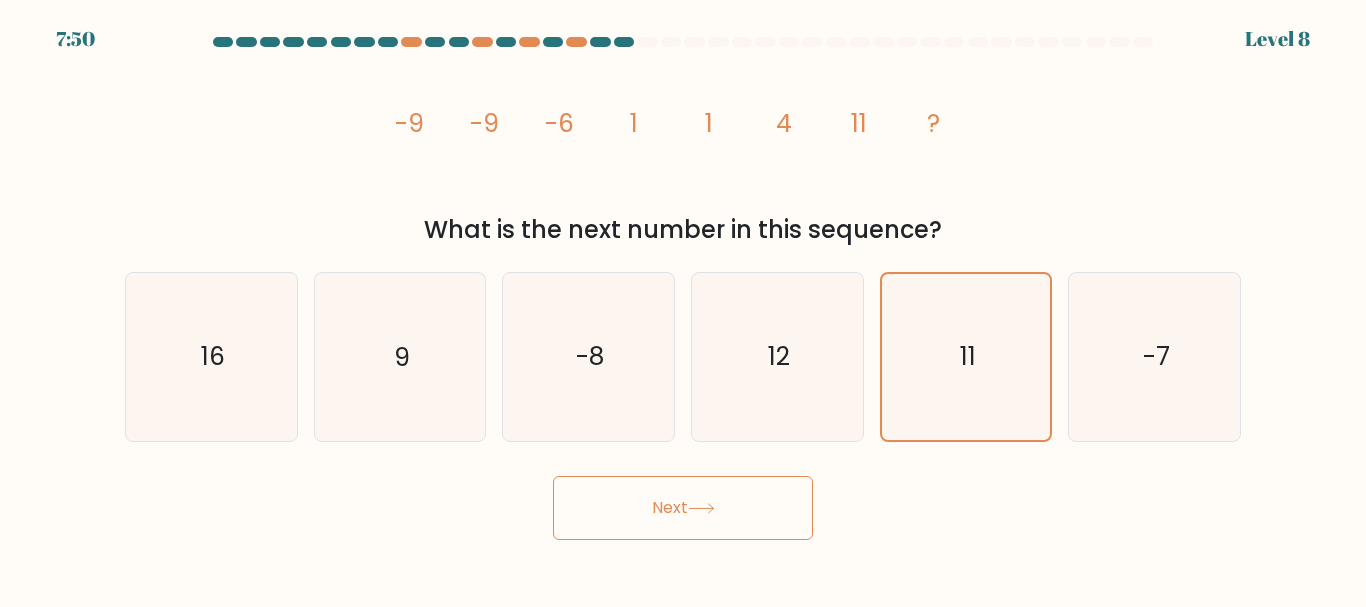 click on "Next" at bounding box center (683, 508) 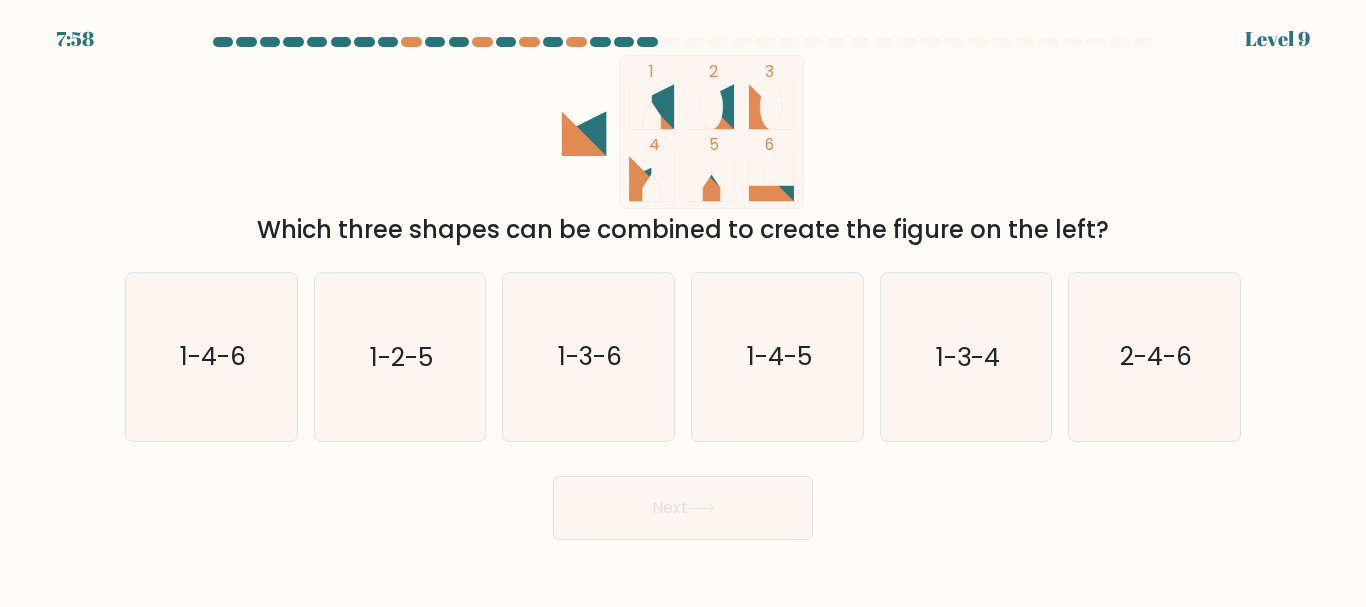 click on "1-4-5" 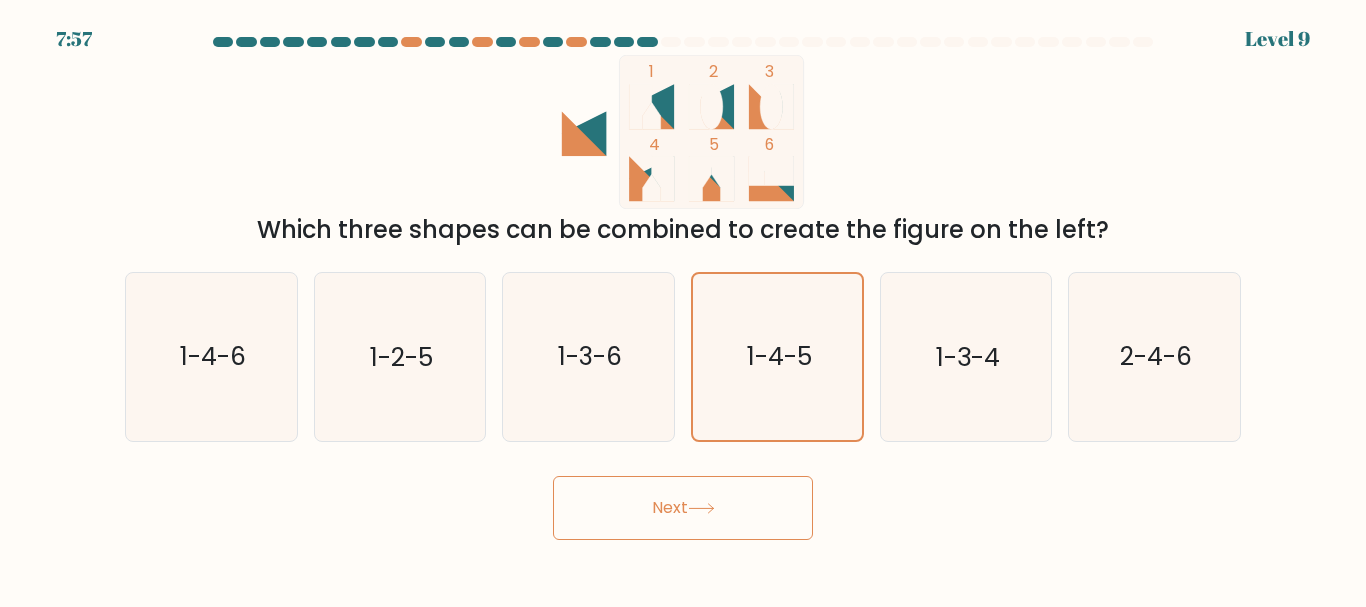 click on "Next" at bounding box center (683, 508) 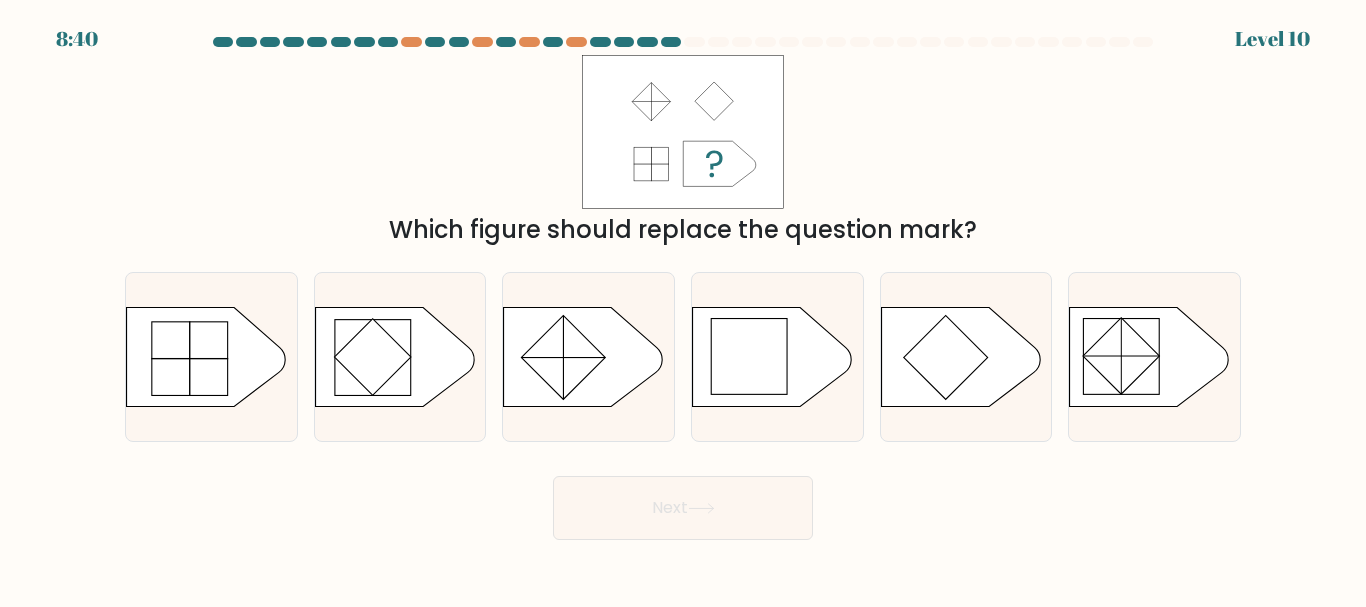 click 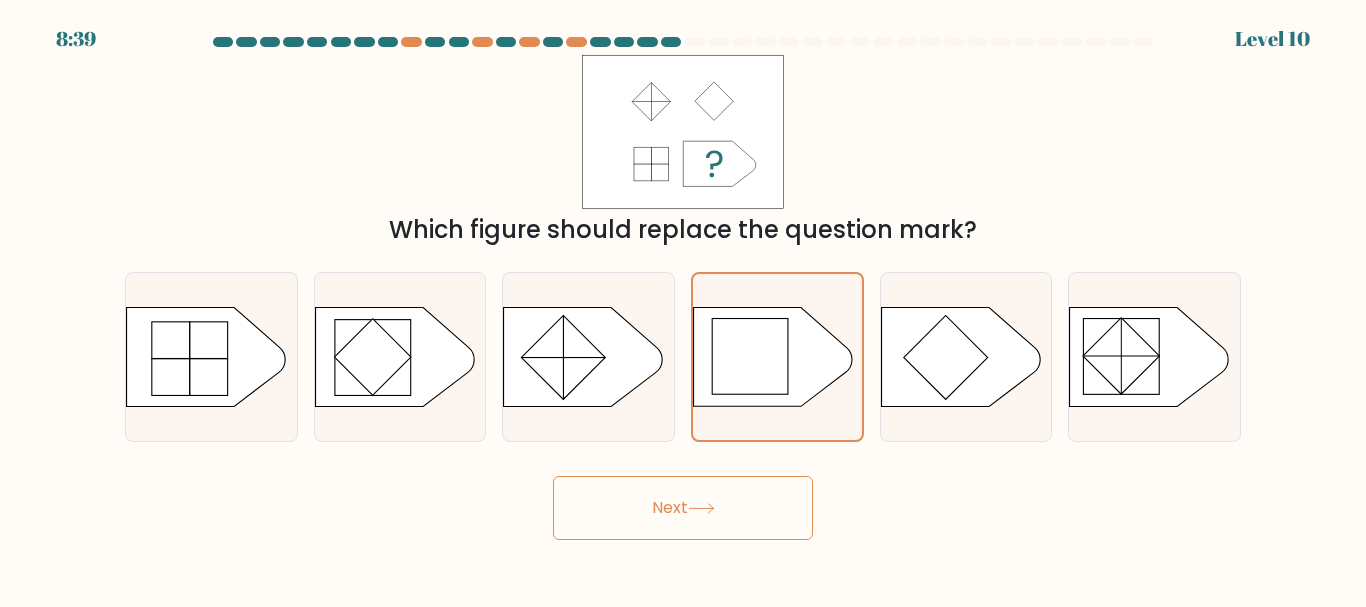 click on "Next" at bounding box center [683, 508] 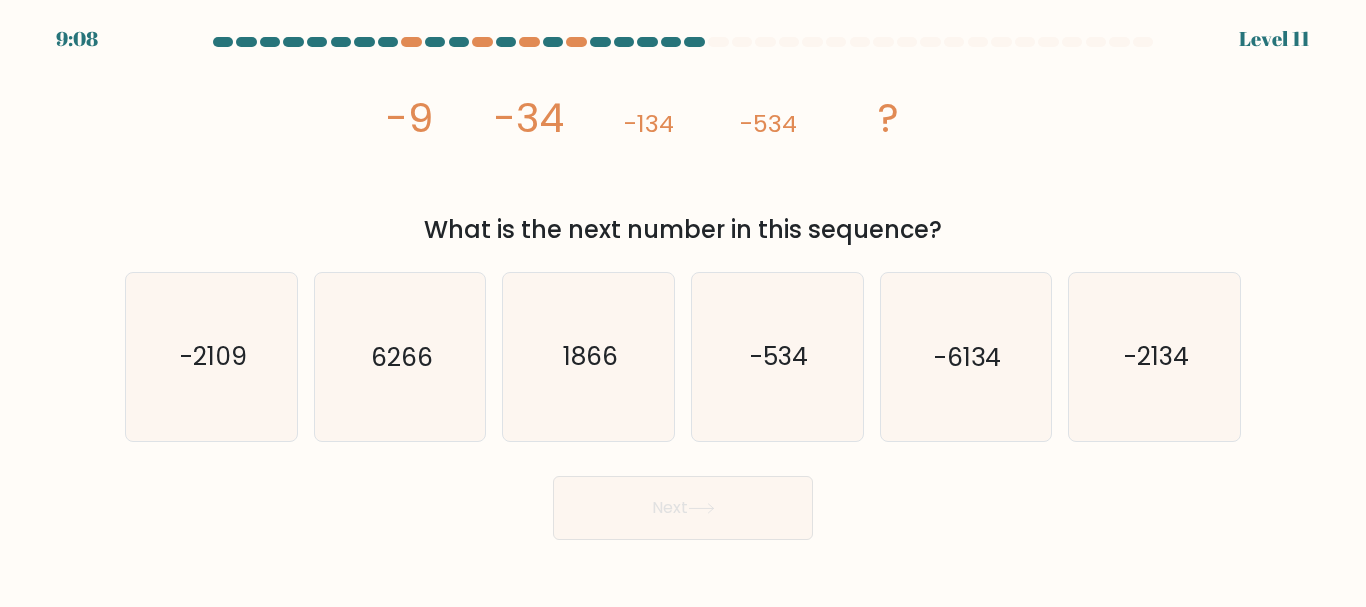click on "-2134" 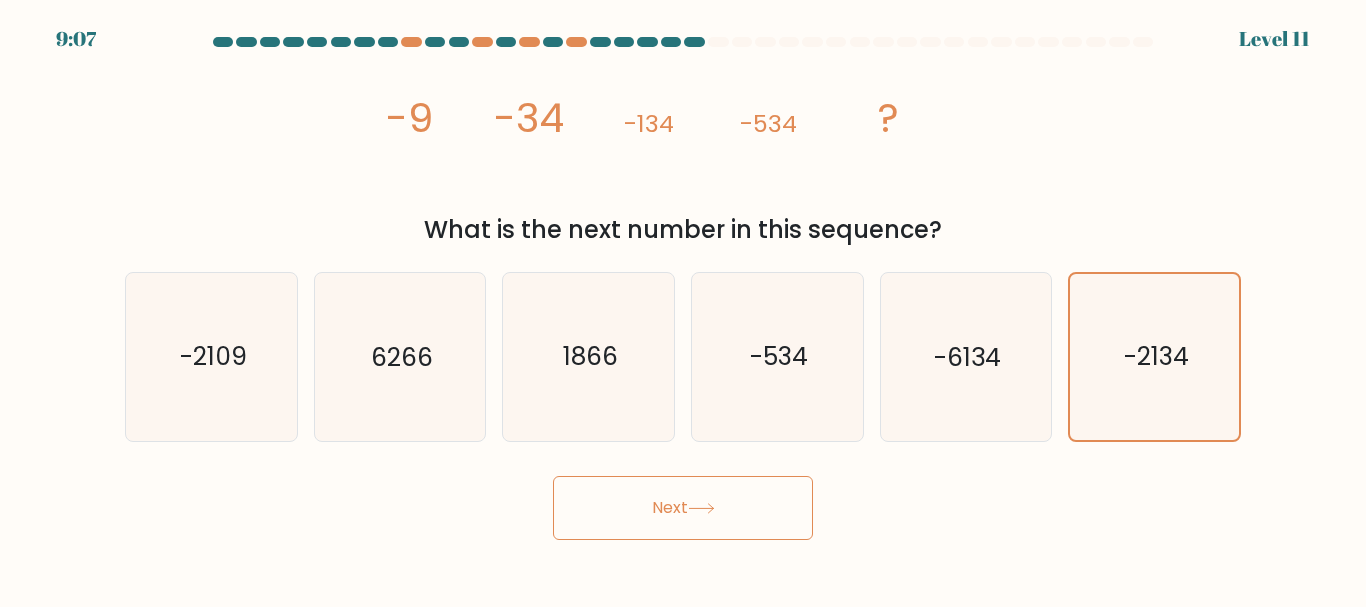 click 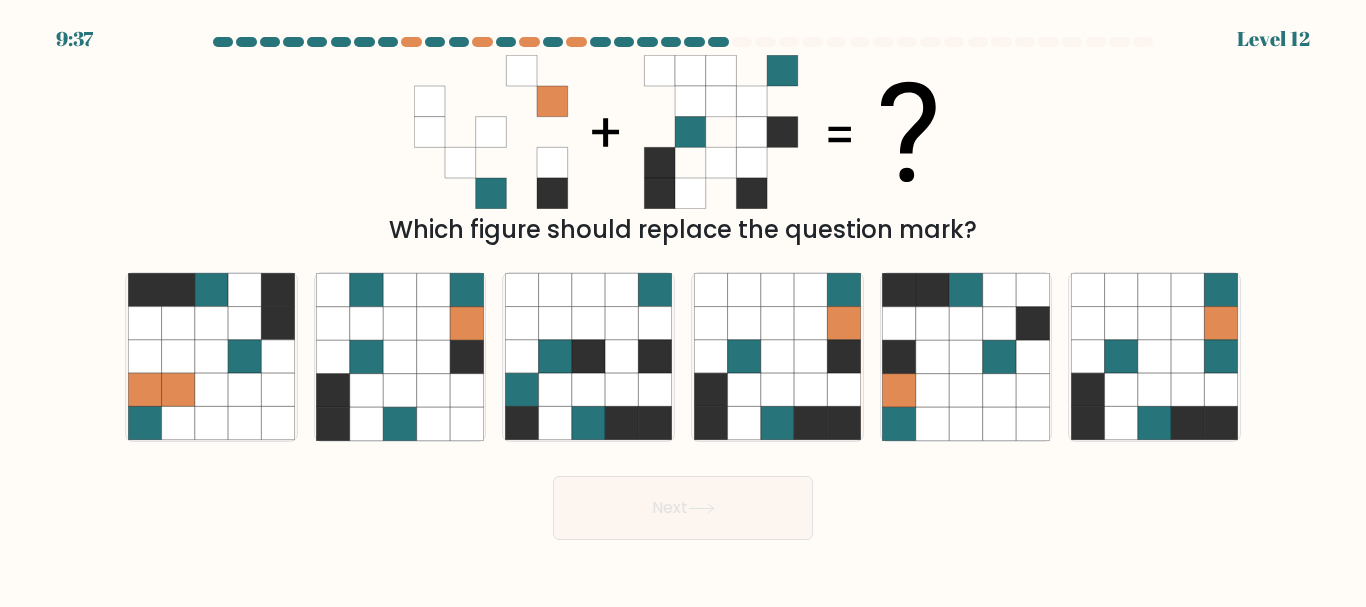 click 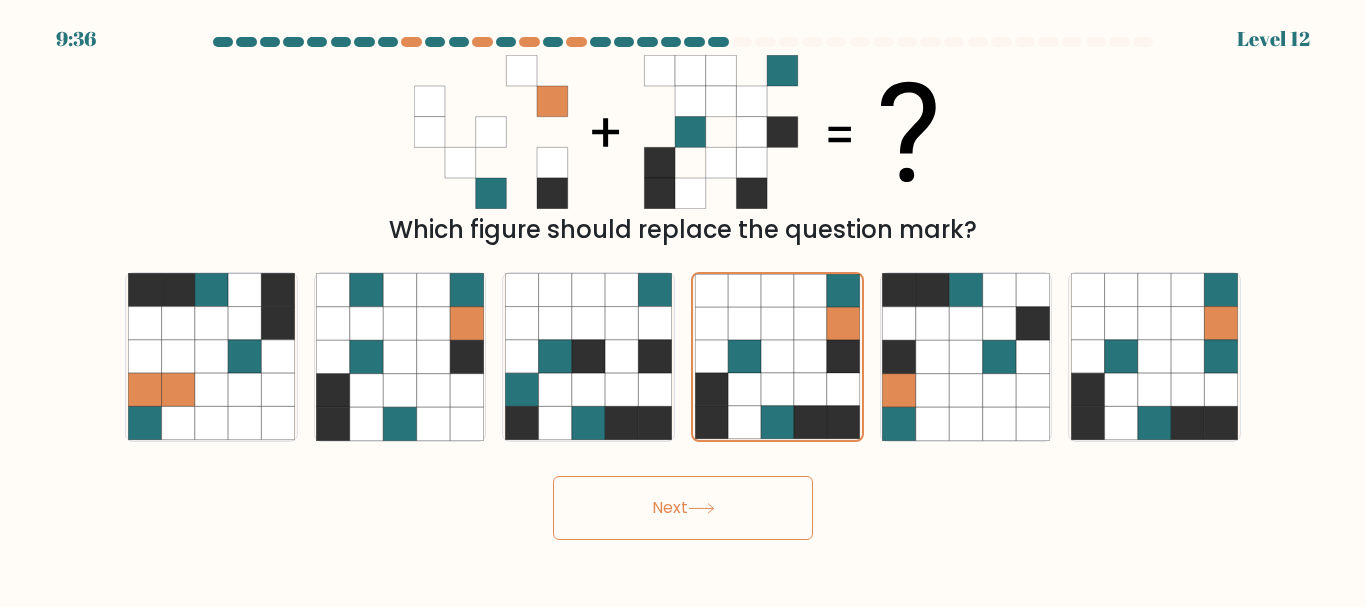 click on "Next" at bounding box center (683, 508) 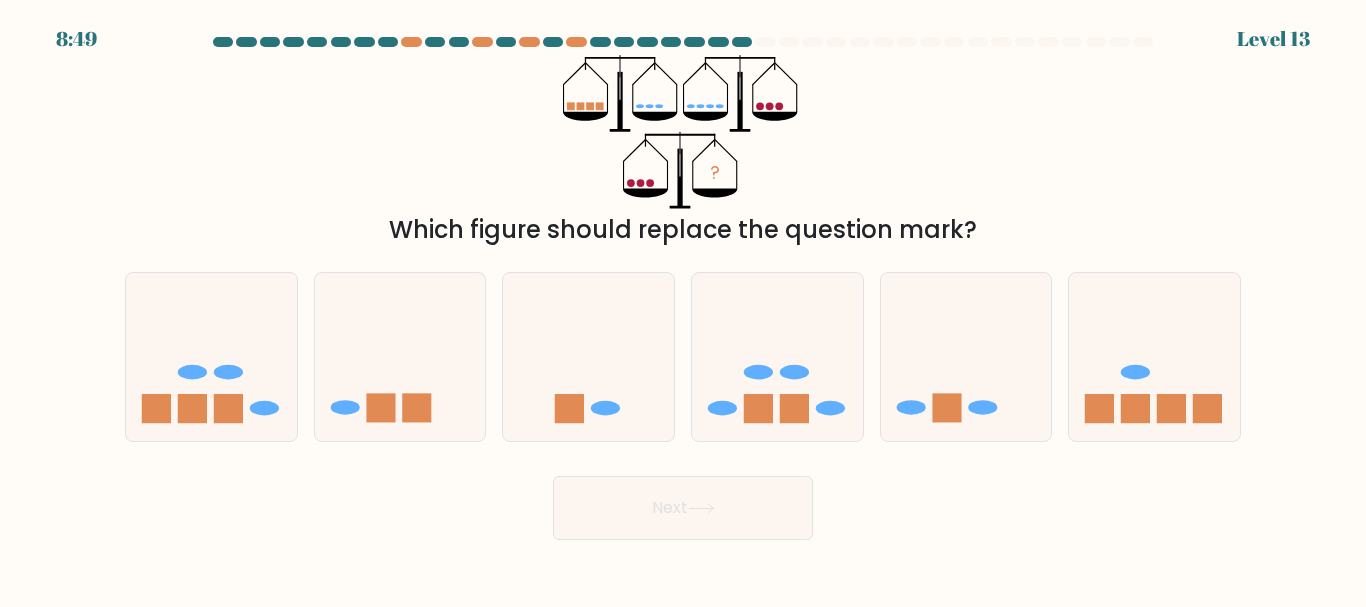 click 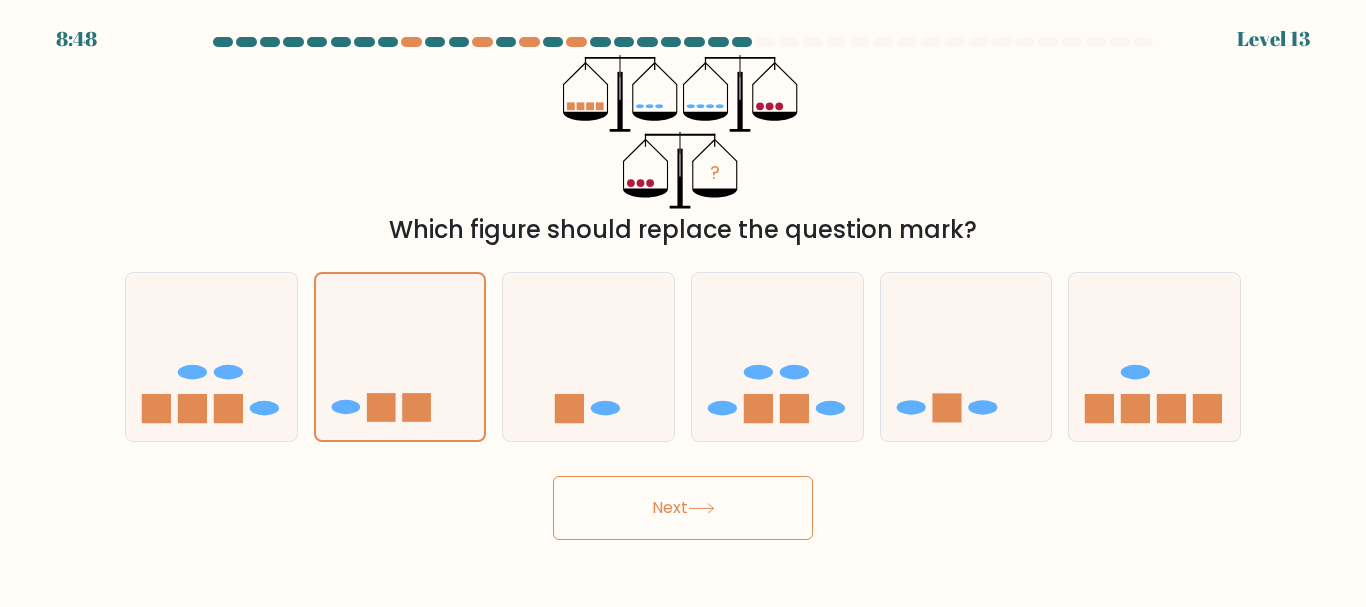 click on "Next" at bounding box center [683, 508] 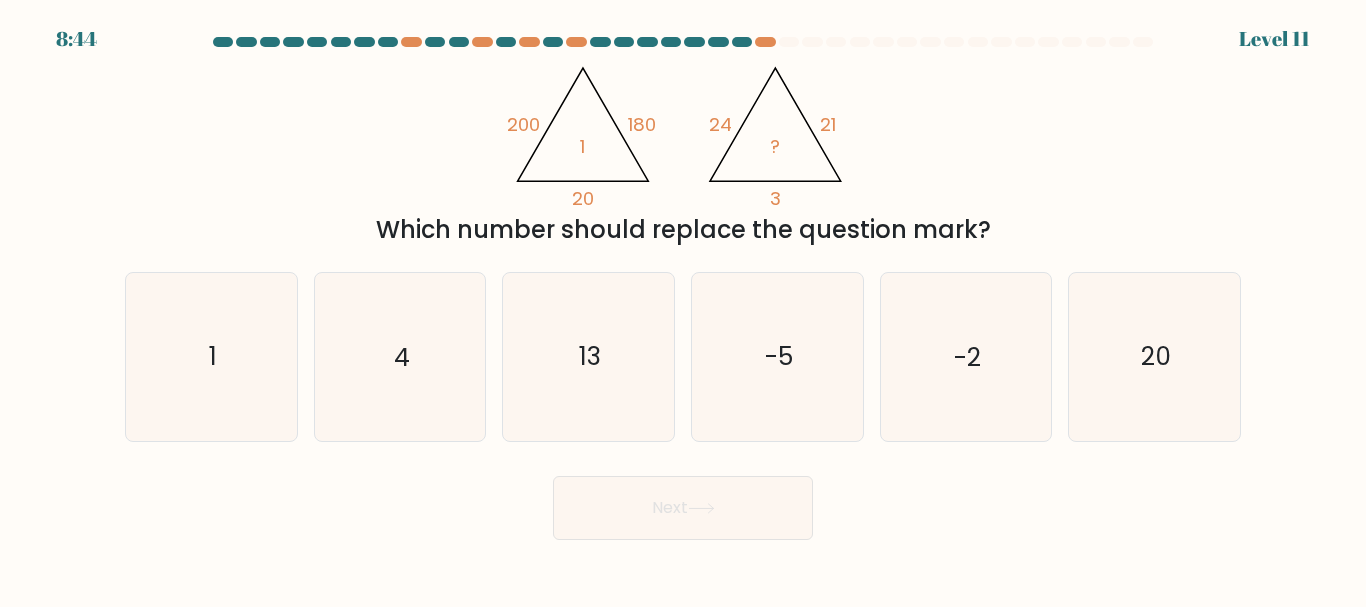 click on "1" 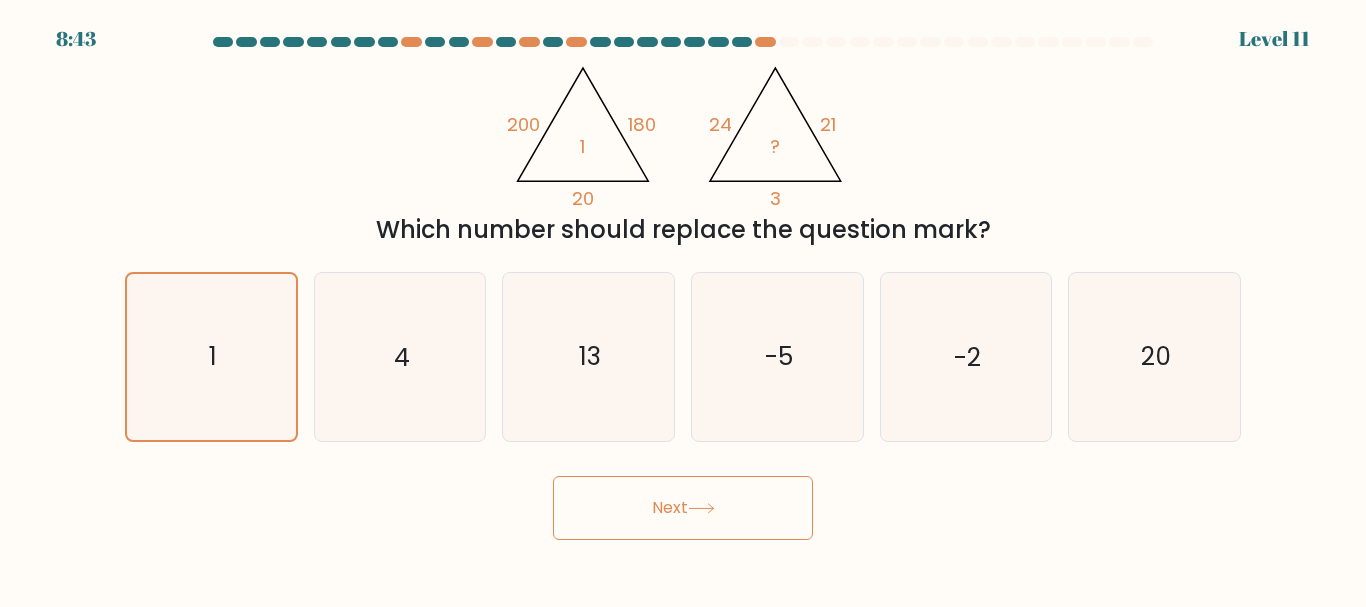 drag, startPoint x: 694, startPoint y: 476, endPoint x: 698, endPoint y: 492, distance: 16.492422 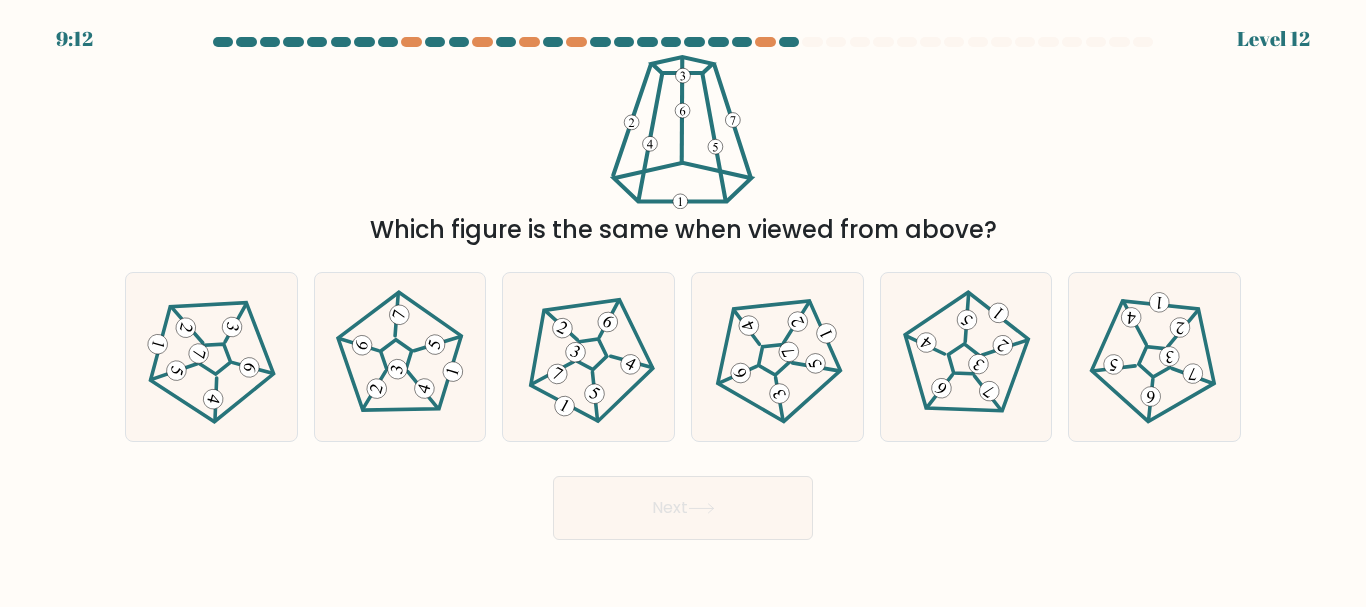 click 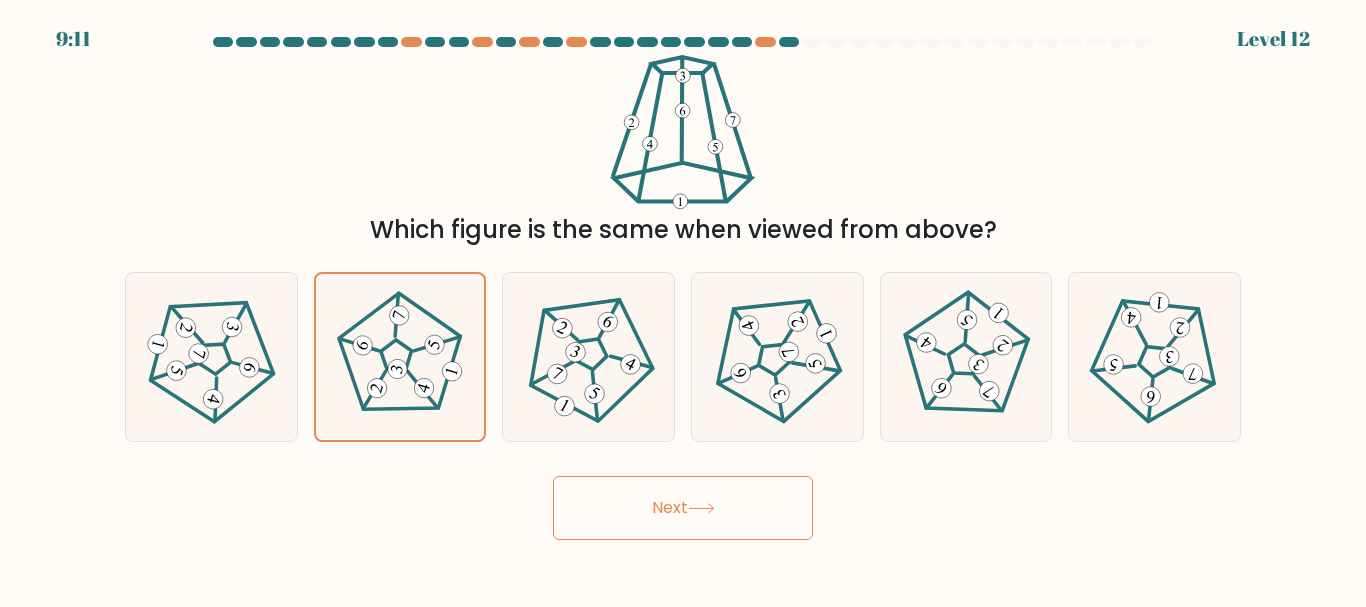 click on "Next" at bounding box center [683, 508] 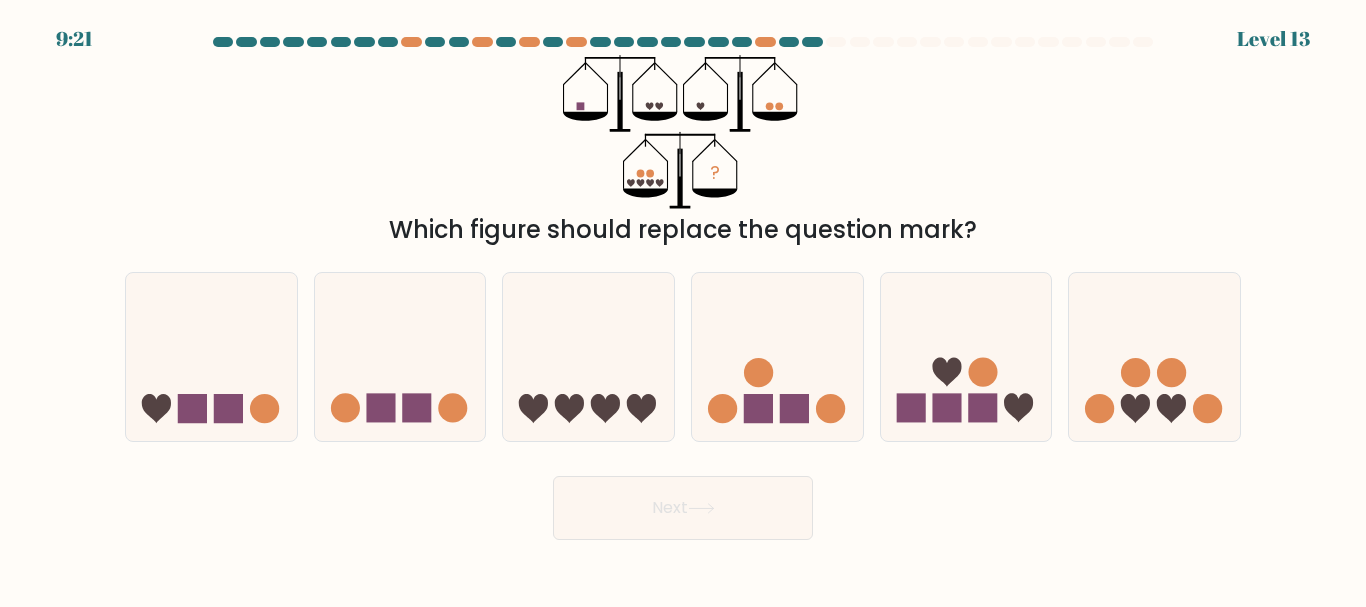 click 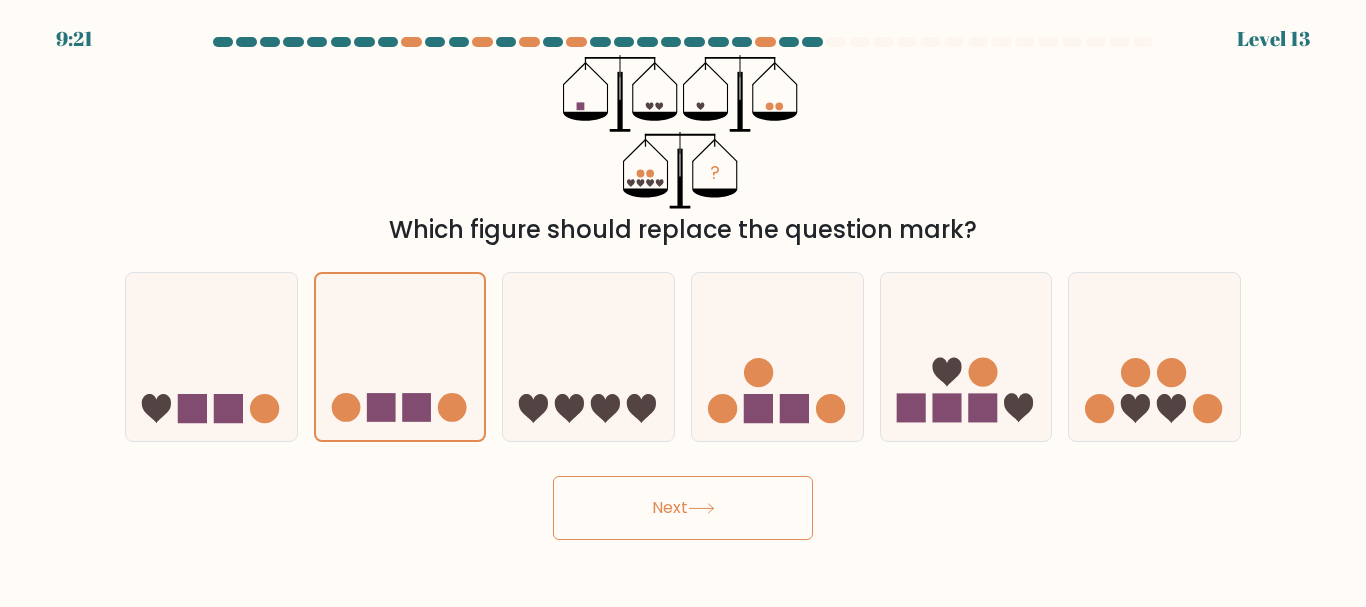 click on "Next" at bounding box center [683, 508] 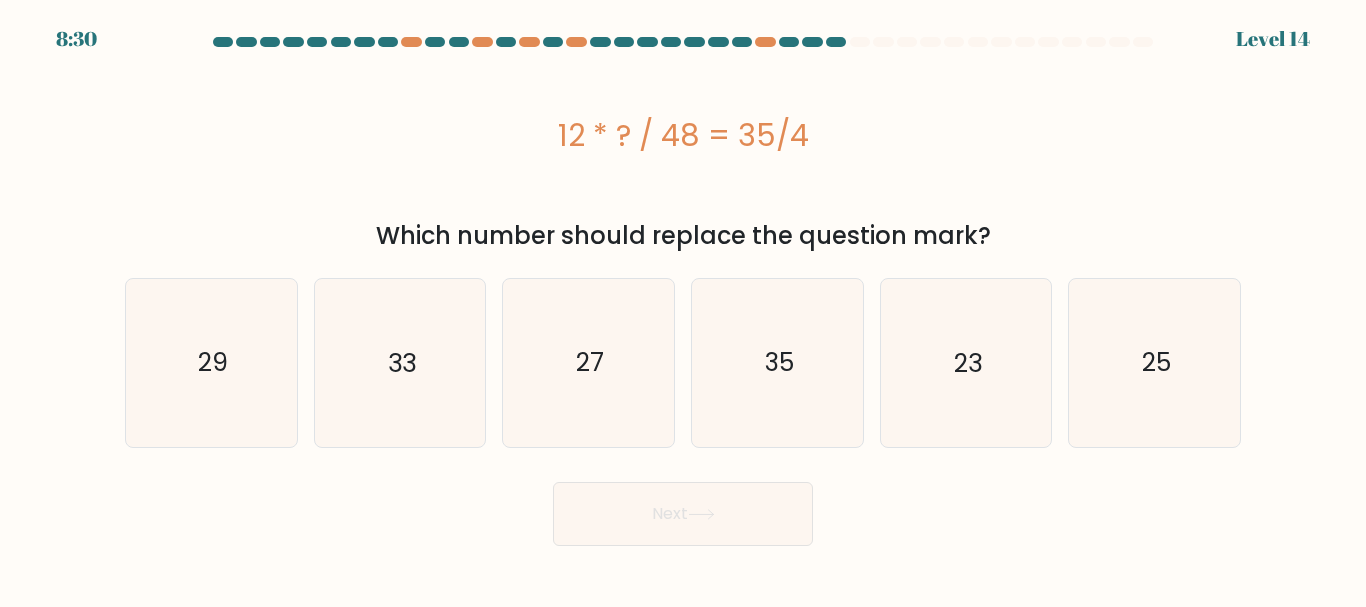 drag, startPoint x: 1139, startPoint y: 363, endPoint x: 1107, endPoint y: 404, distance: 52.009613 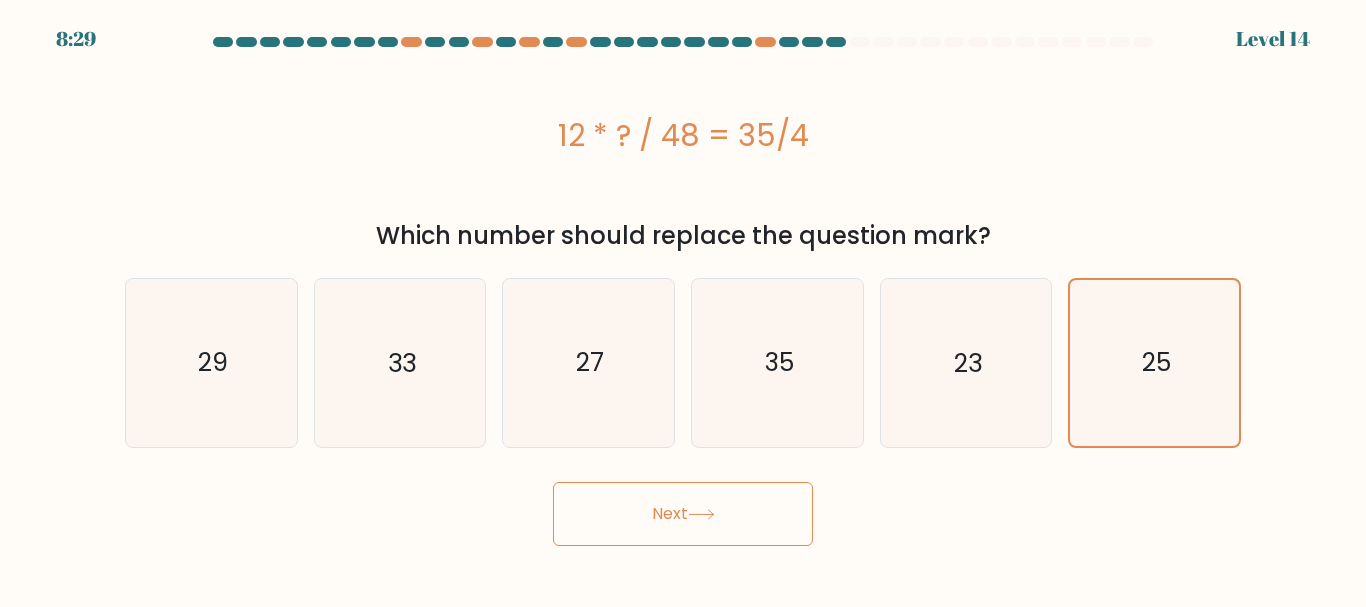 click on "Next" at bounding box center [683, 514] 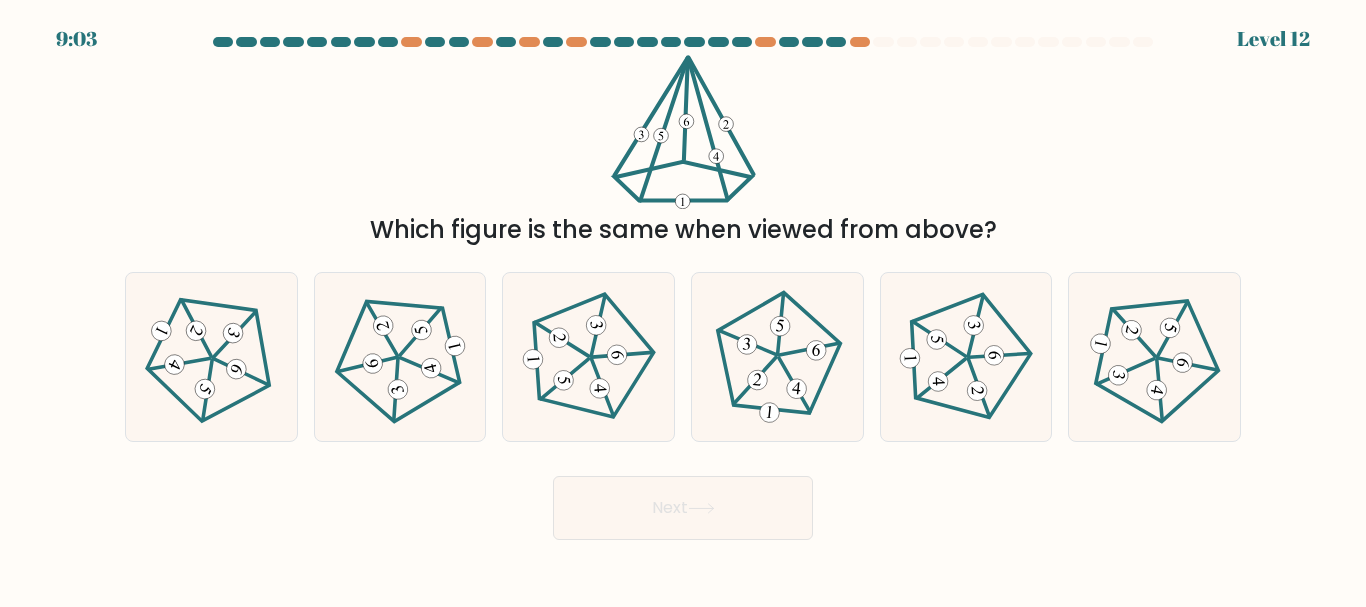 click 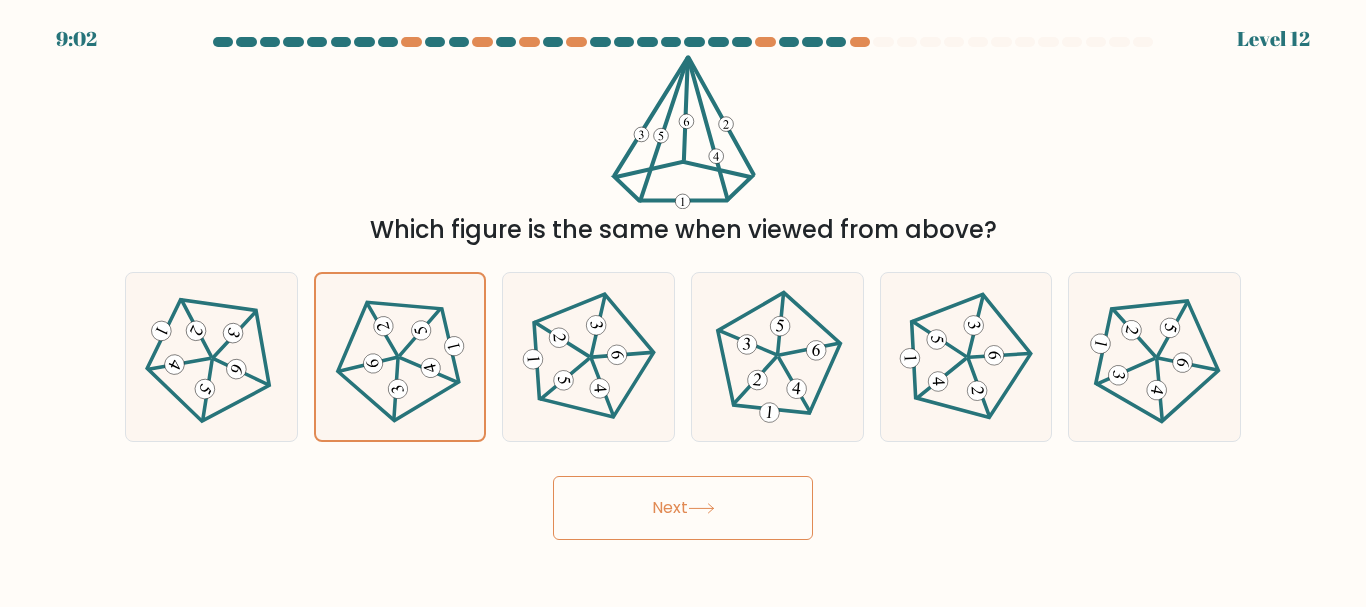 click on "Next" at bounding box center [683, 508] 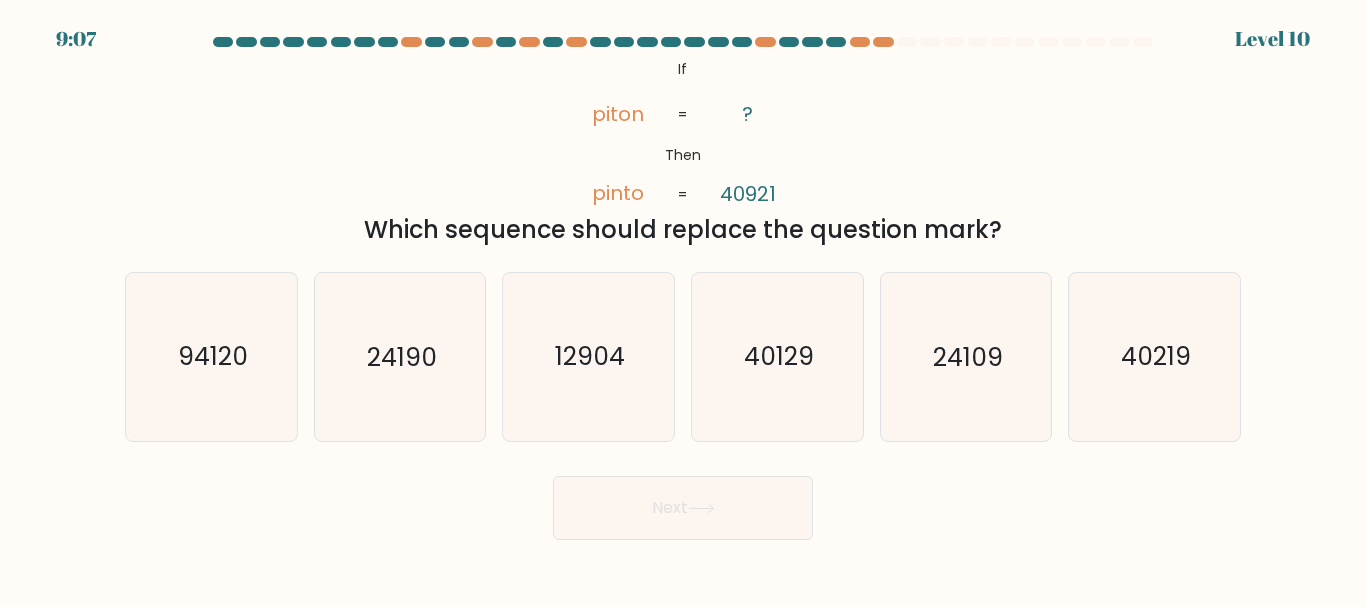 click on "40219" 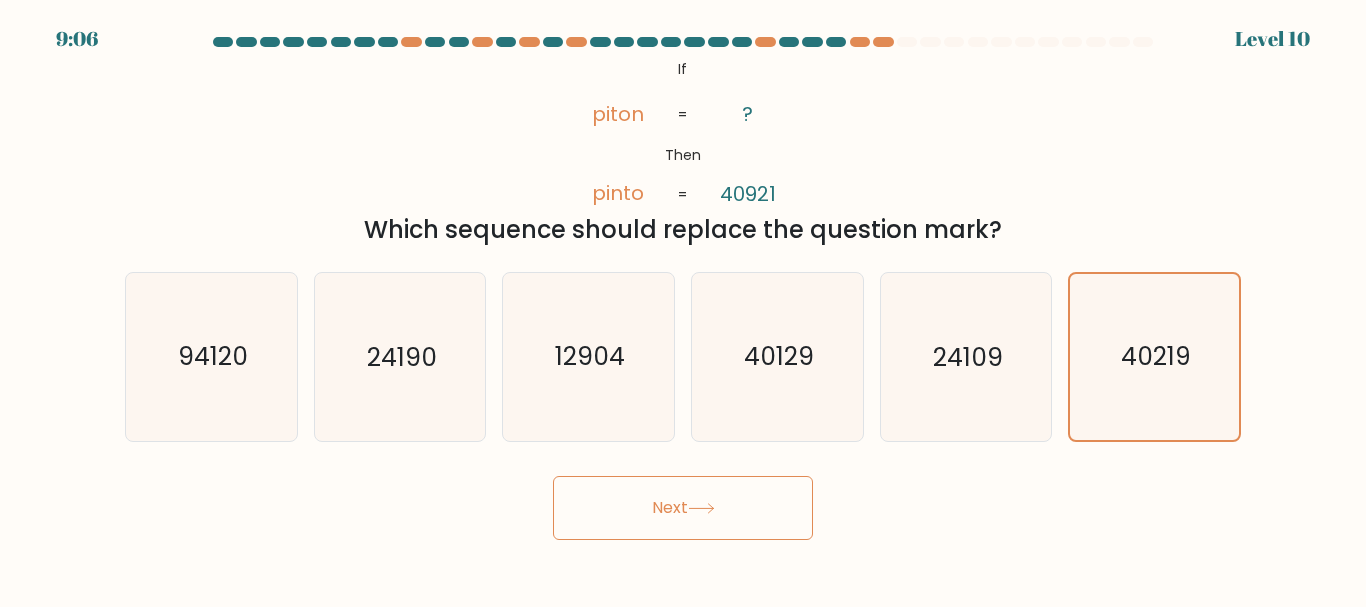 click on "Next" at bounding box center [683, 508] 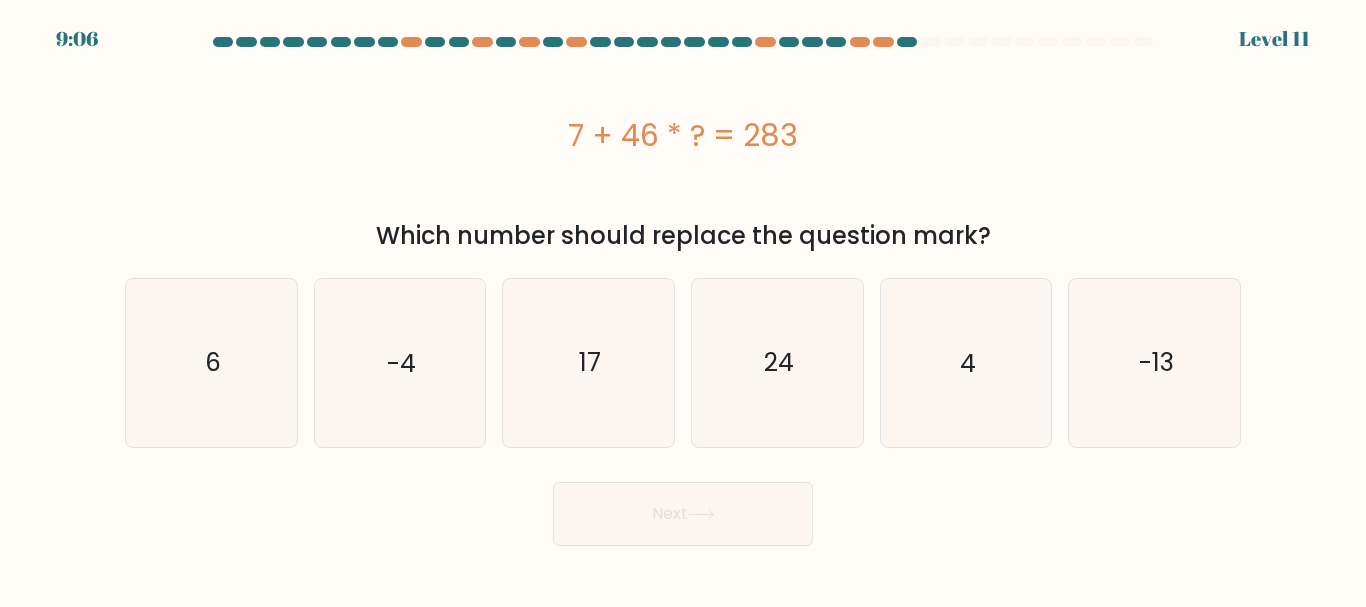 click on "6" 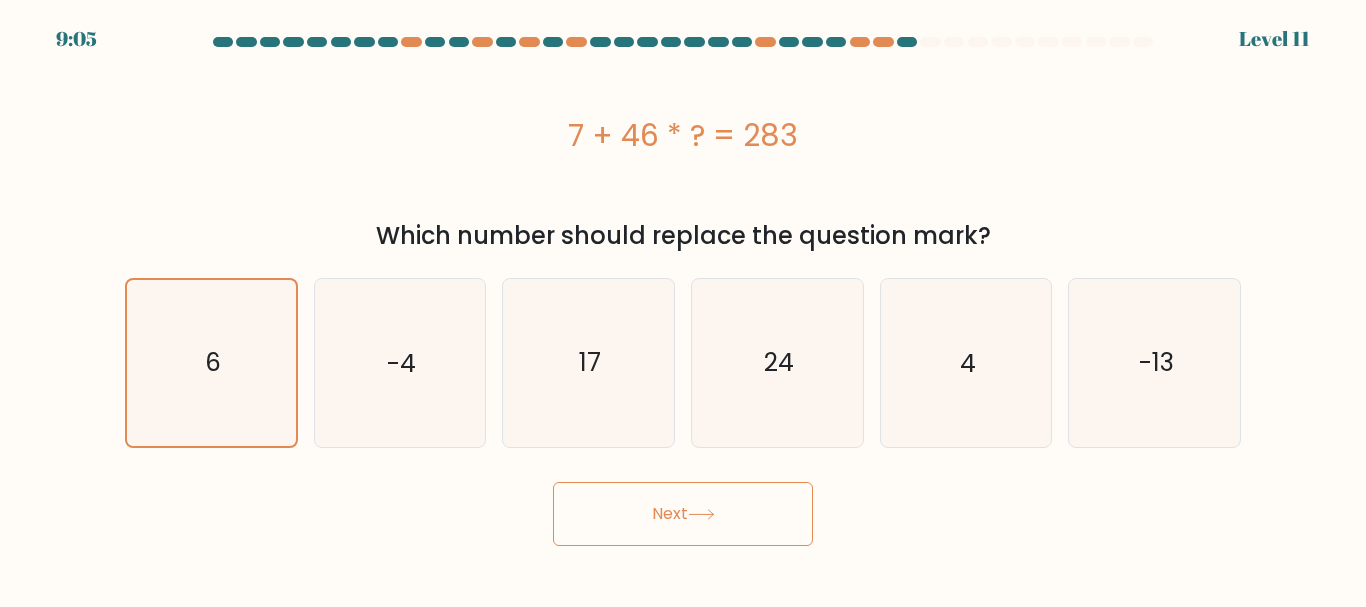 click on "Next" at bounding box center [683, 514] 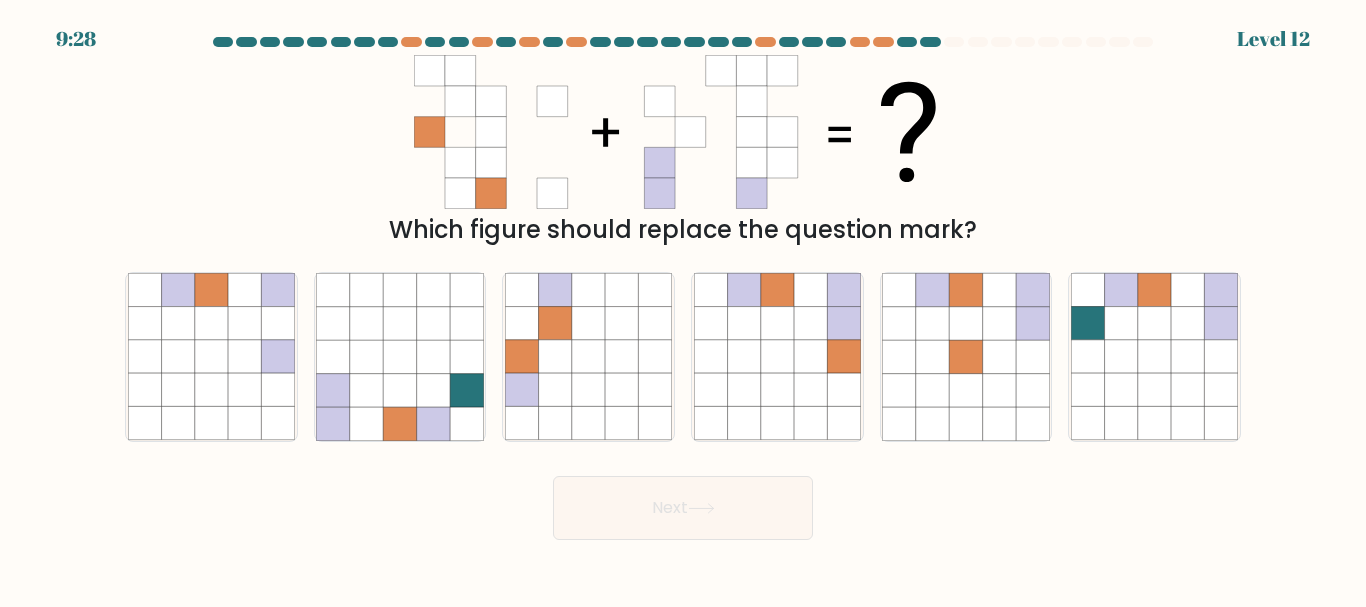 click 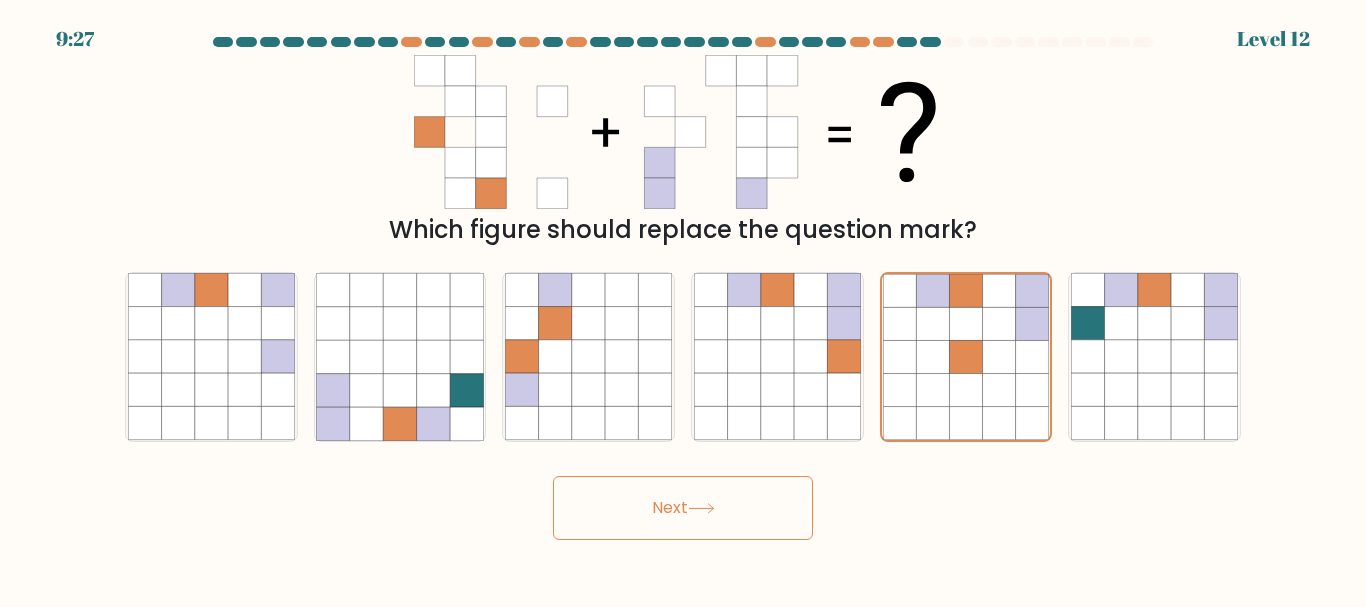 click on "Next" at bounding box center [683, 508] 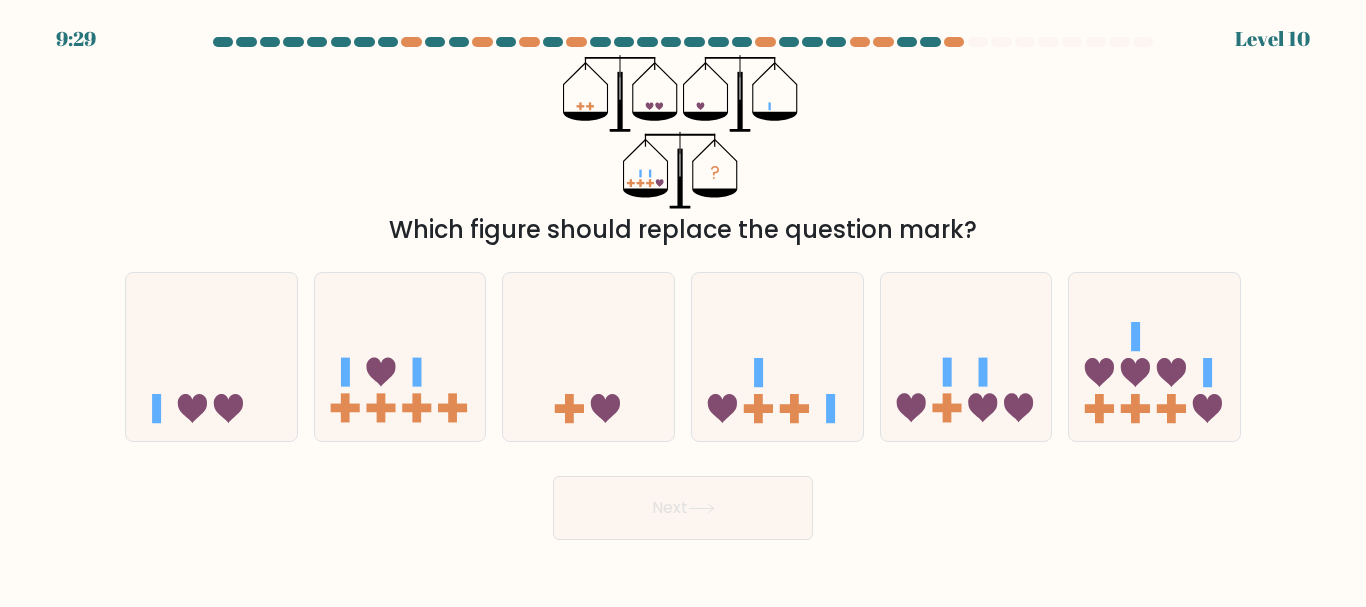 click 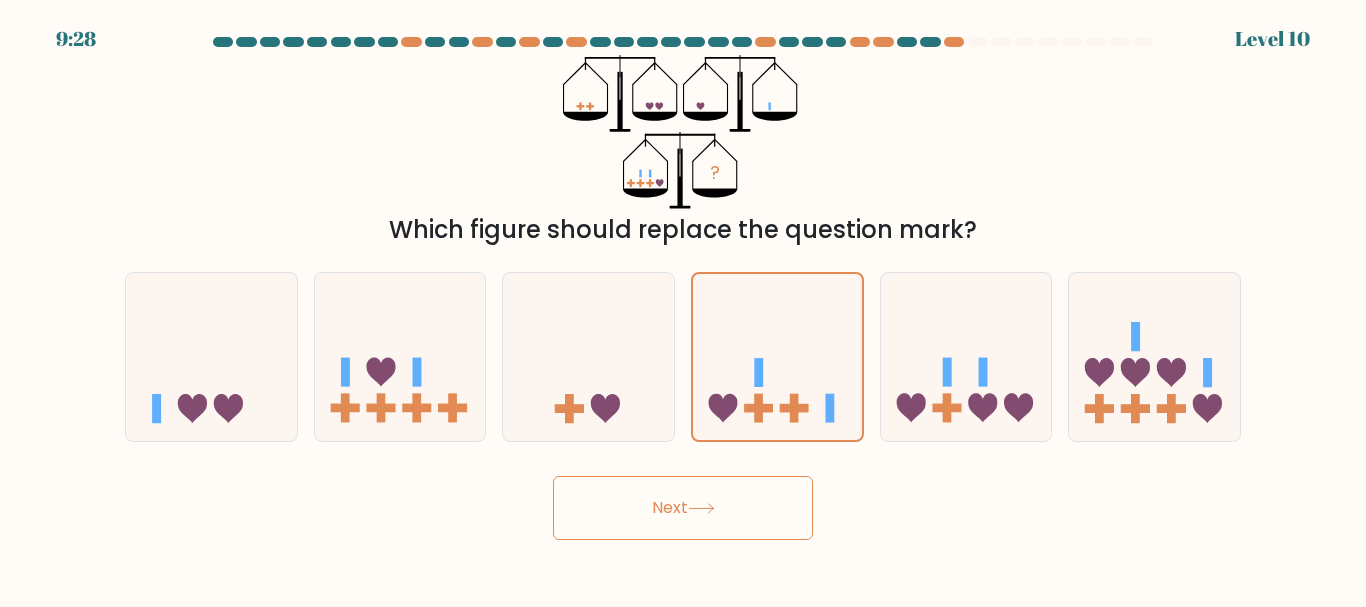 click on "Next" at bounding box center (683, 508) 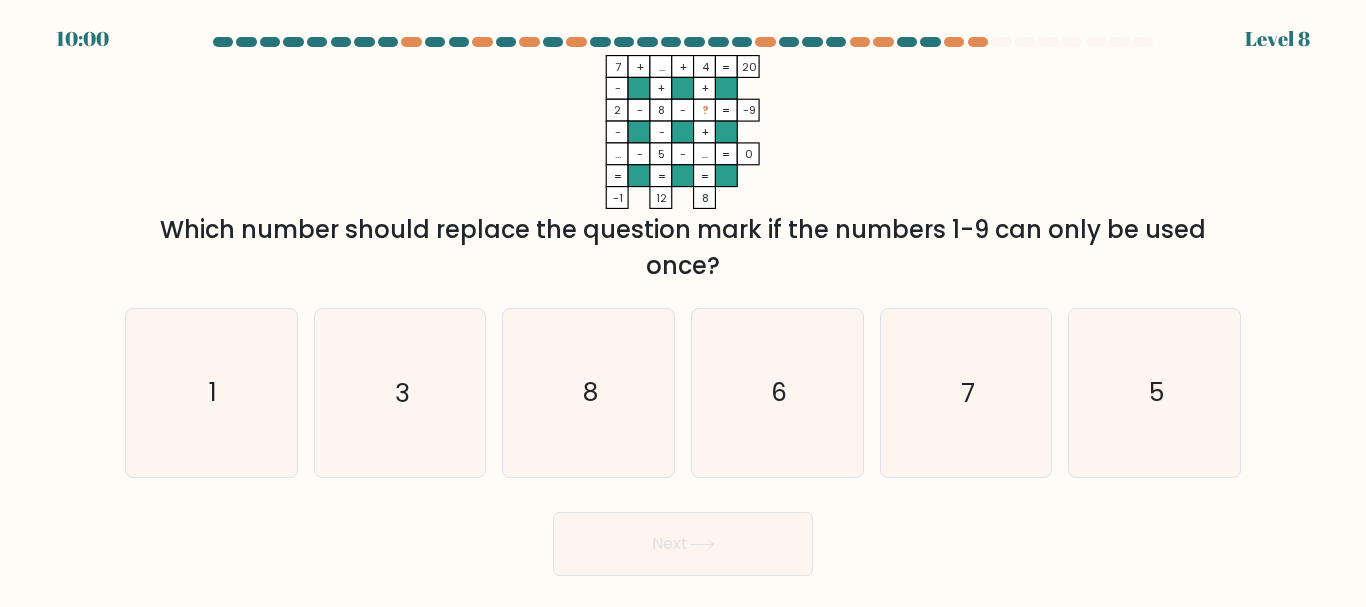 drag, startPoint x: 386, startPoint y: 381, endPoint x: 493, endPoint y: 425, distance: 115.69356 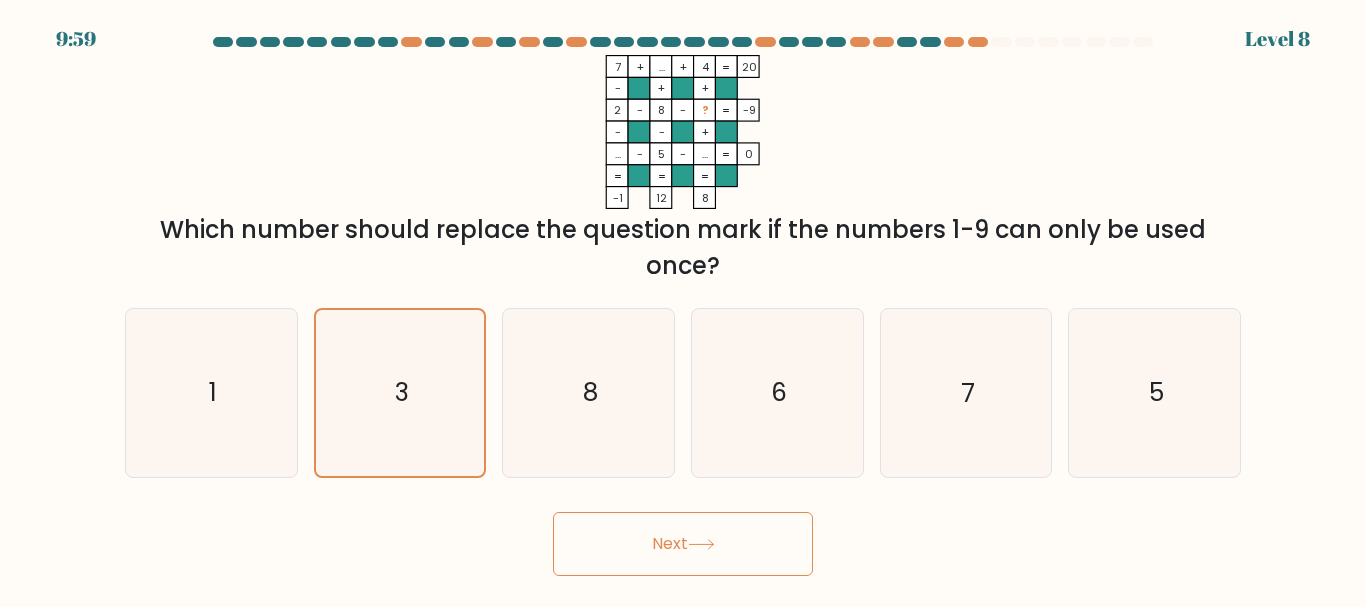 click on "Next" at bounding box center (683, 544) 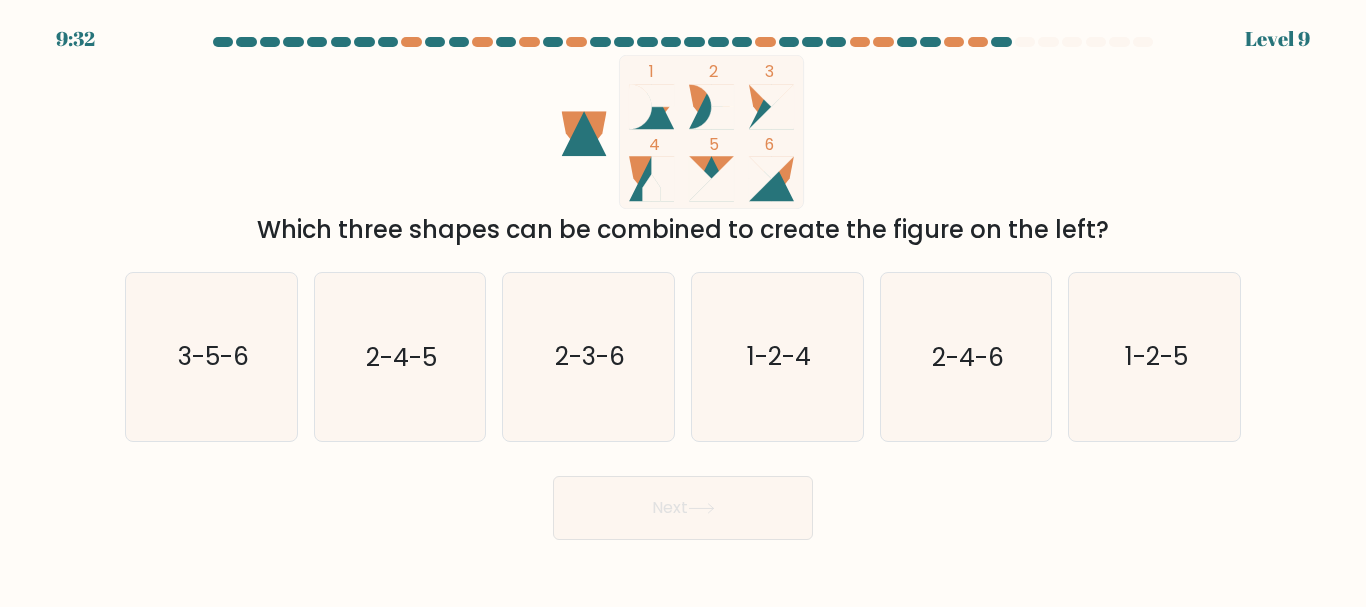 click on "1-2-5" 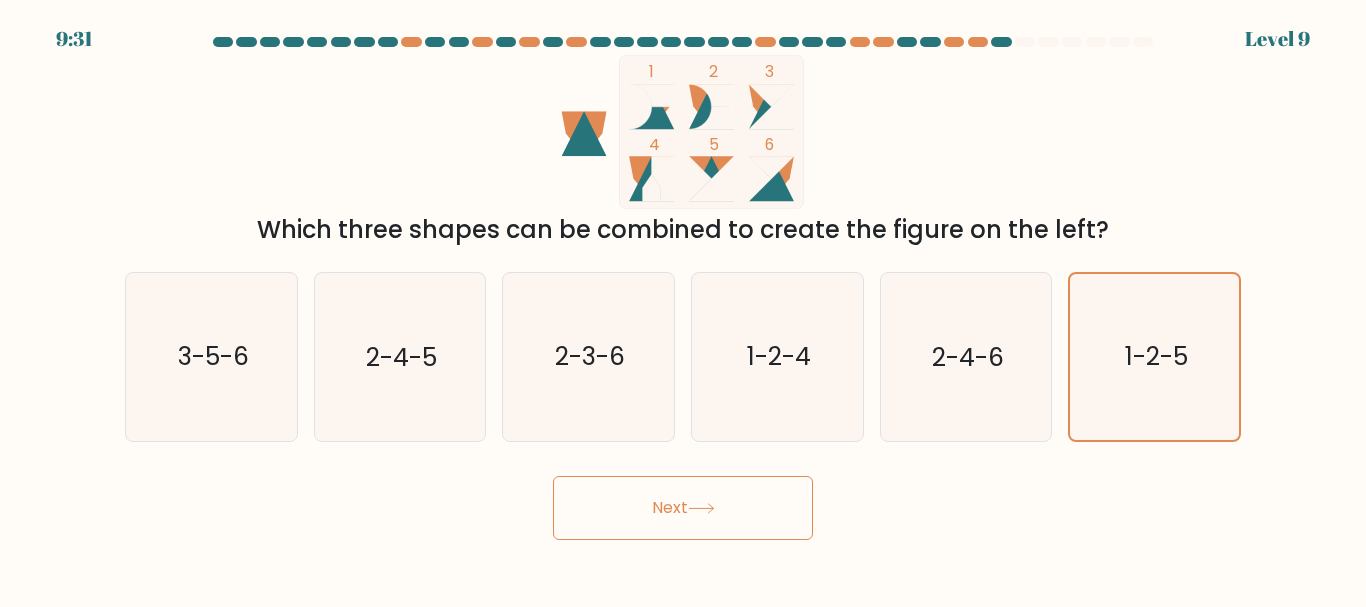 click on "Next" at bounding box center (683, 508) 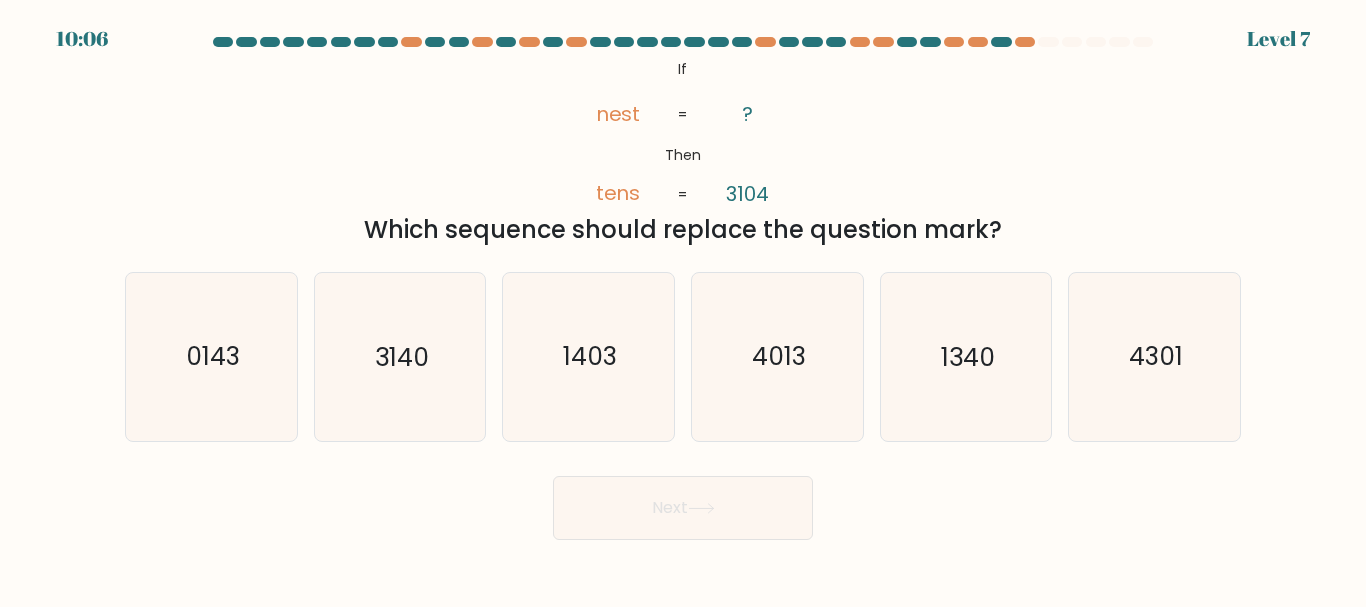 click on "0143" 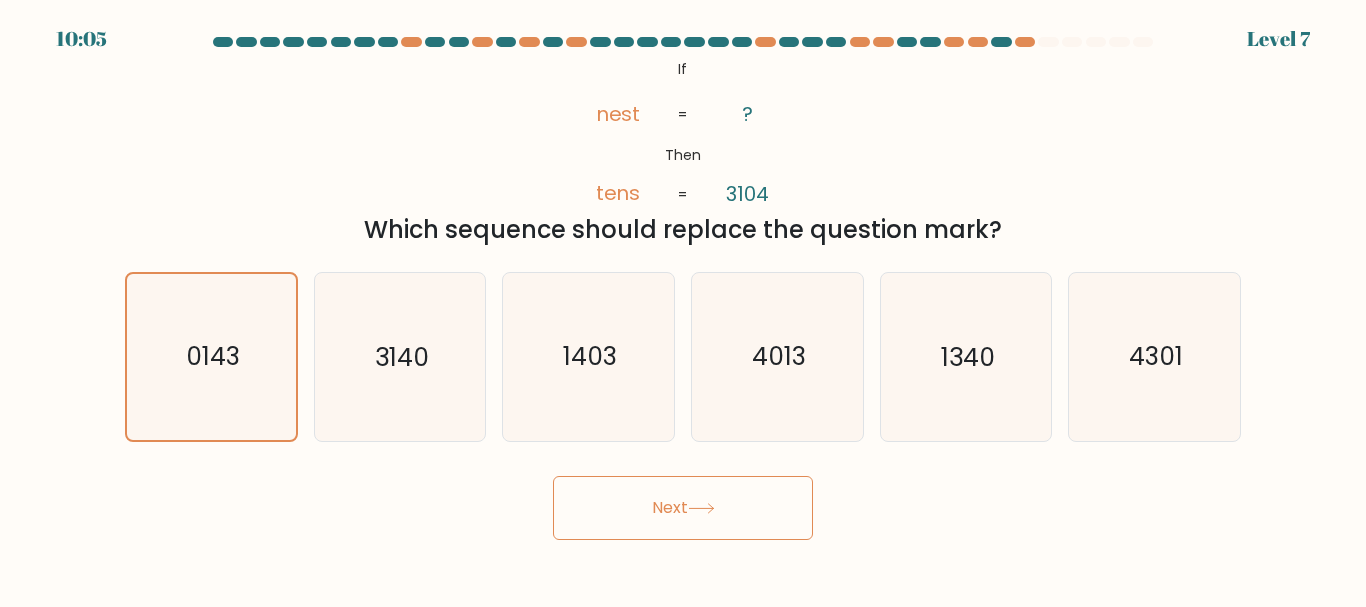 click on "Next" at bounding box center (683, 508) 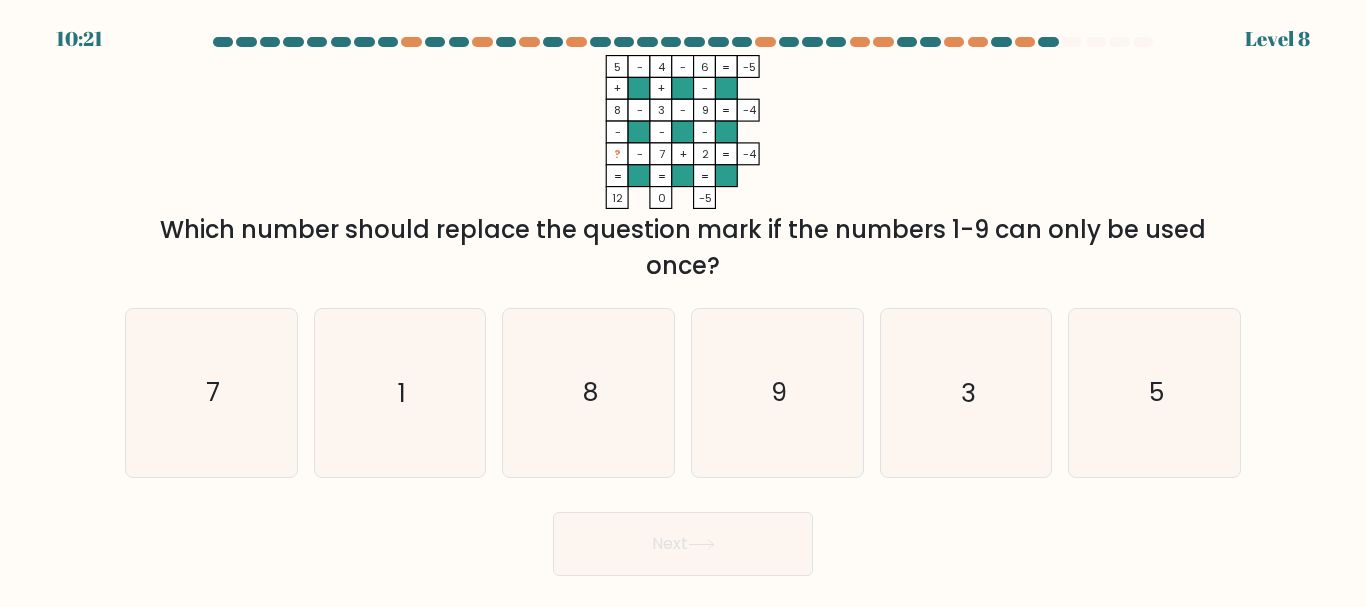 click on "5" 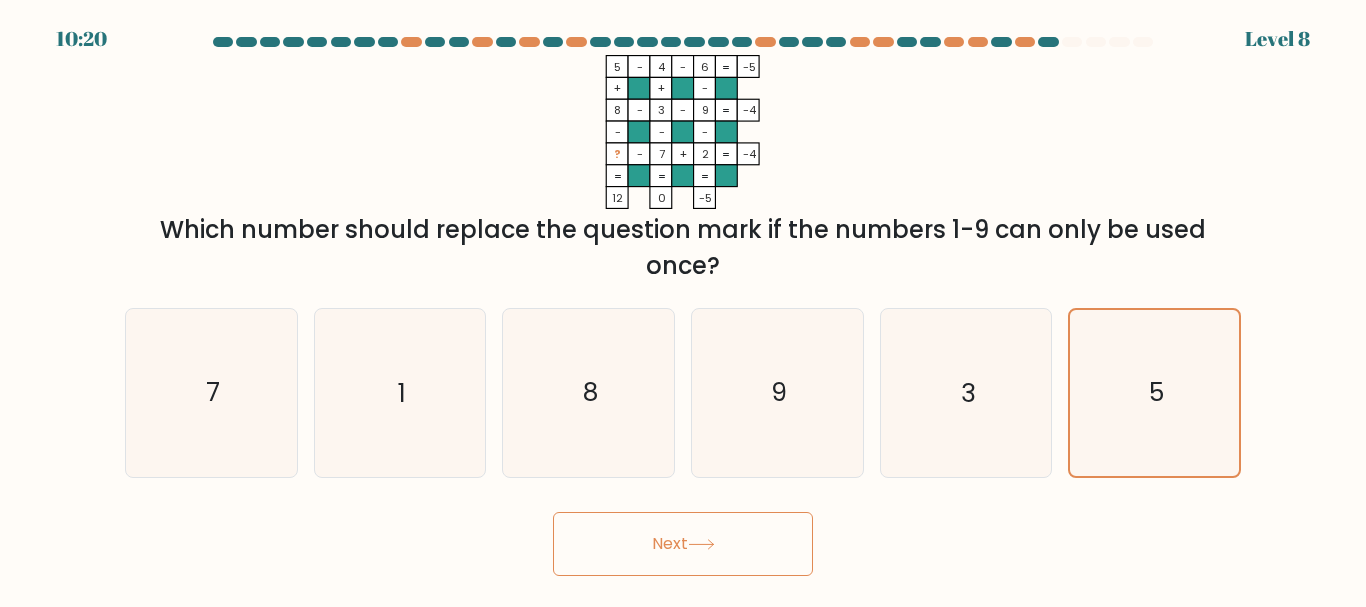 click on "Next" at bounding box center (683, 544) 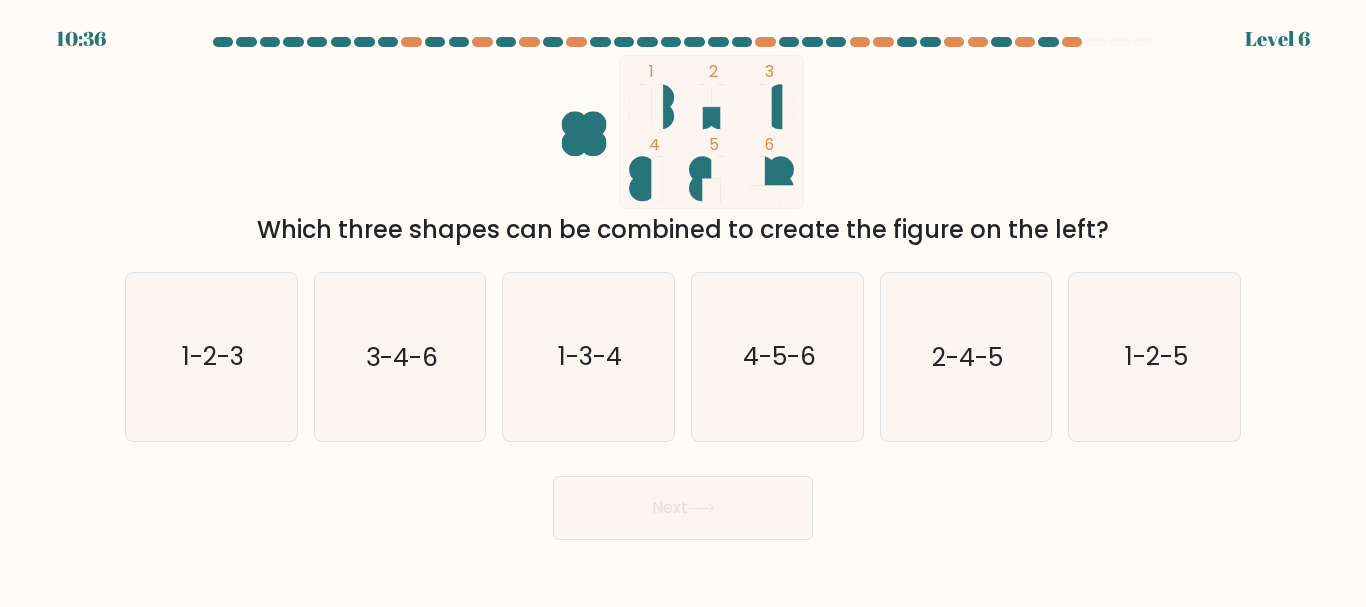 click on "1-2-5" 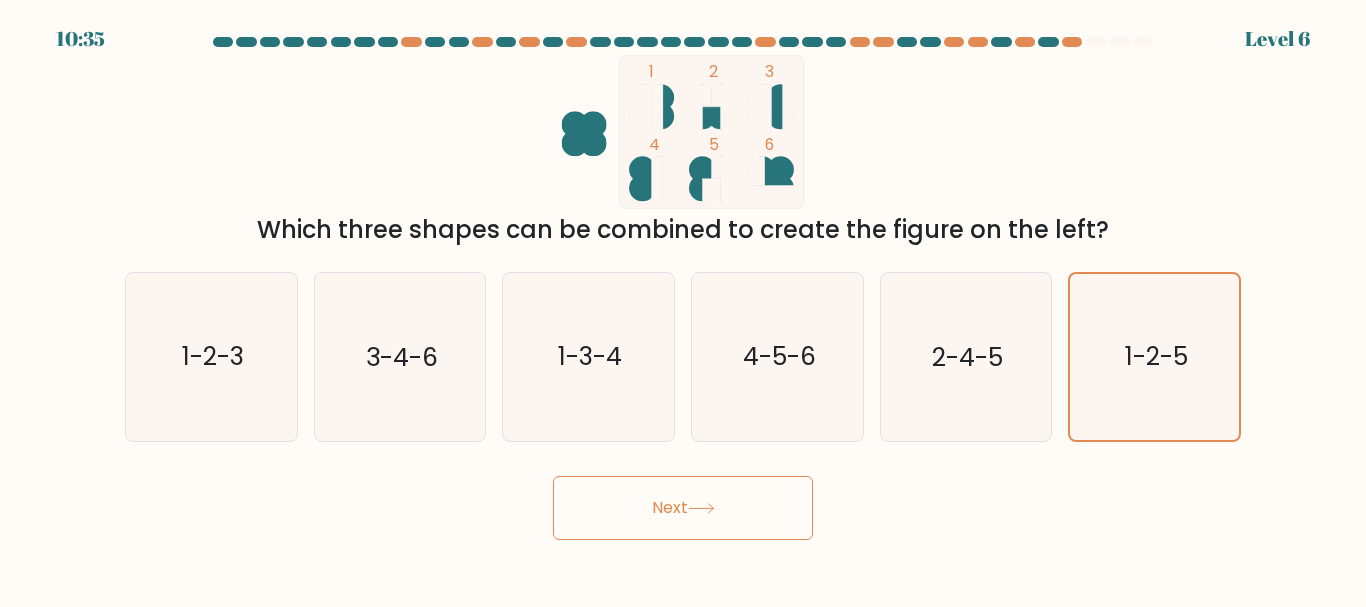 click on "Next" at bounding box center [683, 508] 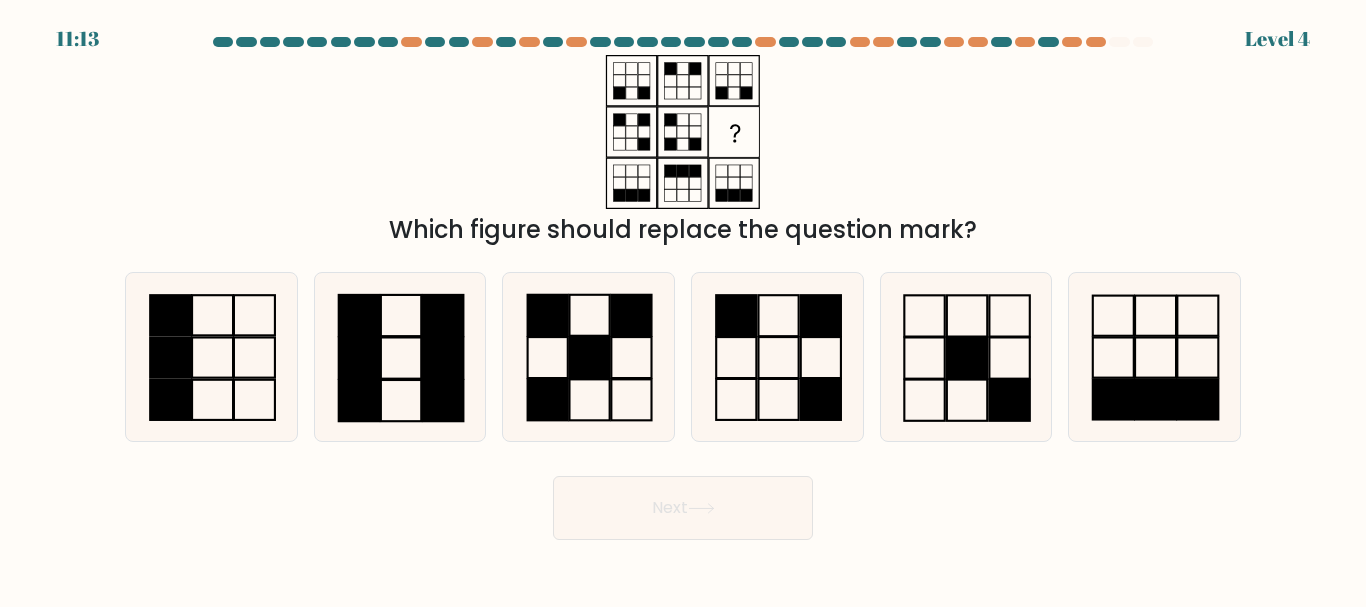 click 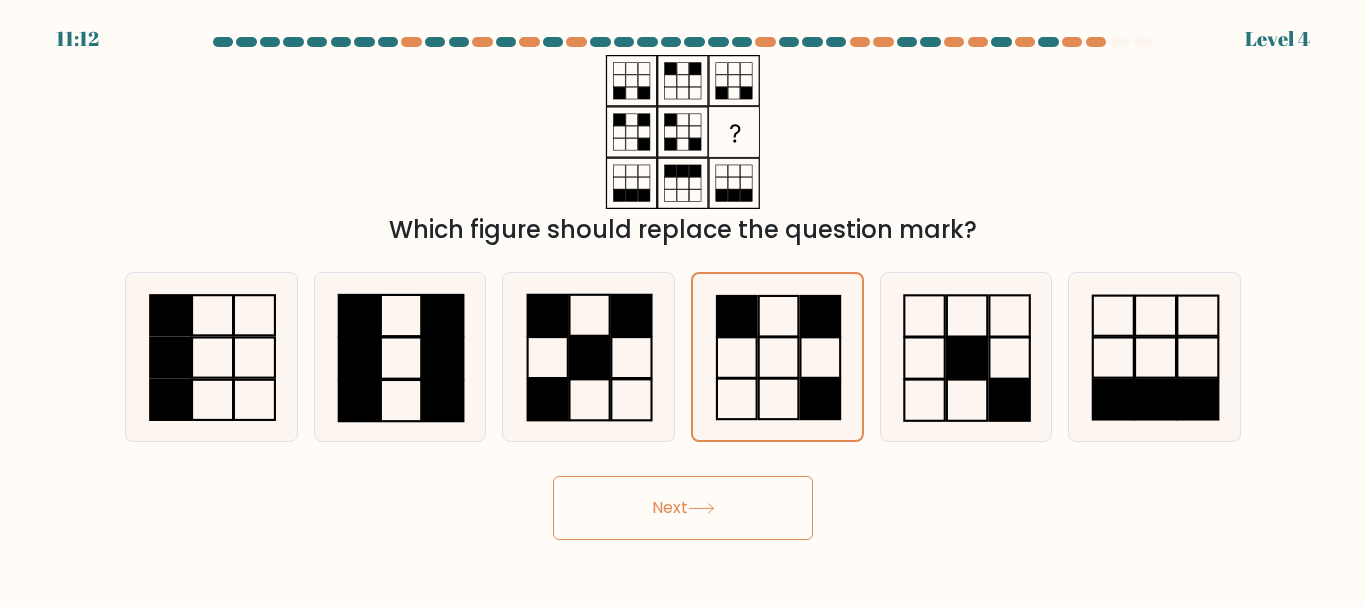 click 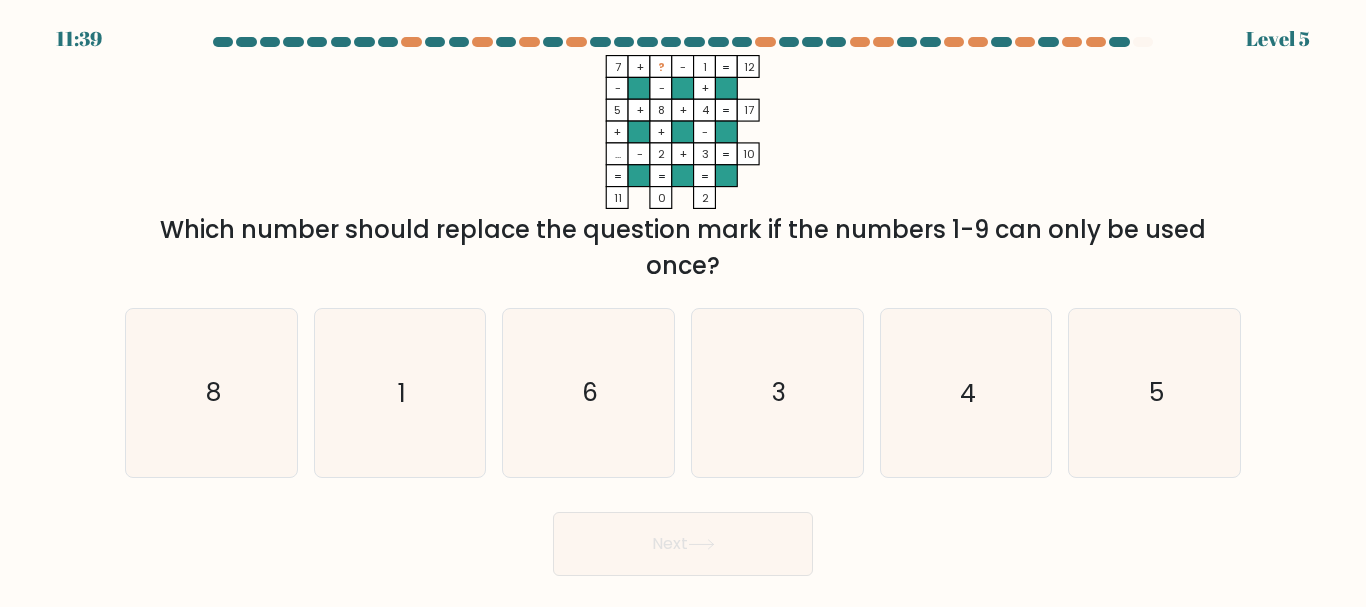 click on "6" 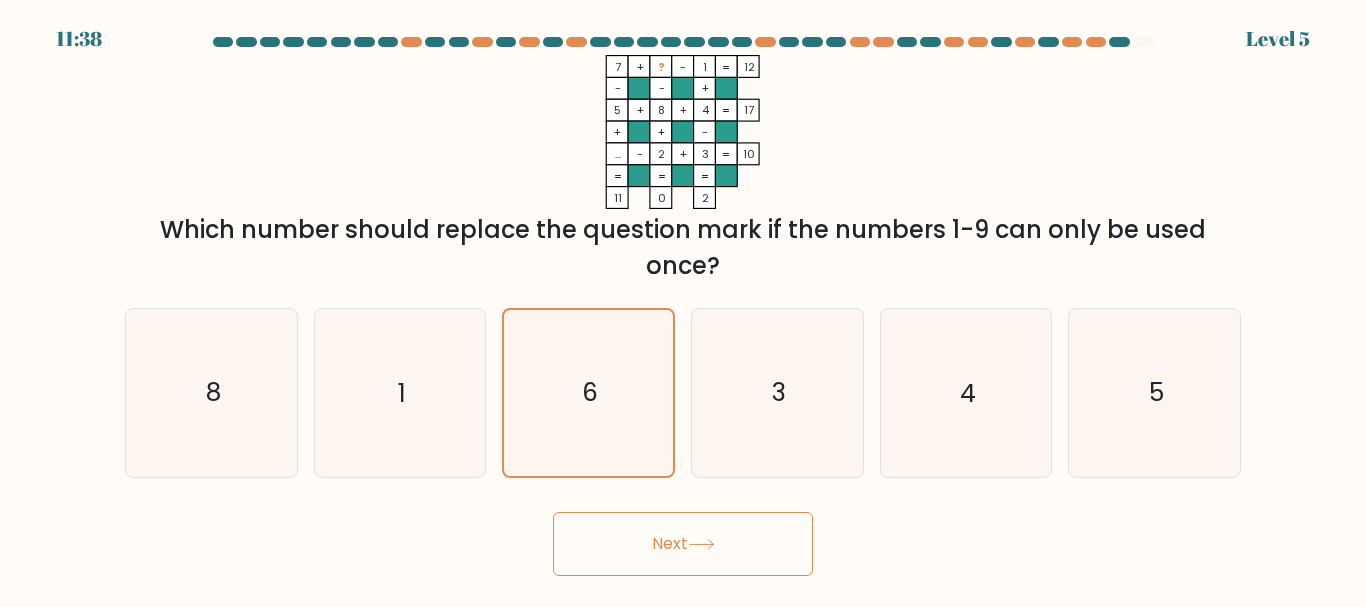 click 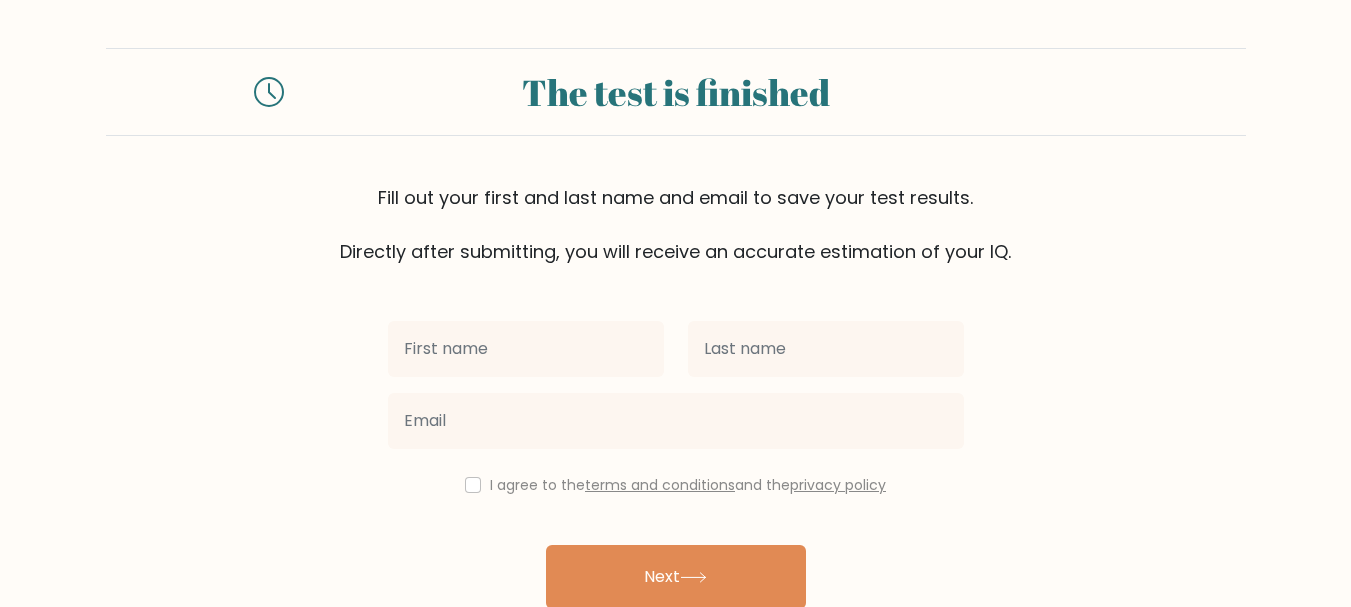 scroll, scrollTop: 0, scrollLeft: 0, axis: both 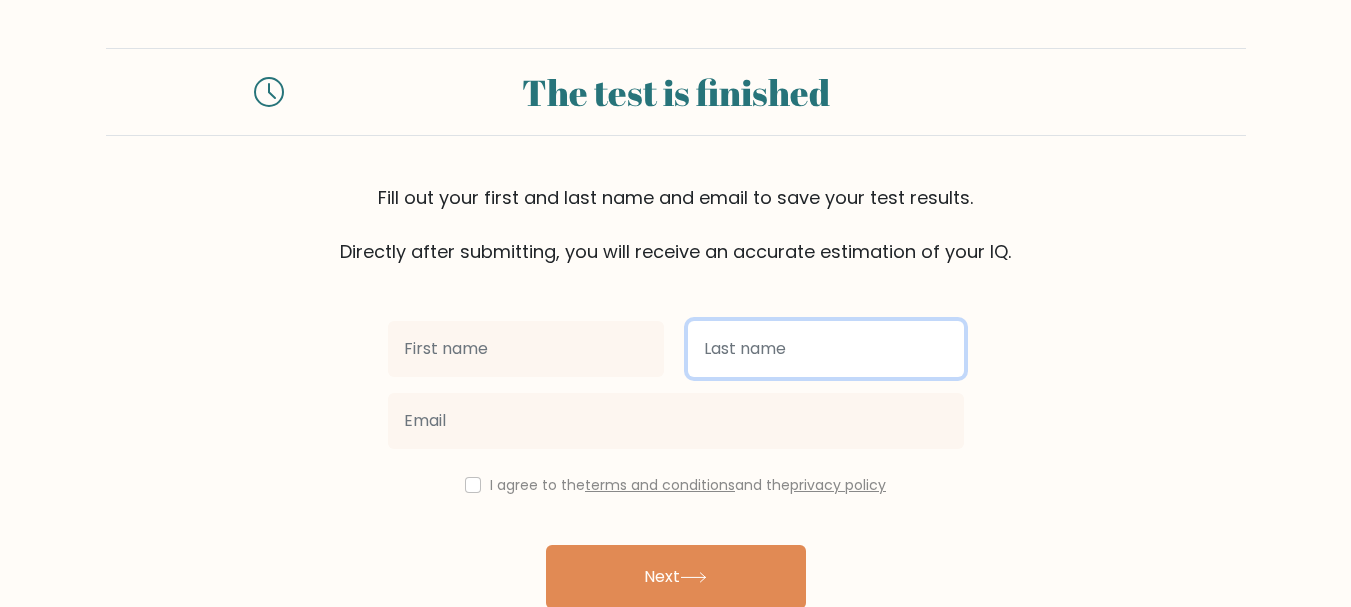 click at bounding box center (826, 349) 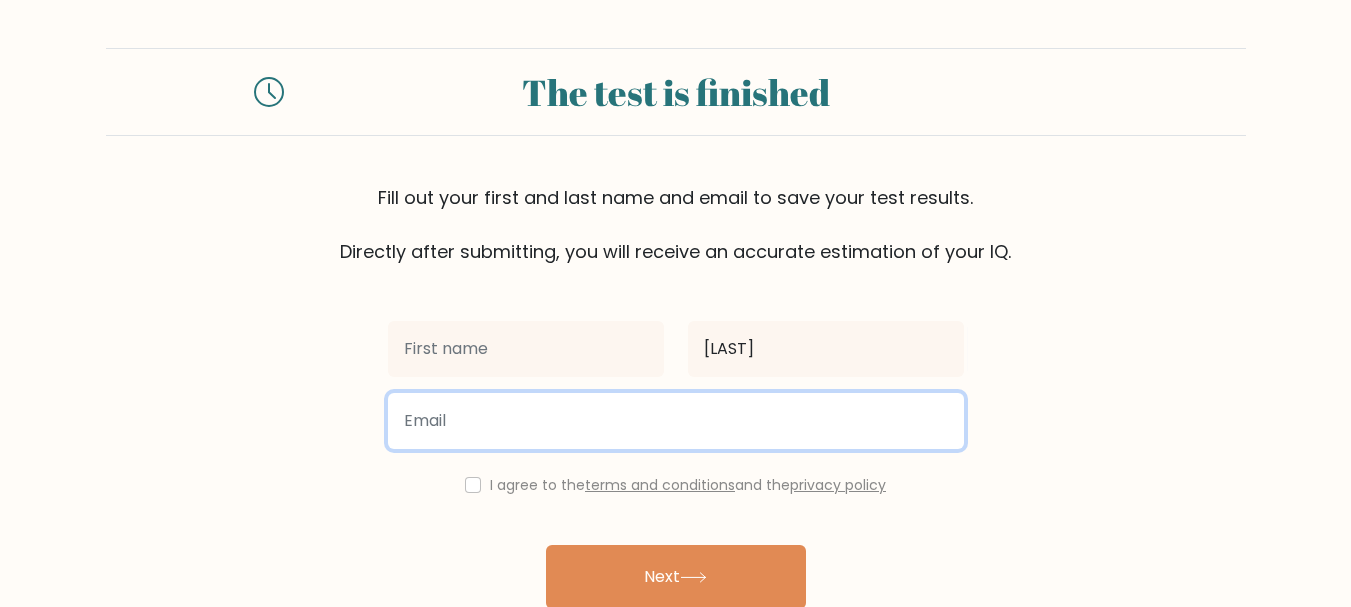 click at bounding box center [676, 421] 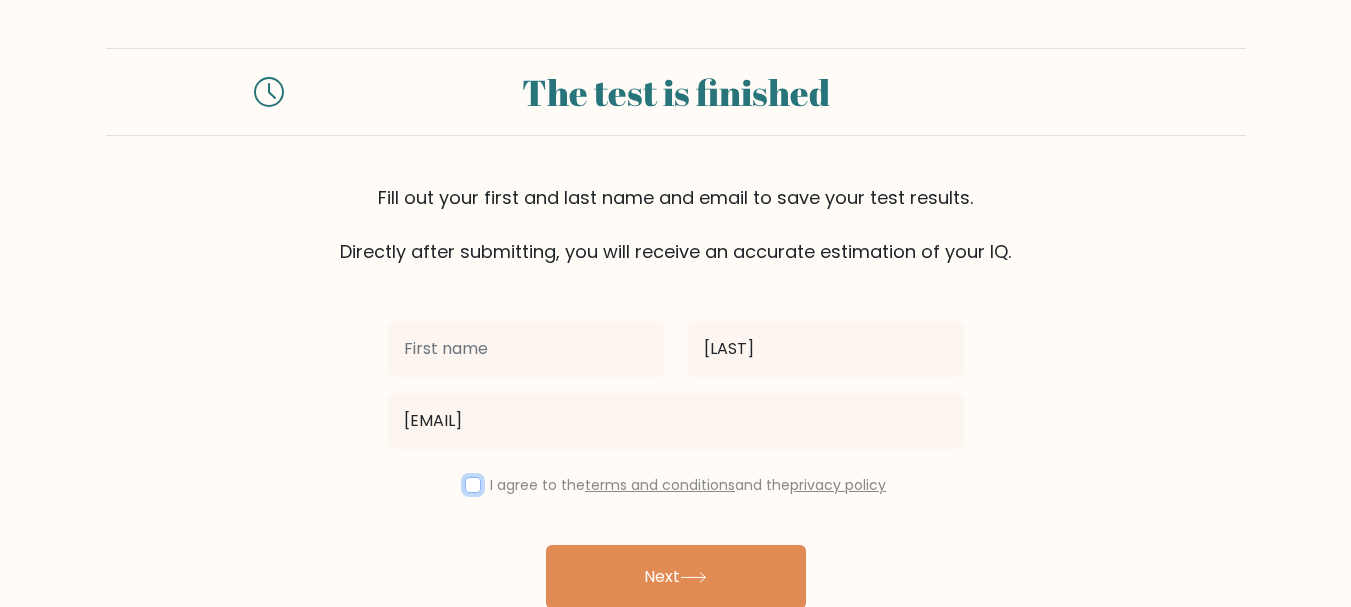 click at bounding box center (473, 485) 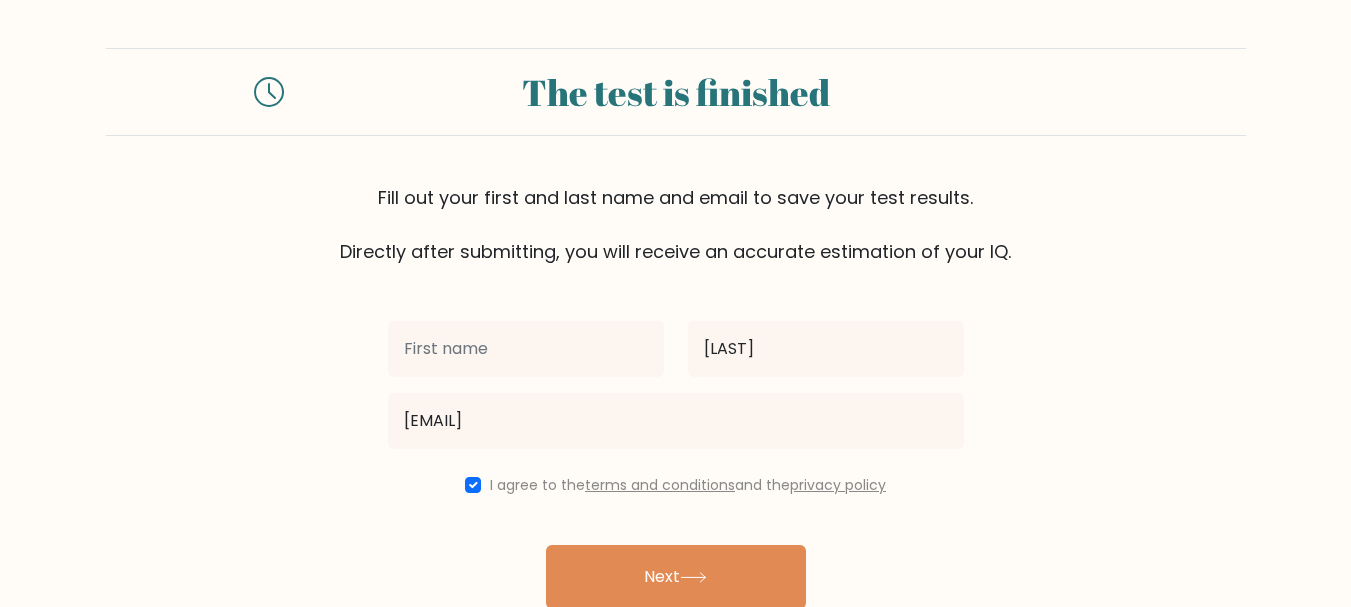 click 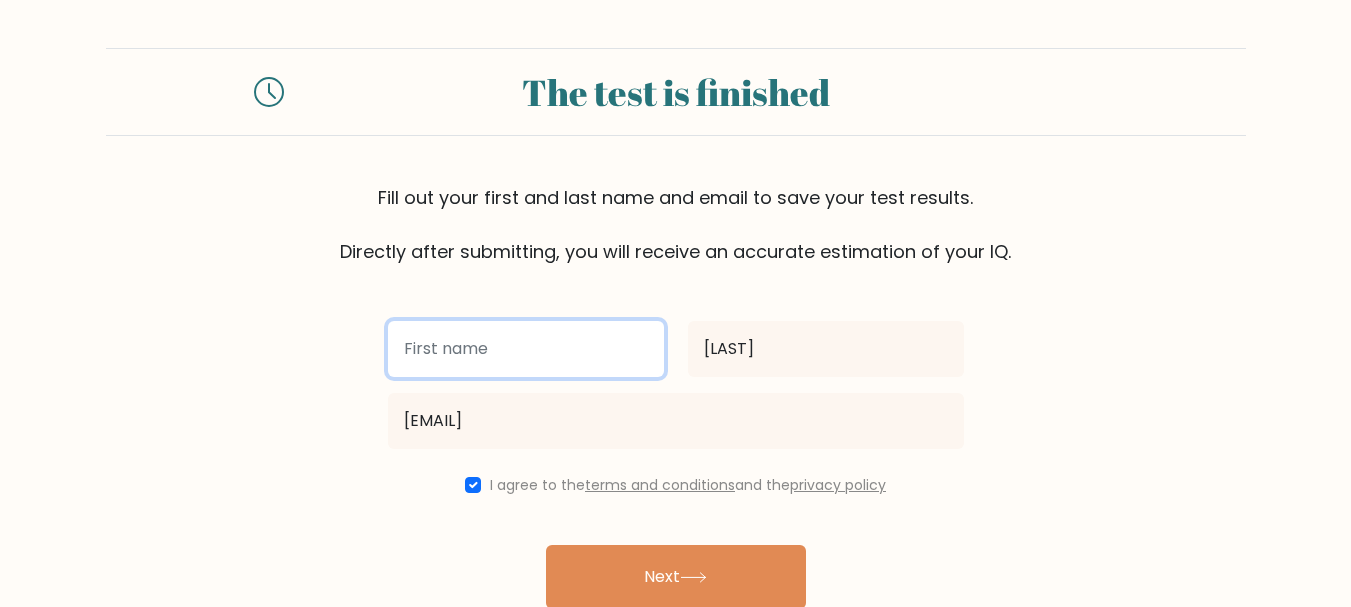 click at bounding box center (526, 349) 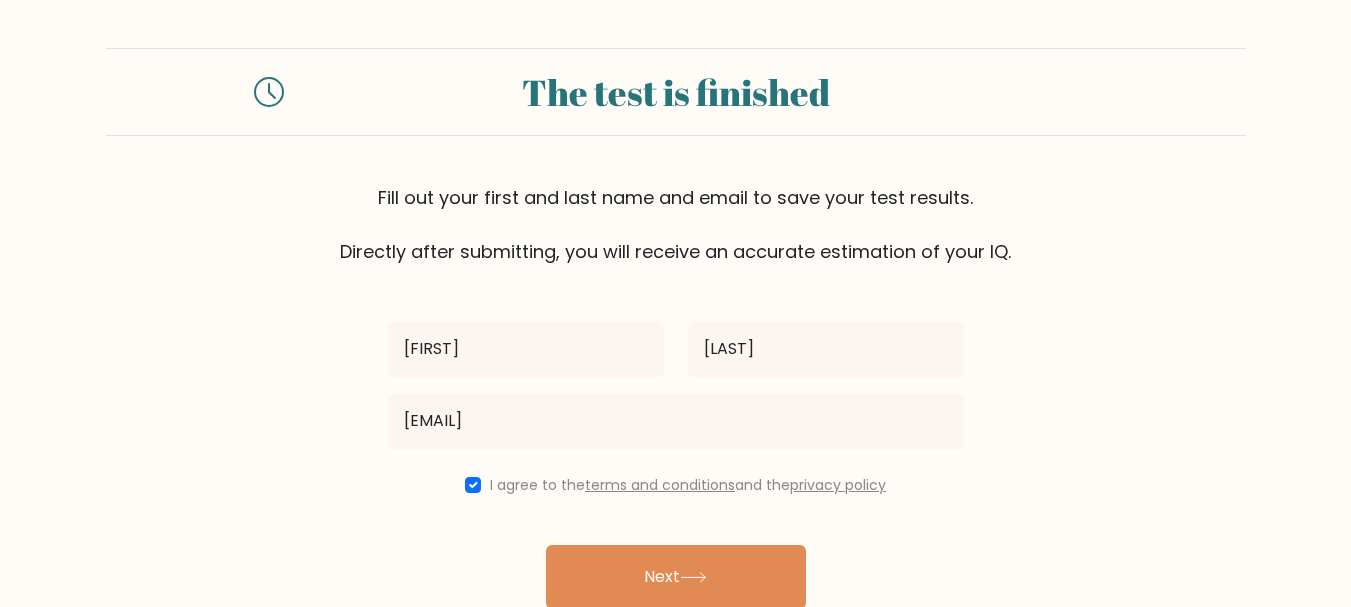 click on "Next" at bounding box center [676, 577] 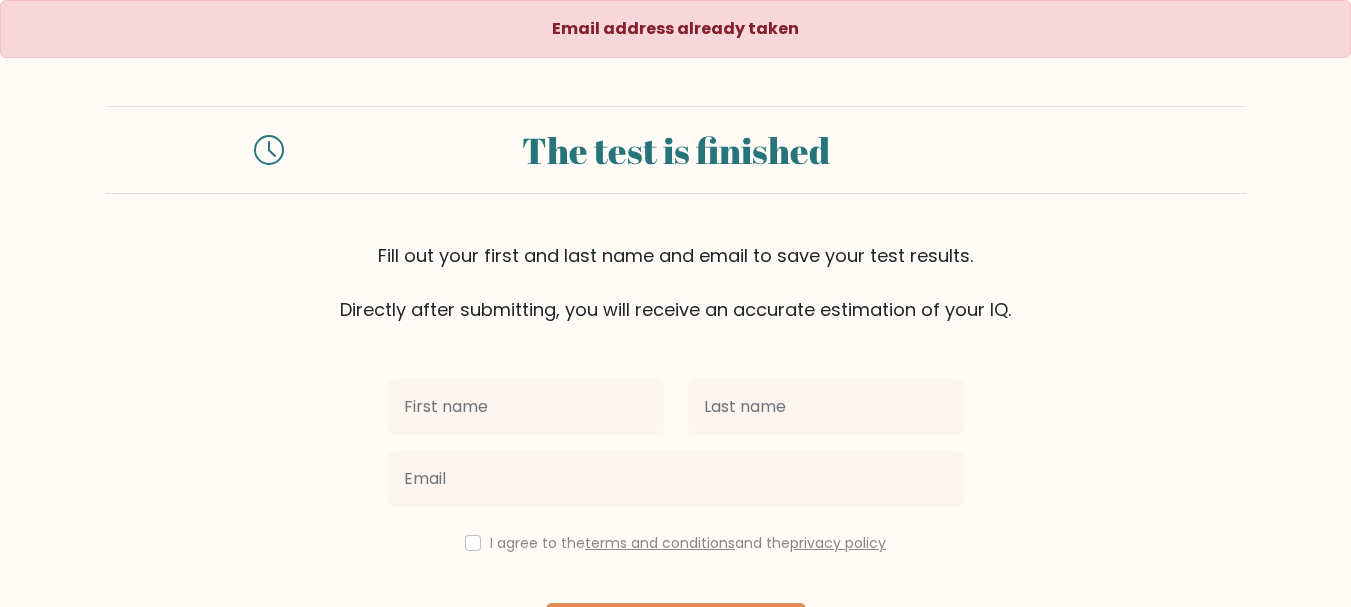 scroll, scrollTop: 0, scrollLeft: 0, axis: both 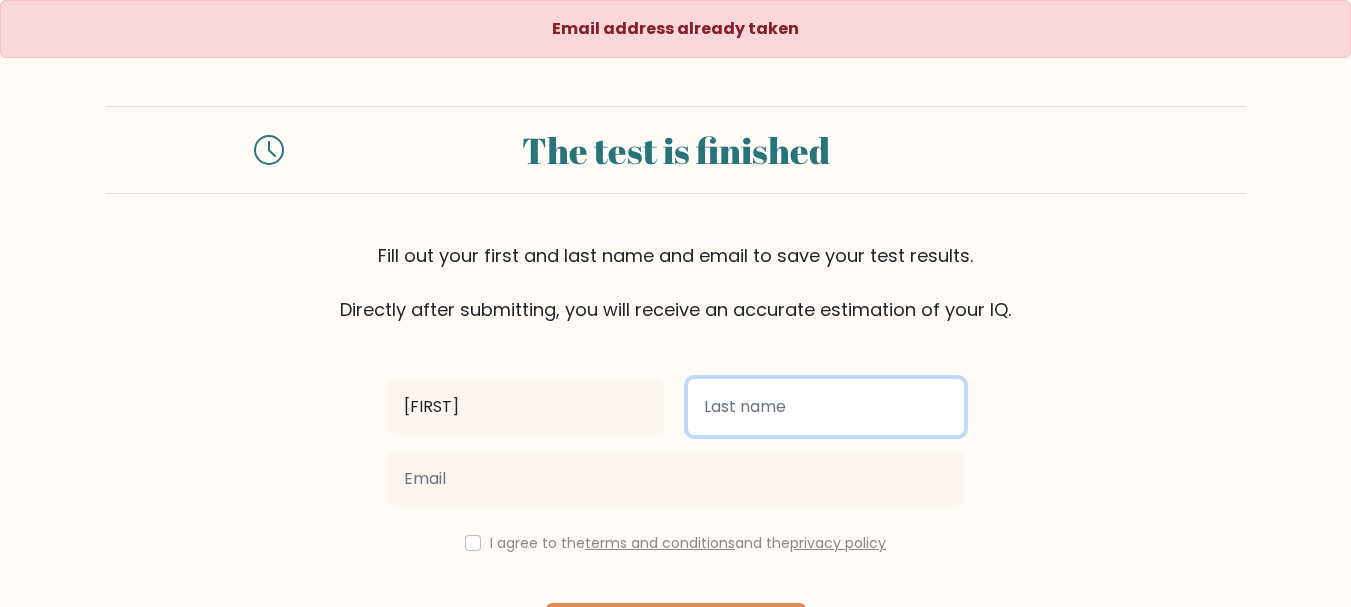 click at bounding box center (826, 407) 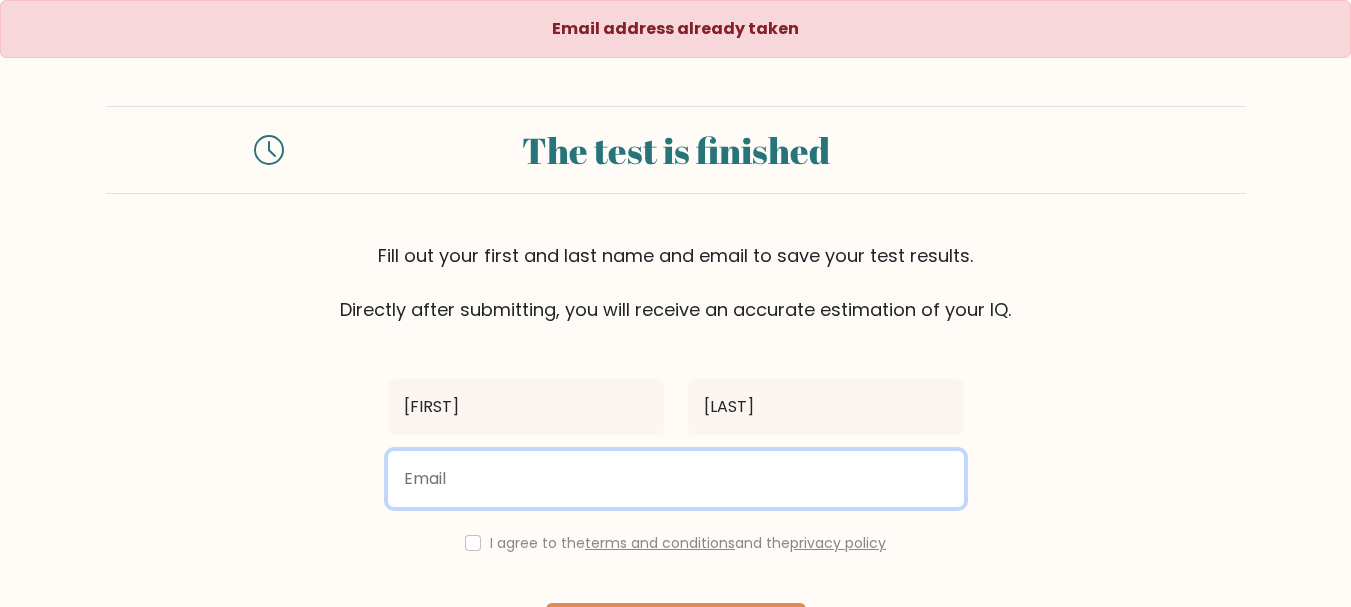 click at bounding box center [676, 479] 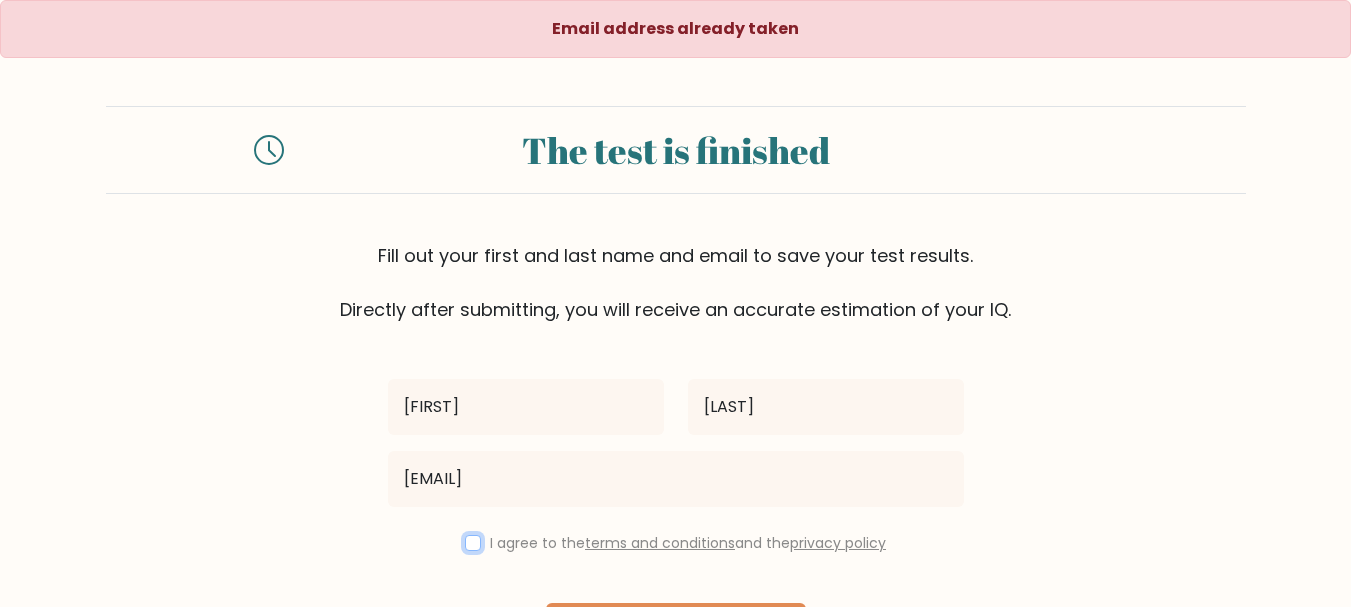 click at bounding box center (473, 543) 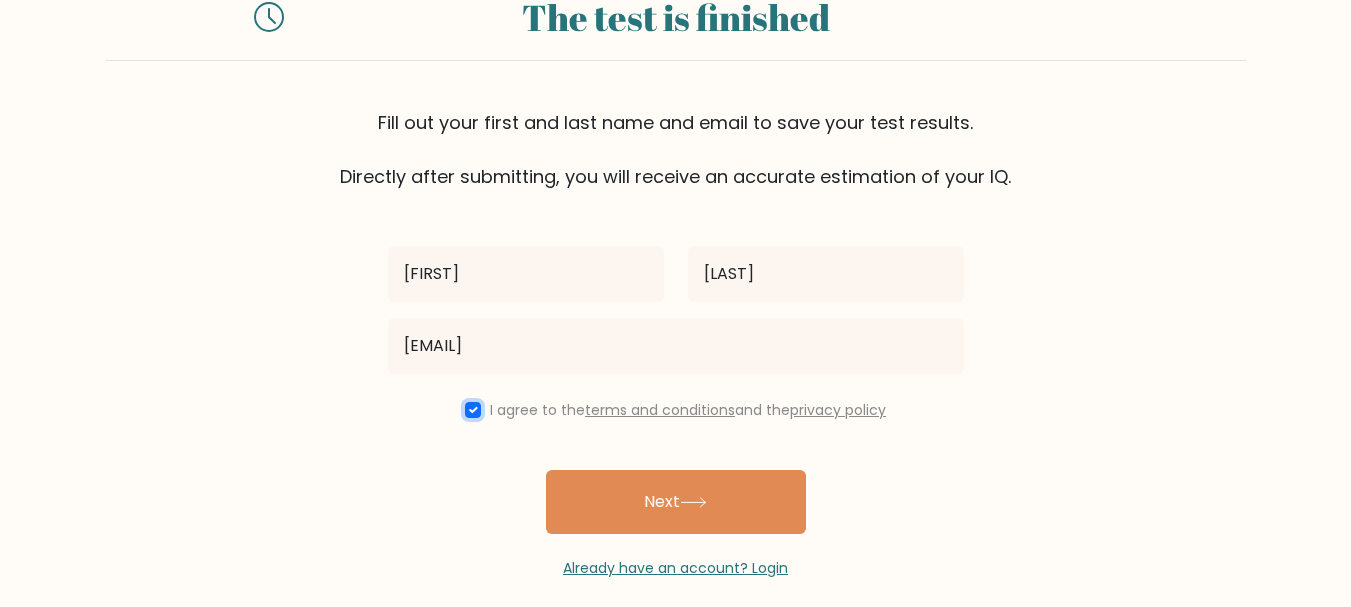scroll, scrollTop: 153, scrollLeft: 0, axis: vertical 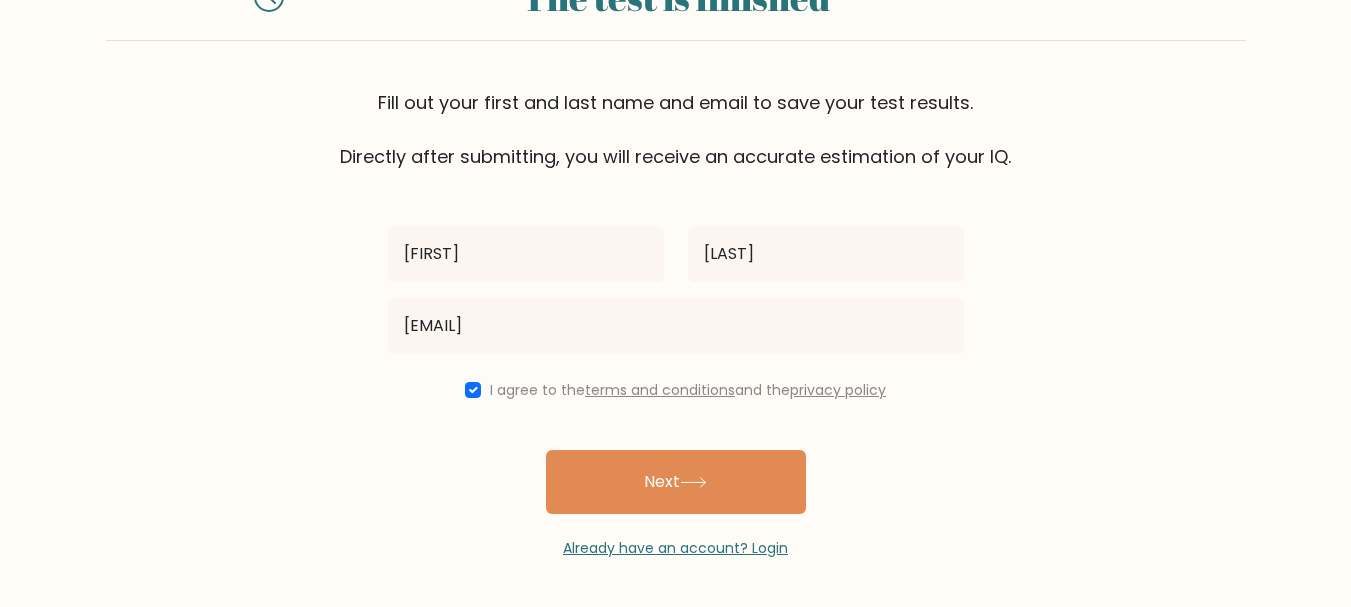 click on "Next" at bounding box center (676, 482) 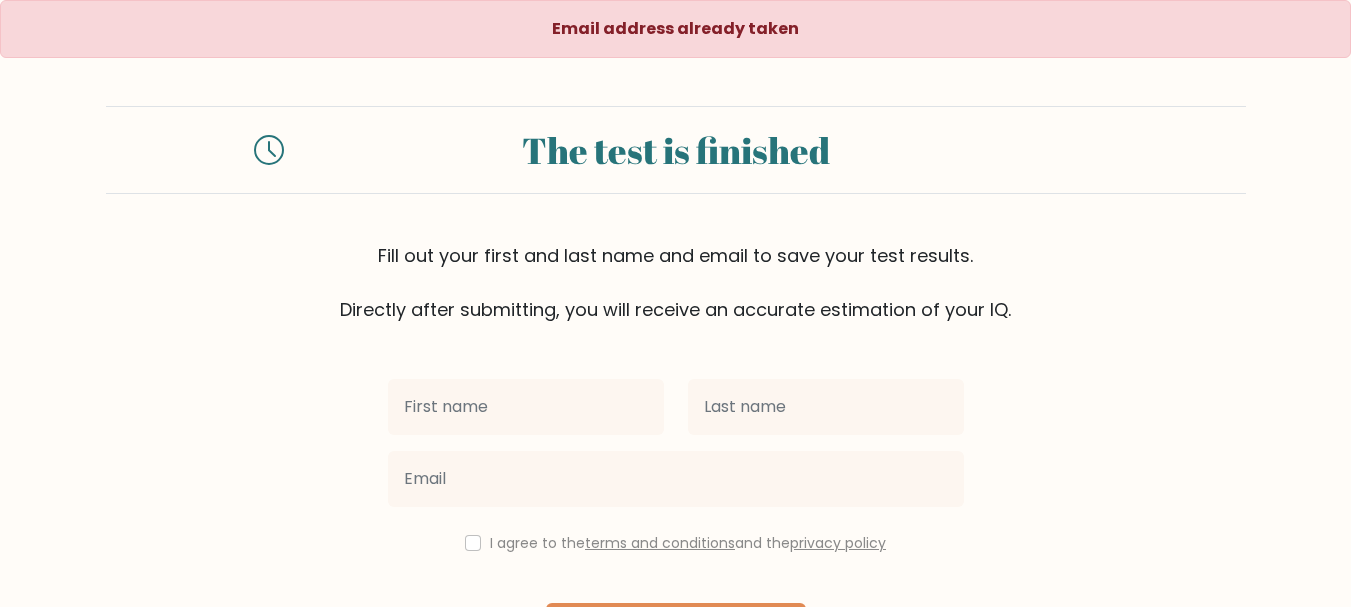 scroll, scrollTop: 0, scrollLeft: 0, axis: both 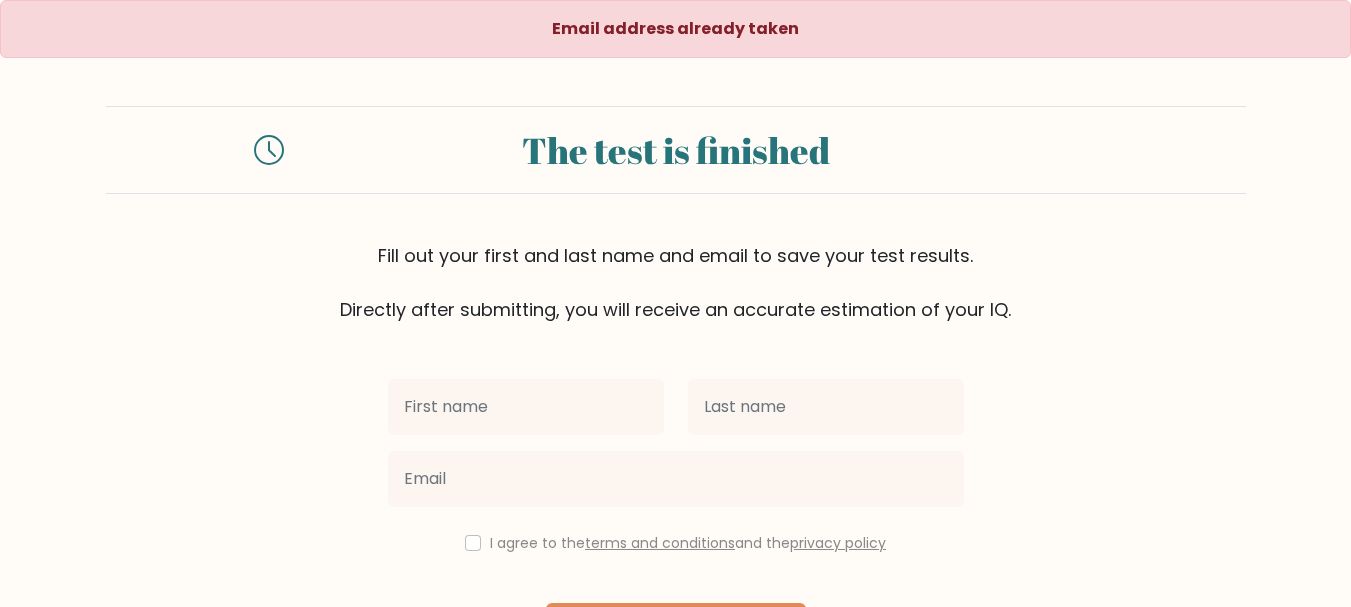 click on "Email address already taken" at bounding box center [675, 28] 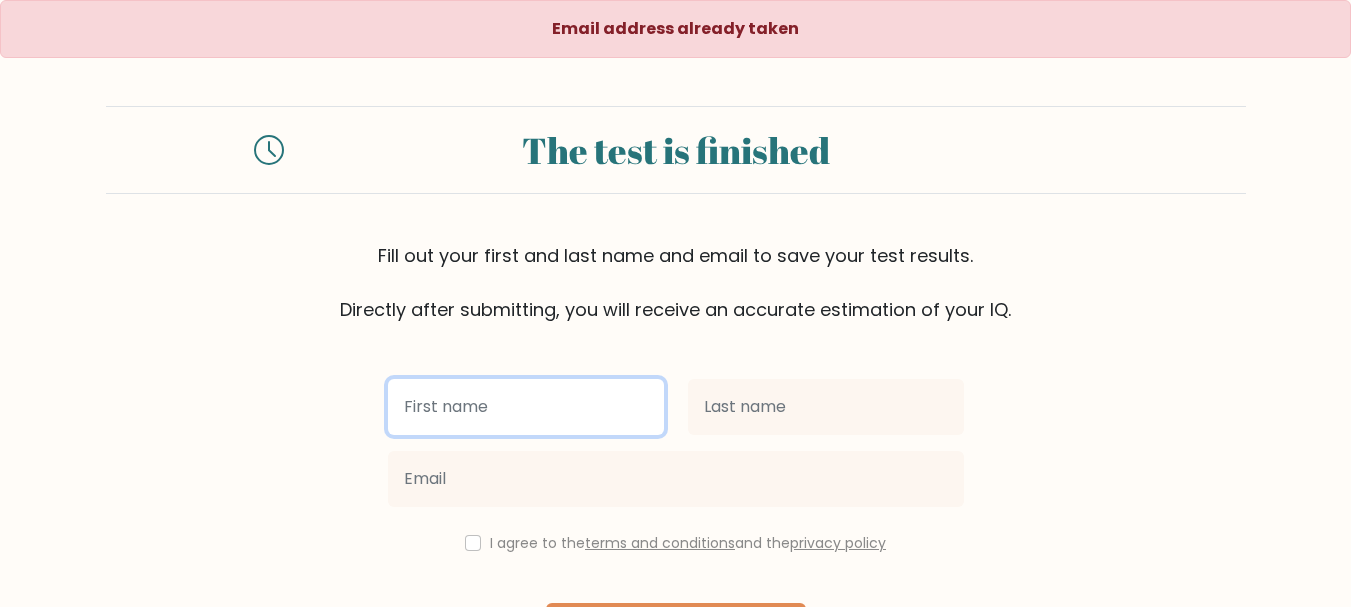 click at bounding box center [526, 407] 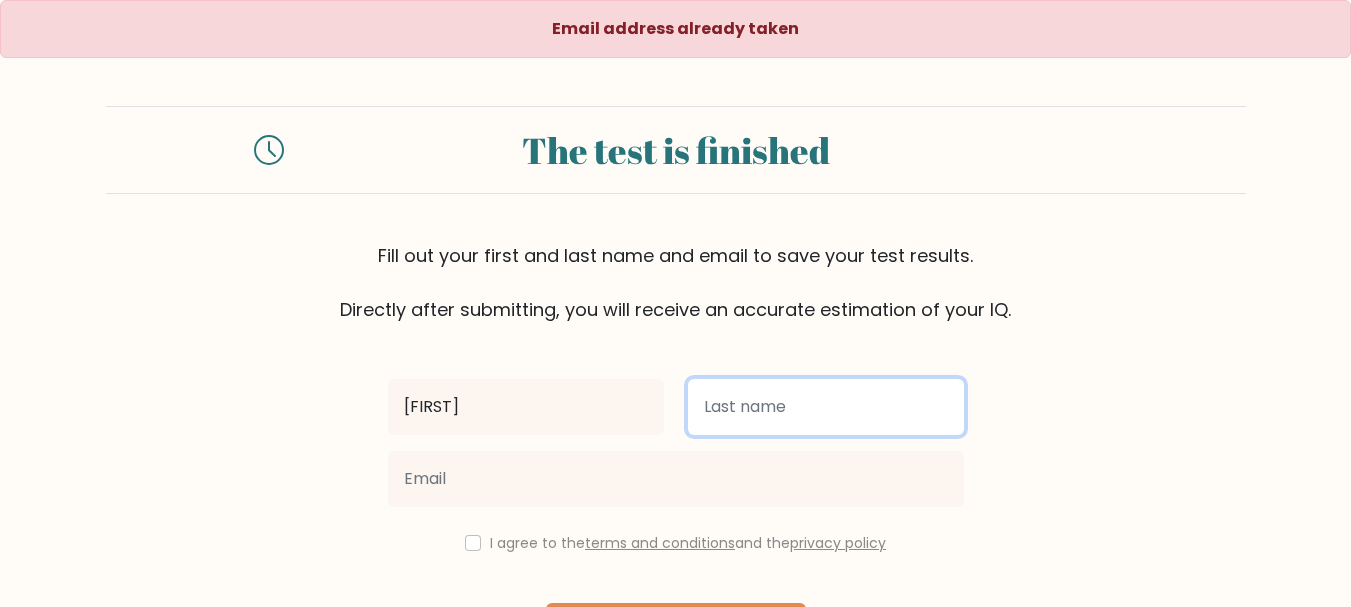 click at bounding box center [826, 407] 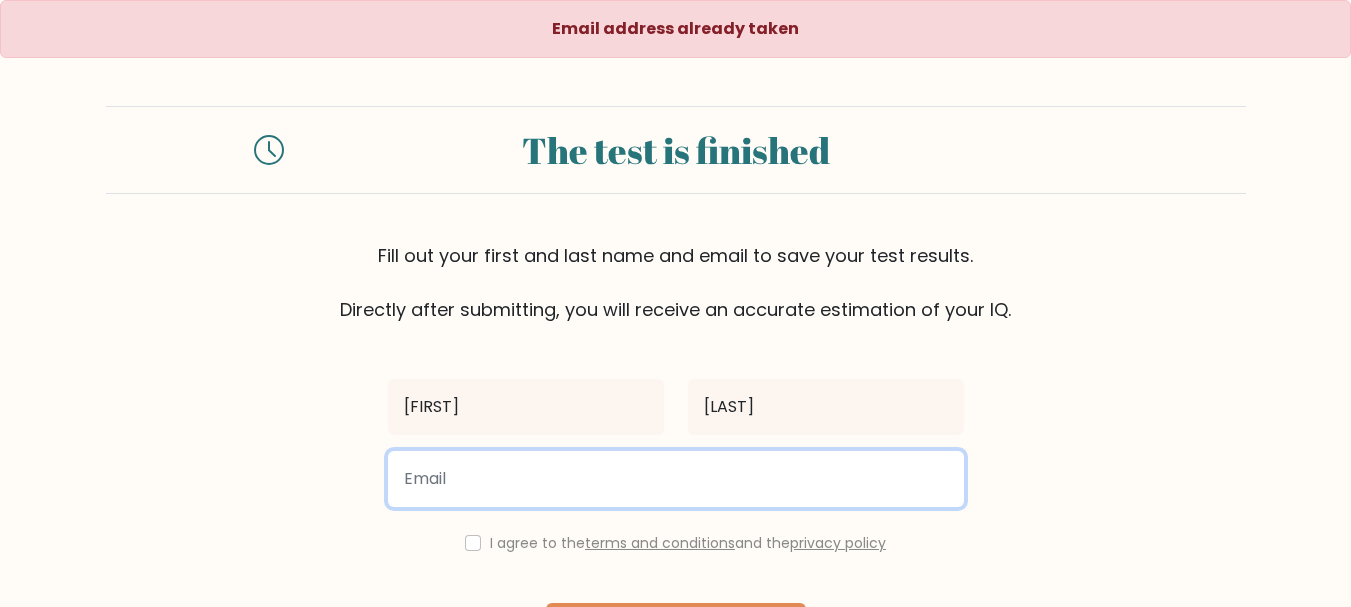 click at bounding box center (676, 479) 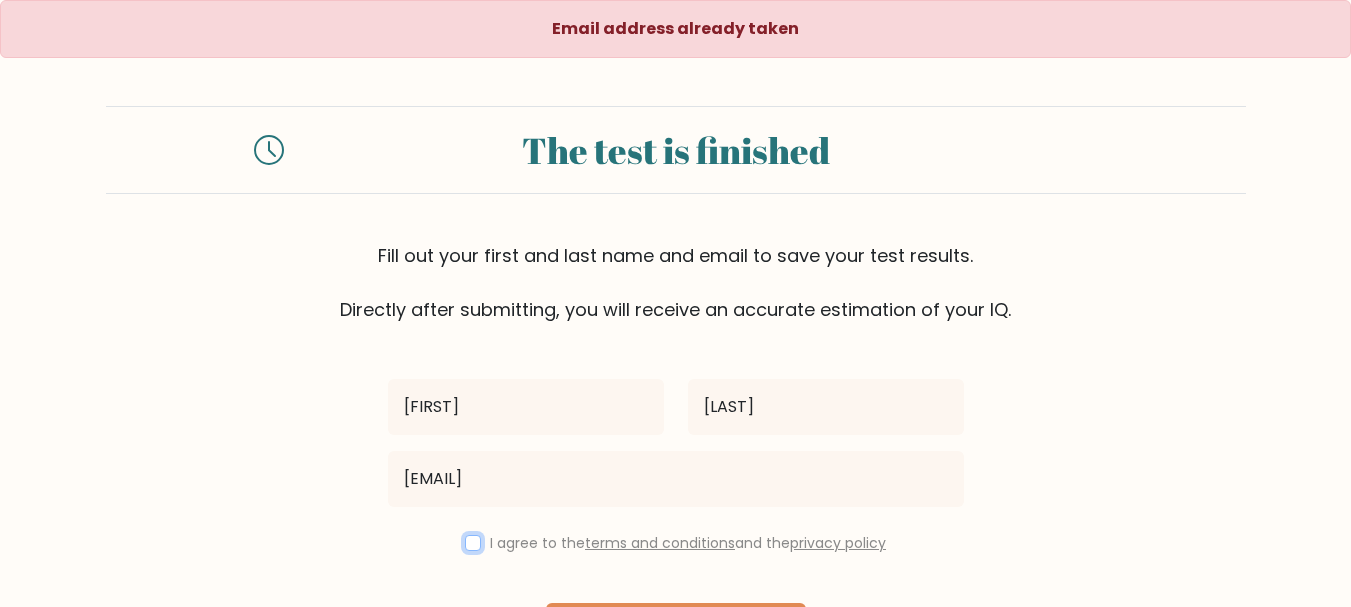 click at bounding box center [473, 543] 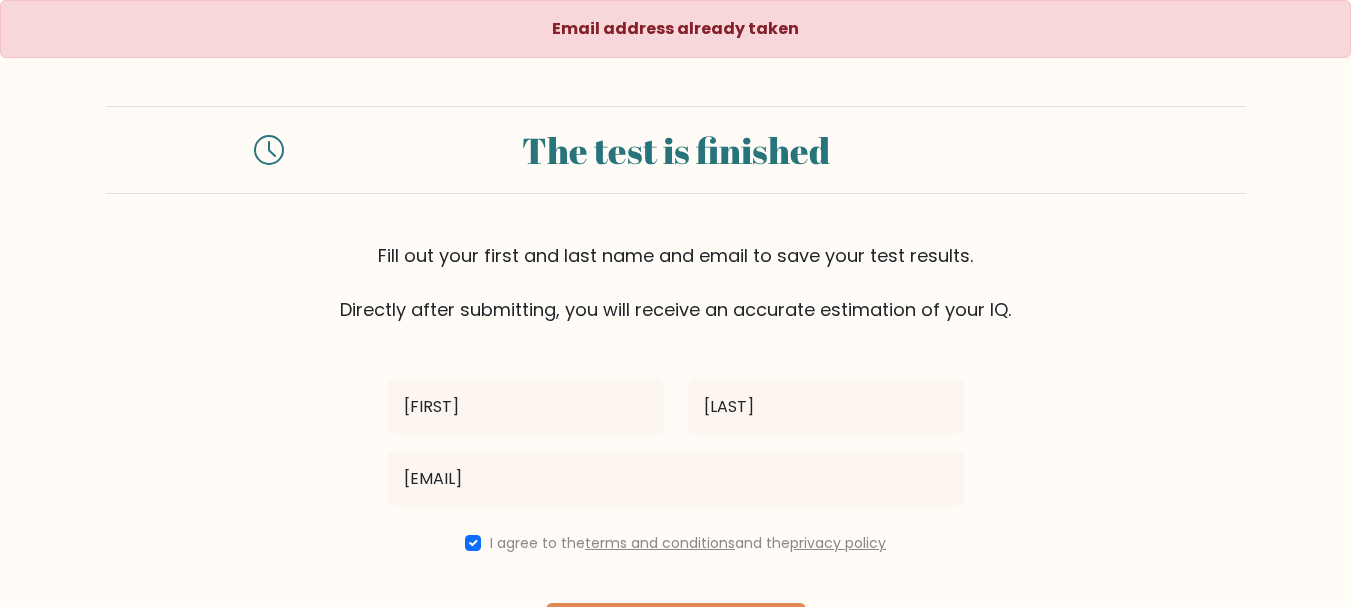 click on "Email address already taken" at bounding box center [675, 28] 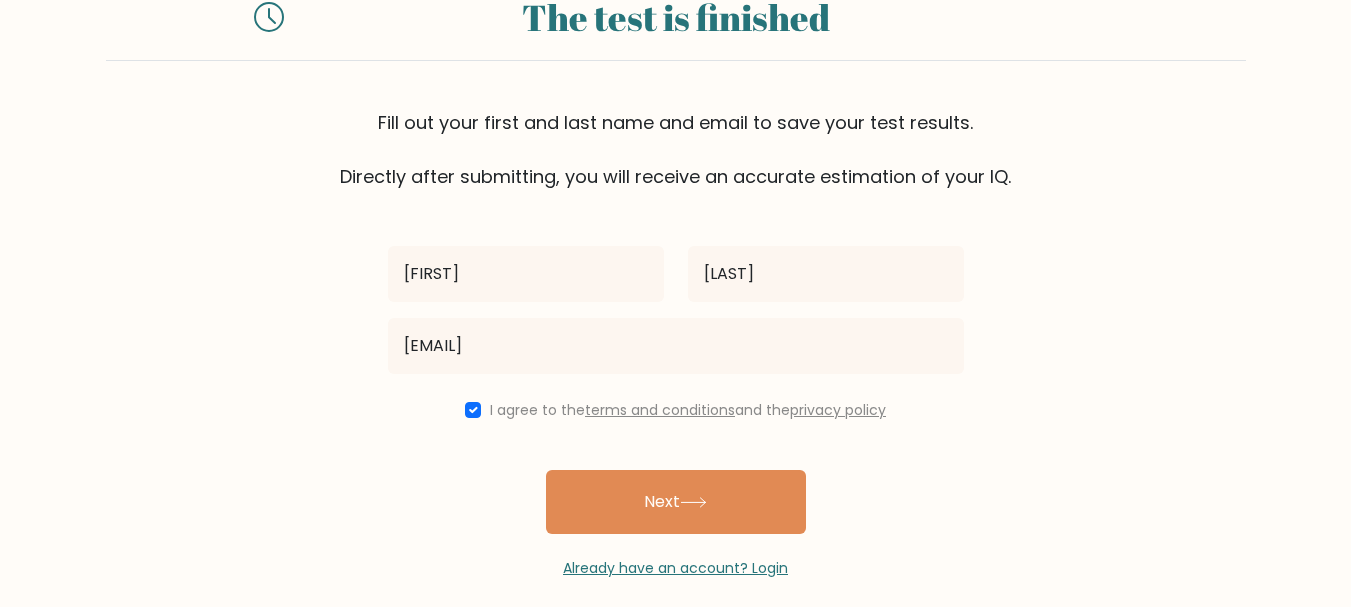 scroll, scrollTop: 153, scrollLeft: 0, axis: vertical 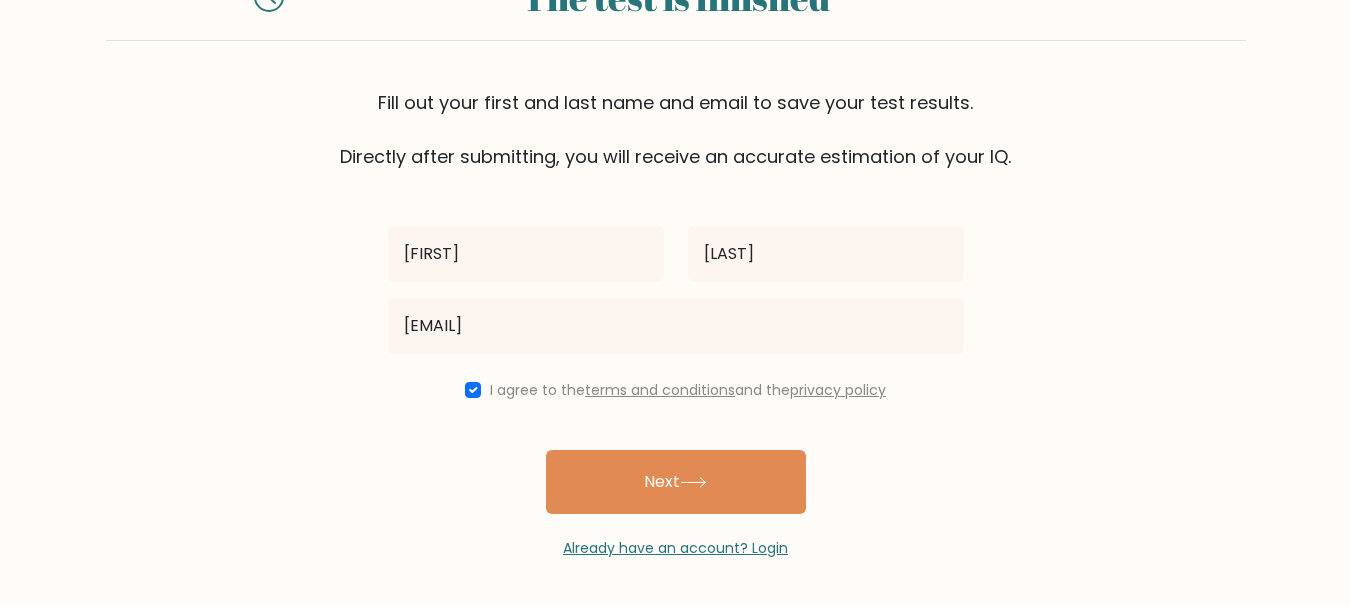 click on "Already have an account? Login" at bounding box center [675, 548] 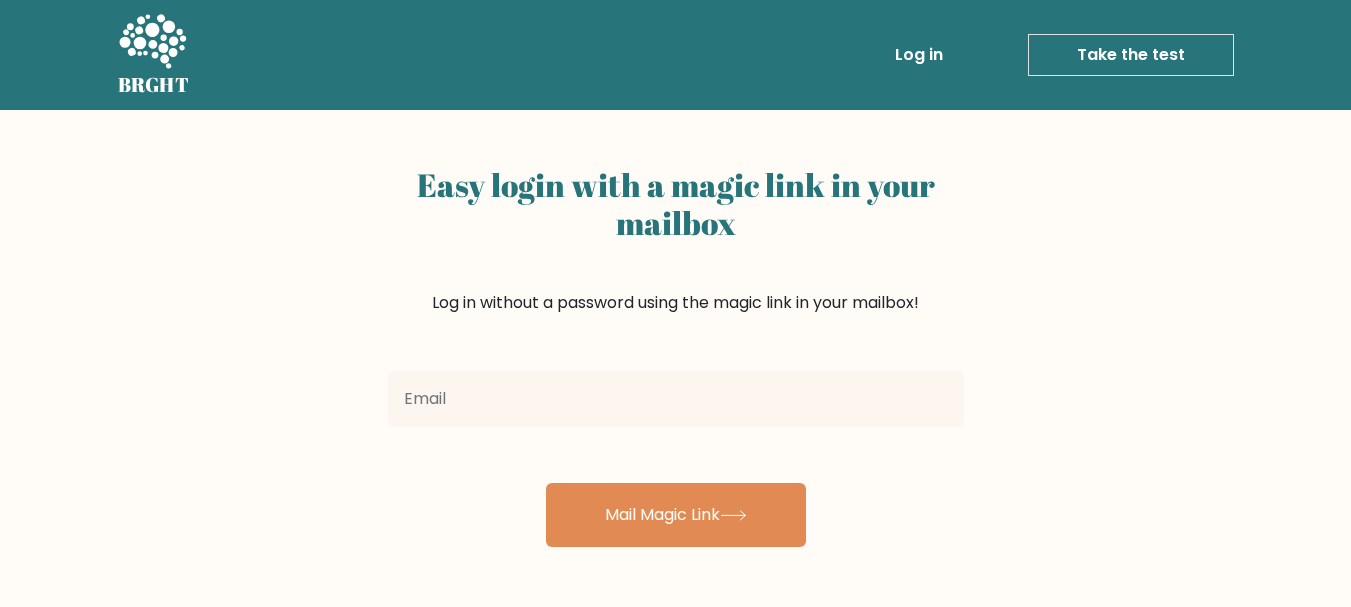 scroll, scrollTop: 0, scrollLeft: 0, axis: both 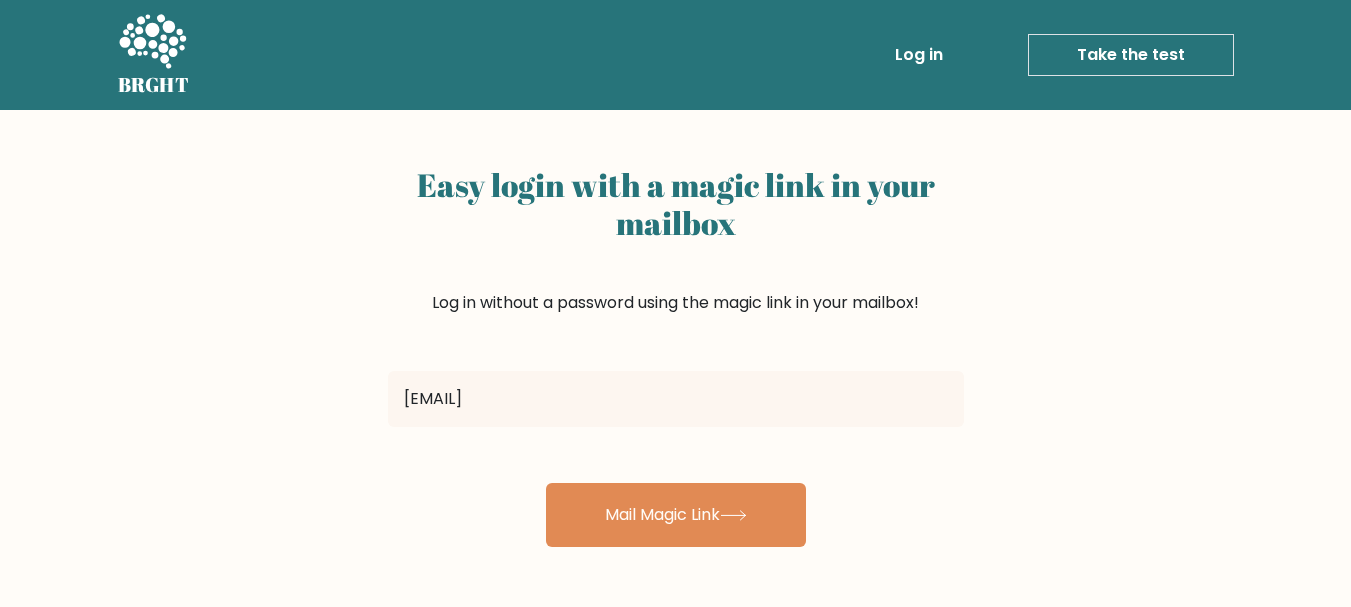 click on "Take the test" at bounding box center [1131, 55] 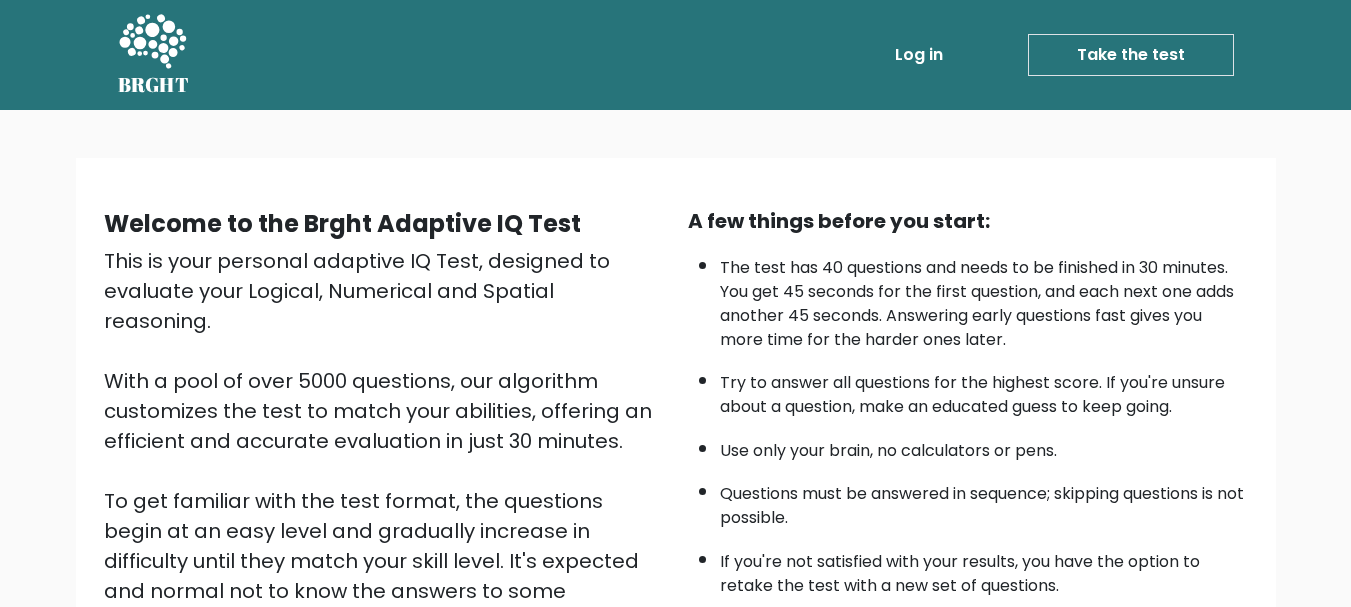scroll, scrollTop: 0, scrollLeft: 0, axis: both 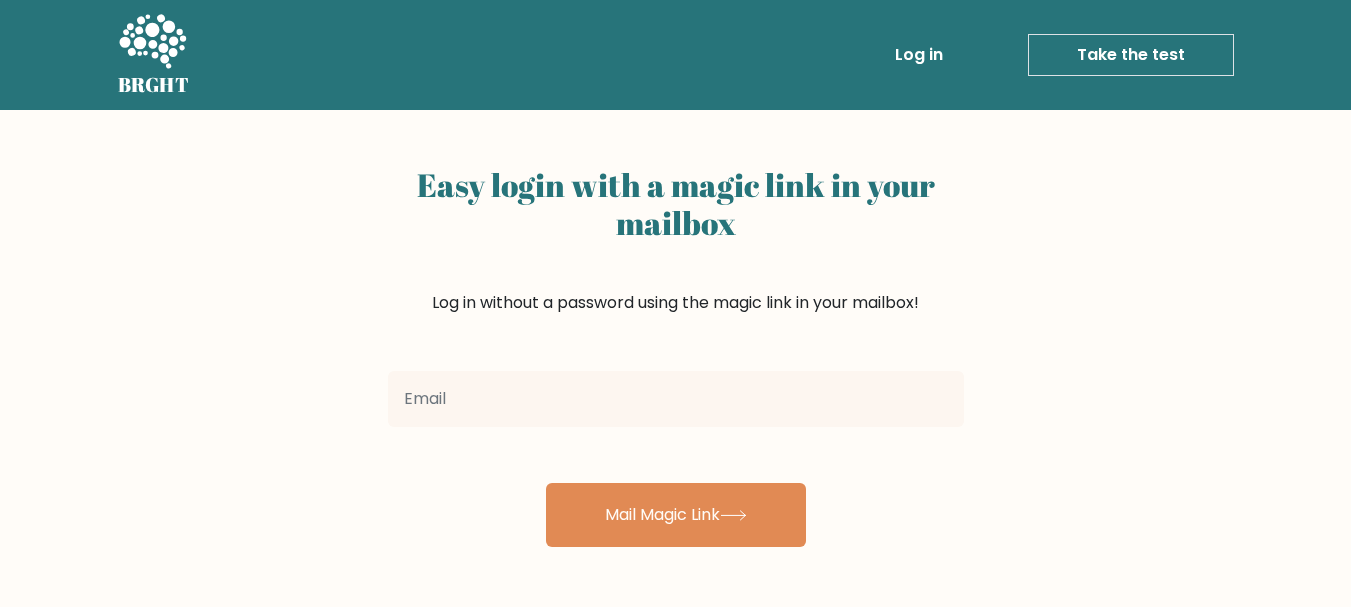 click at bounding box center [676, 399] 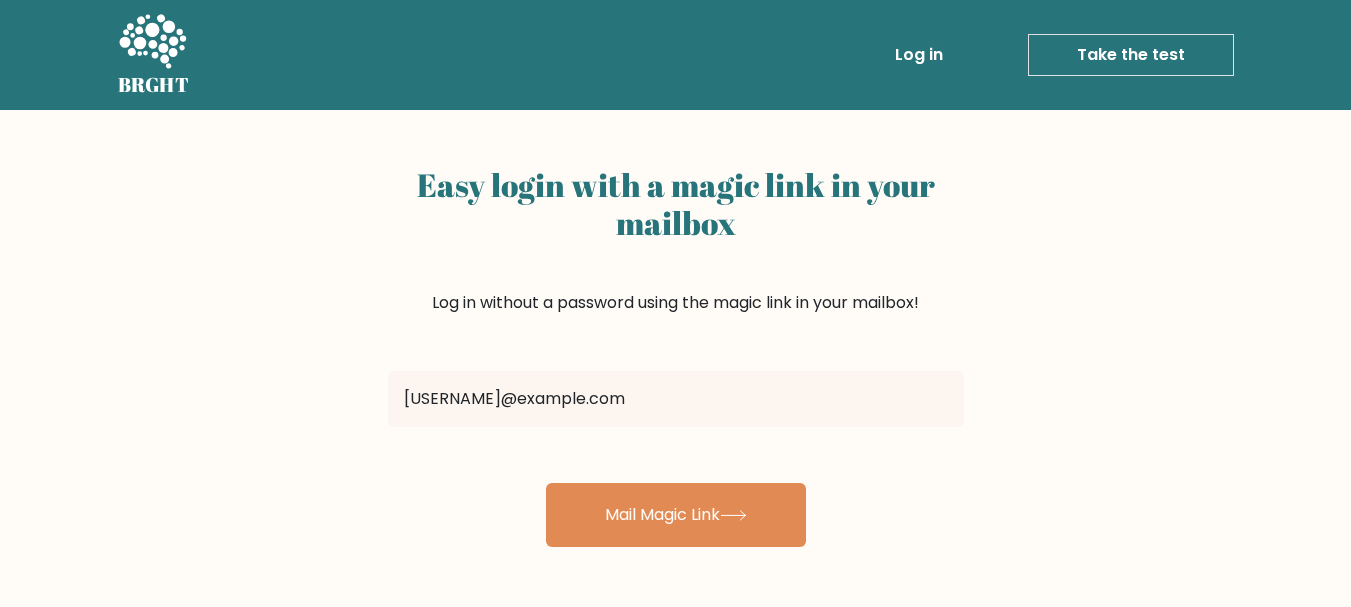 click on "Log in" at bounding box center (919, 55) 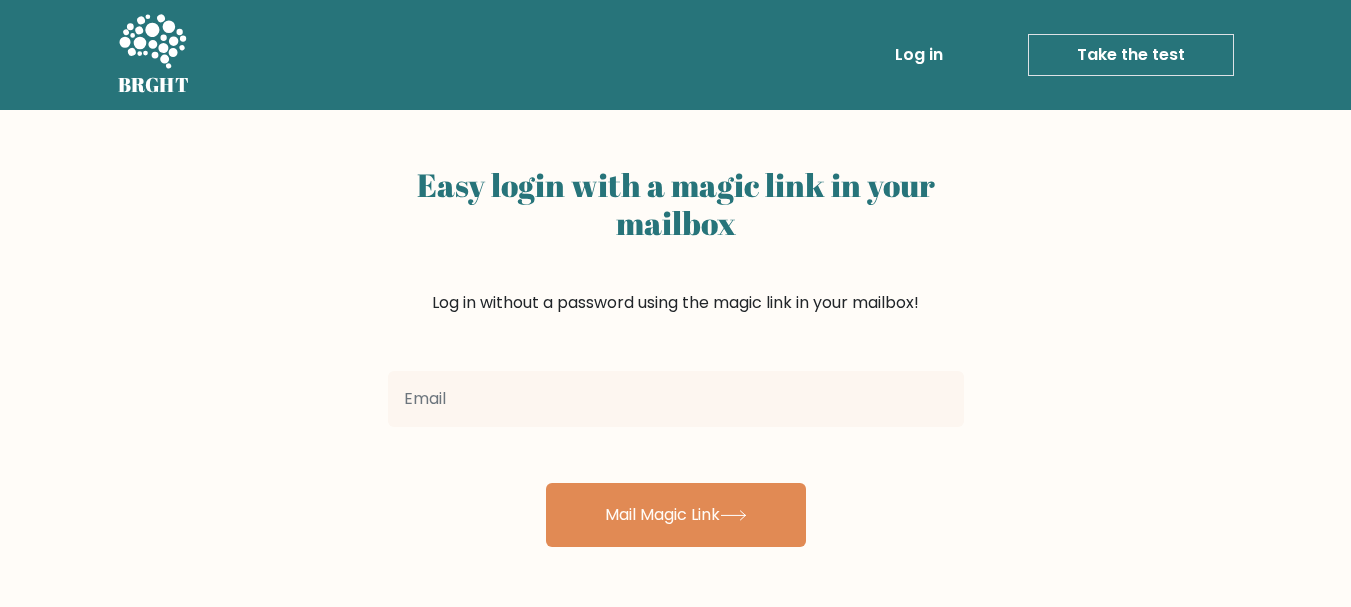 scroll, scrollTop: 0, scrollLeft: 0, axis: both 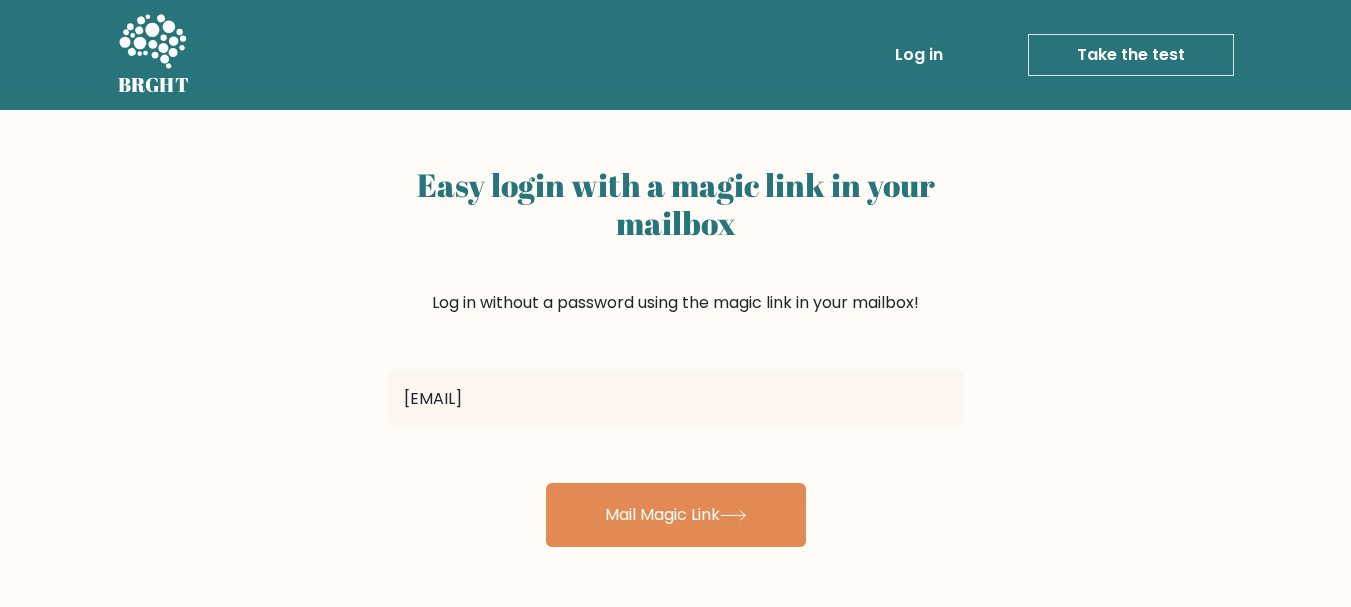 click on "Mail Magic Link" at bounding box center [676, 515] 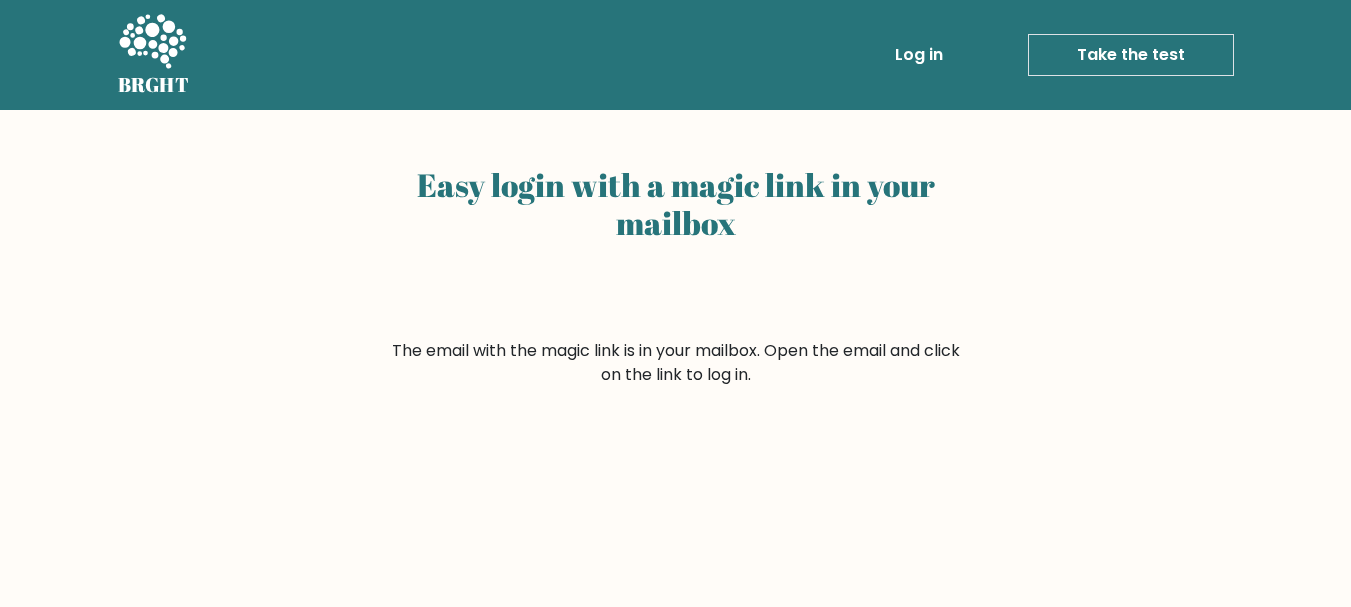 scroll, scrollTop: 0, scrollLeft: 0, axis: both 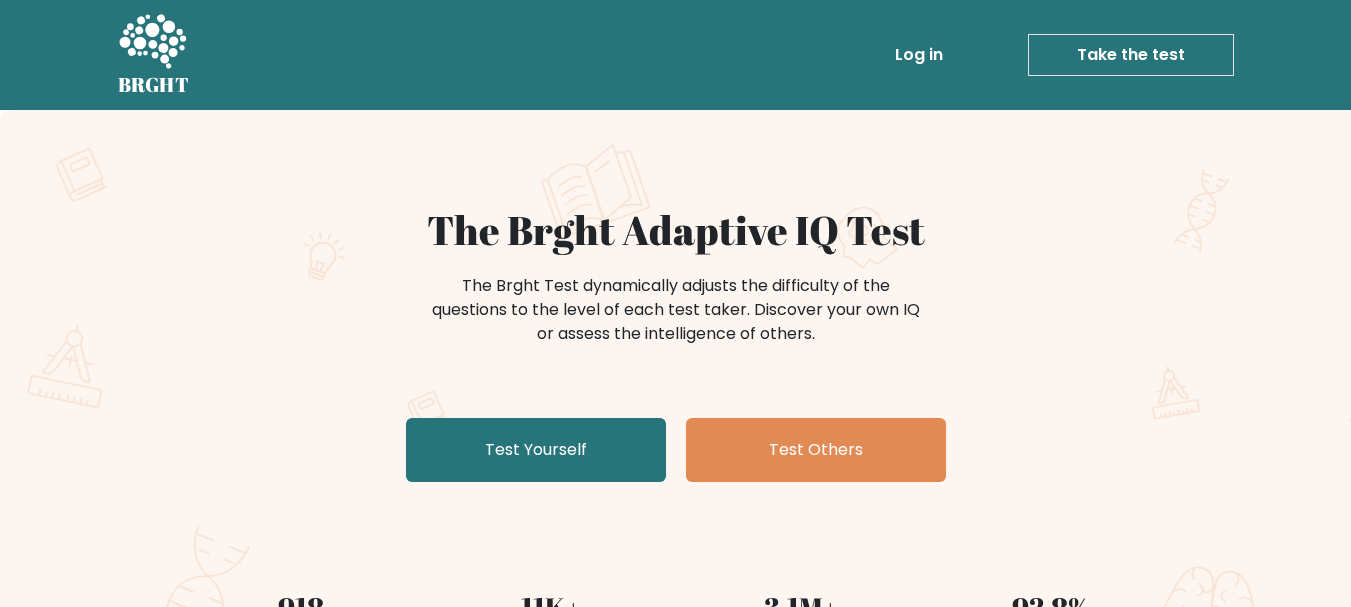 click 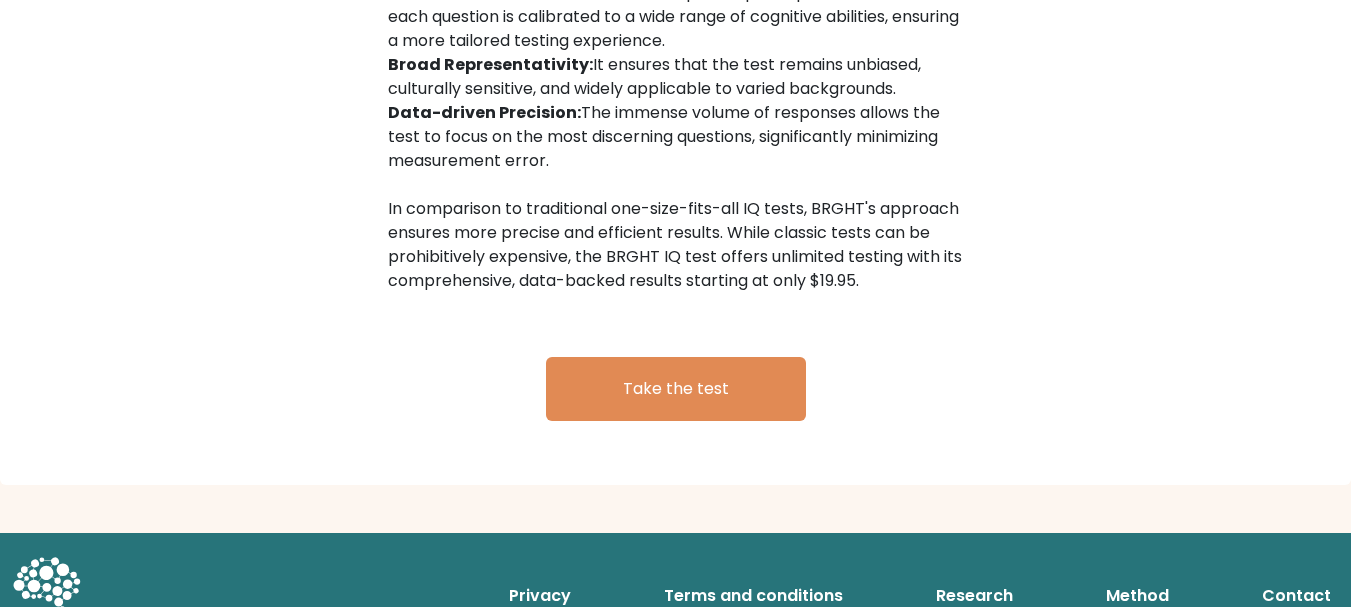 scroll, scrollTop: 3395, scrollLeft: 0, axis: vertical 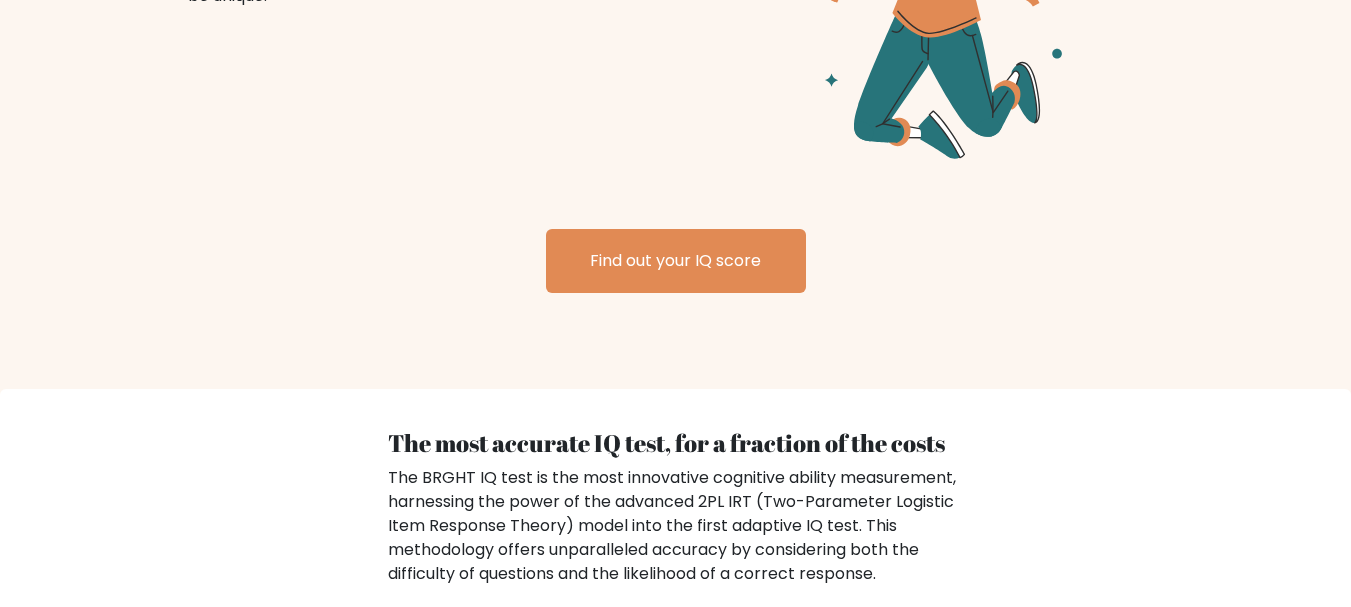 click on "Find out your IQ score" at bounding box center (676, 261) 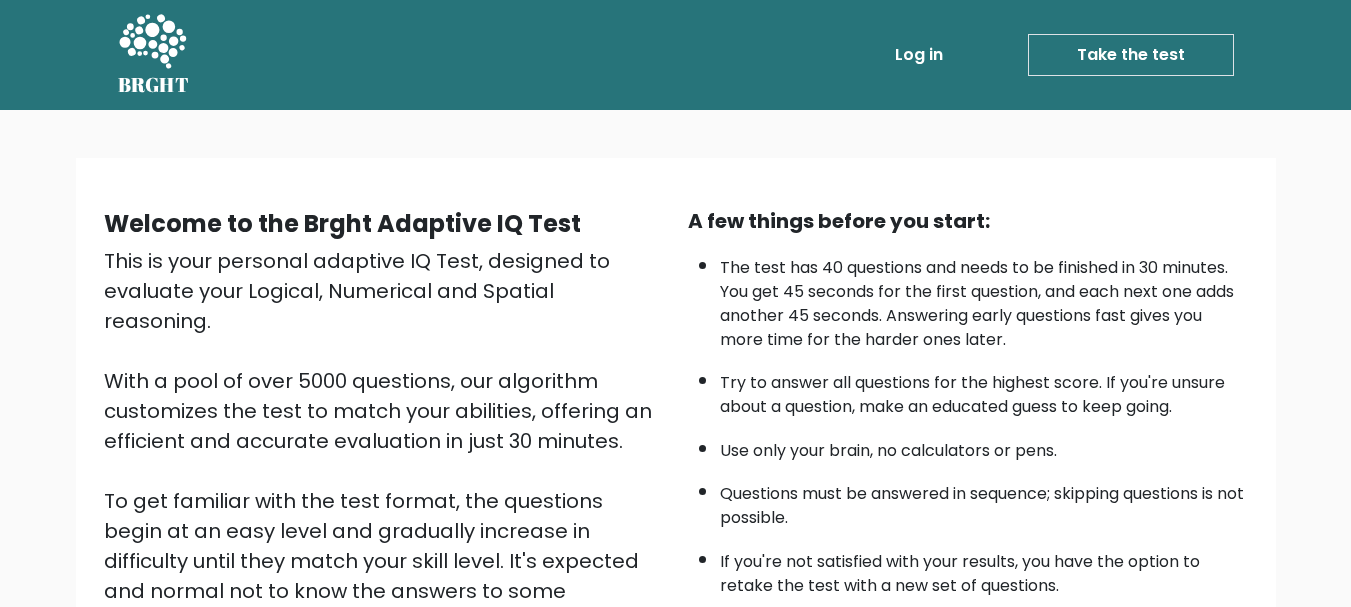 scroll, scrollTop: 0, scrollLeft: 0, axis: both 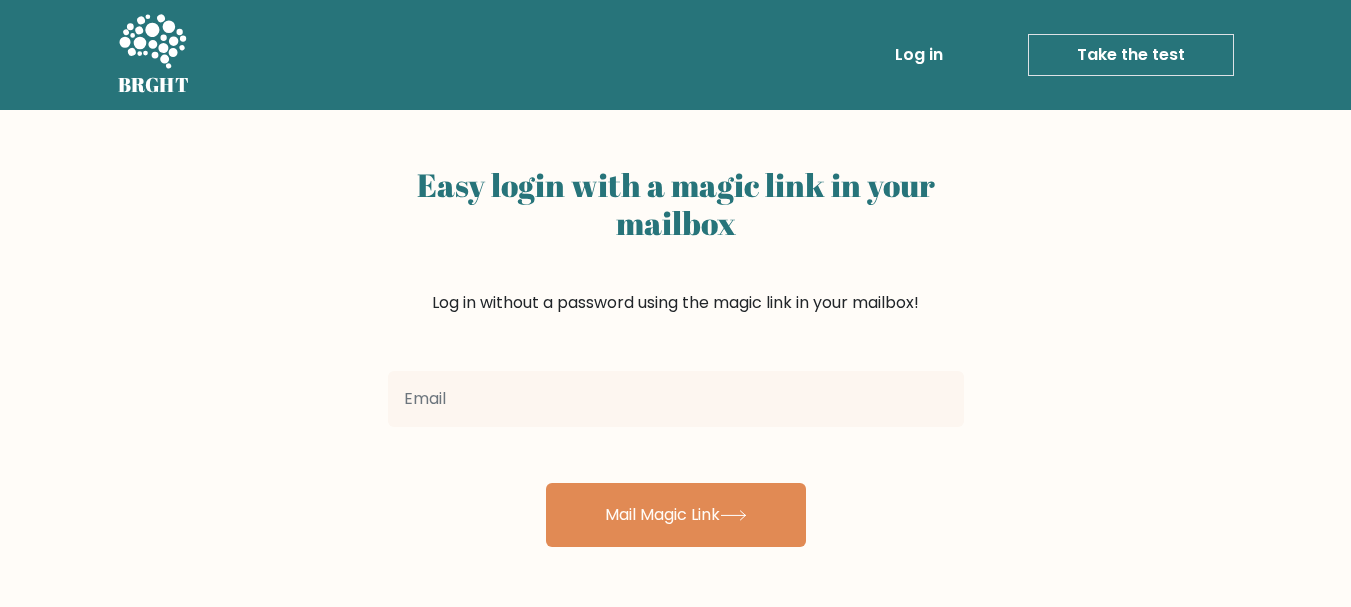 click on "Take the test" at bounding box center (1131, 55) 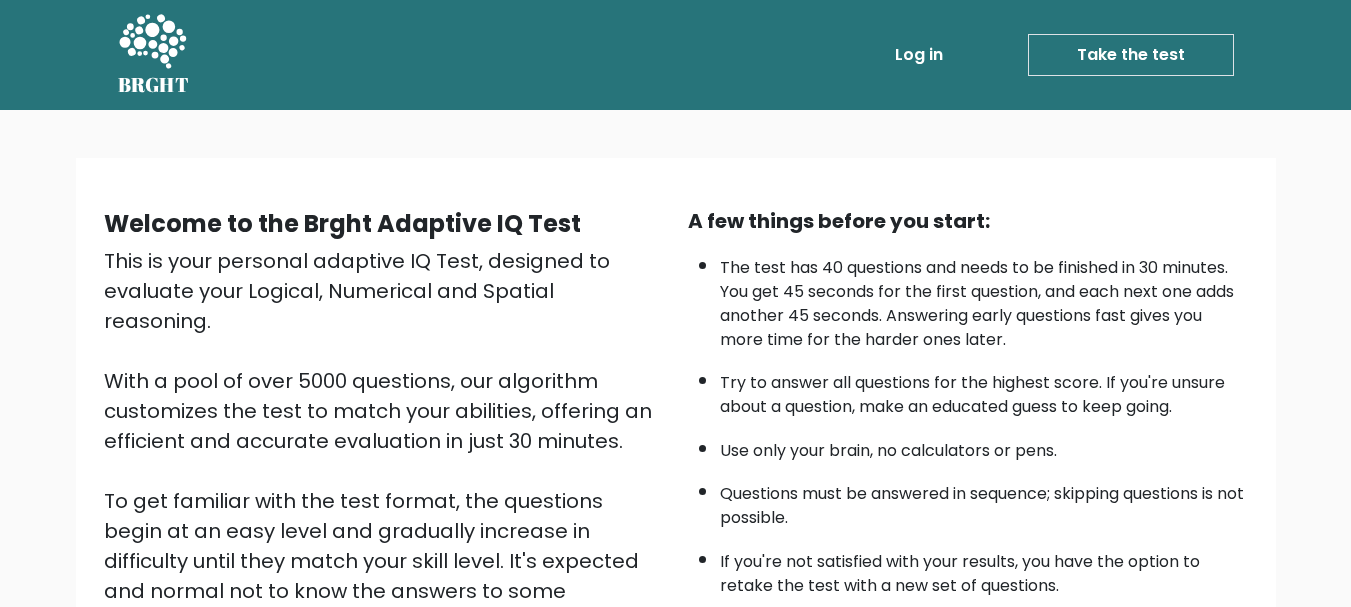 scroll, scrollTop: 0, scrollLeft: 0, axis: both 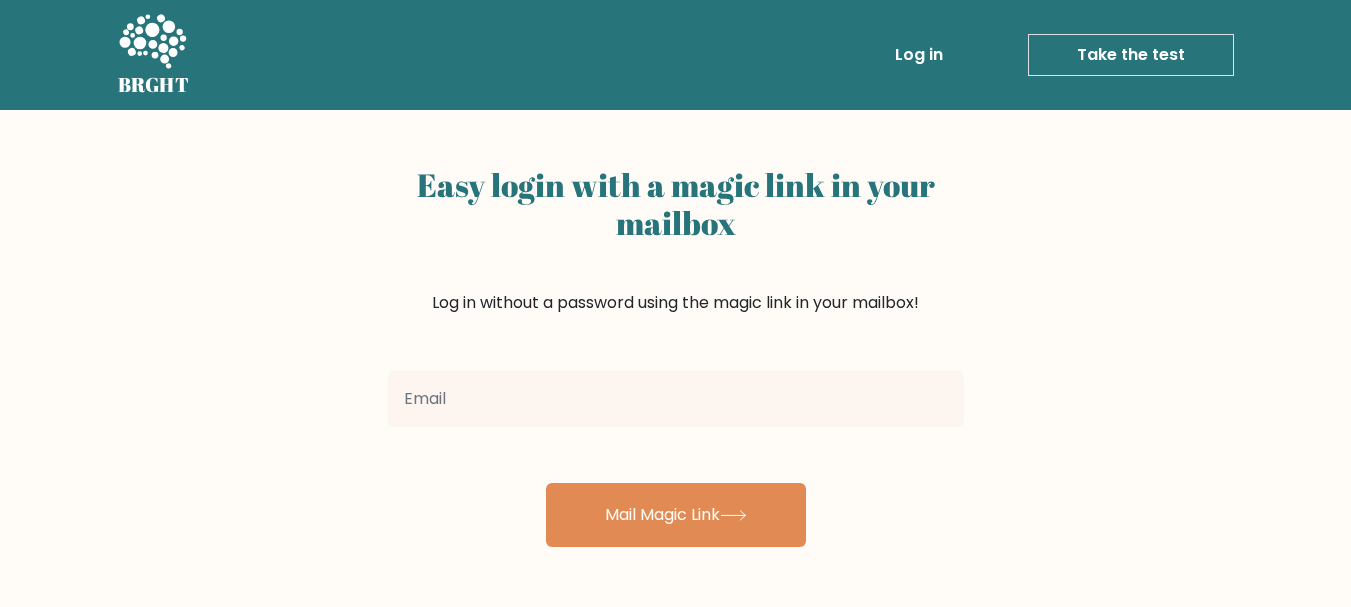 click at bounding box center (676, 399) 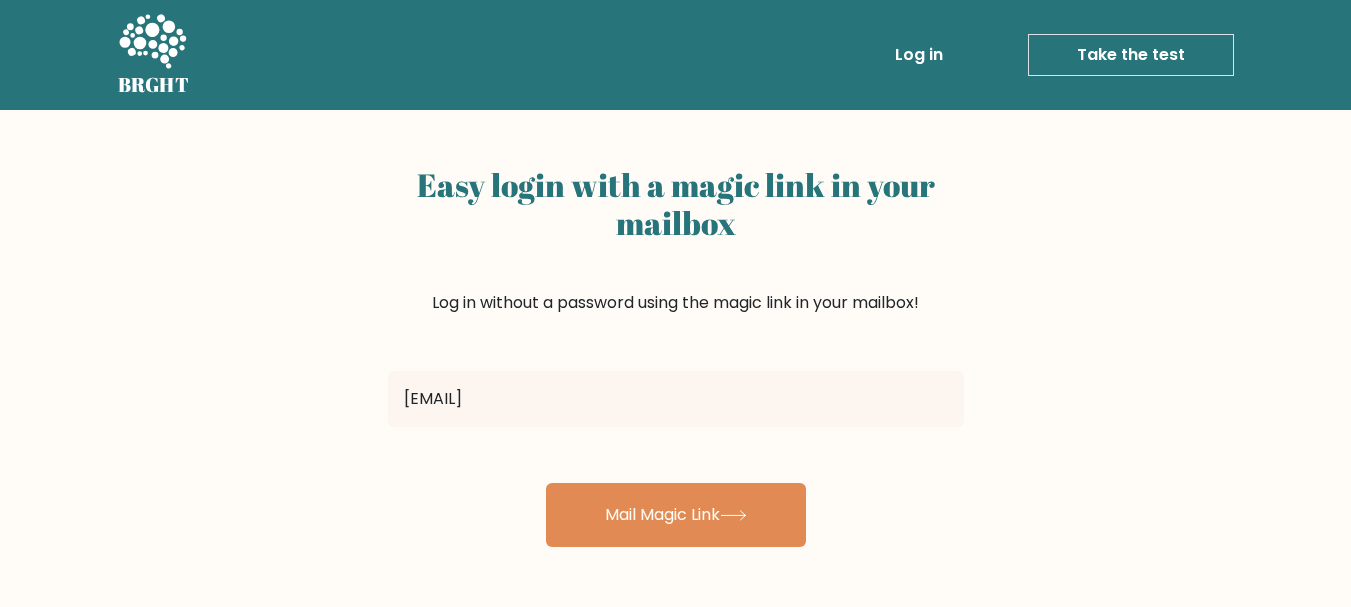 click on "Mail Magic Link" at bounding box center [676, 515] 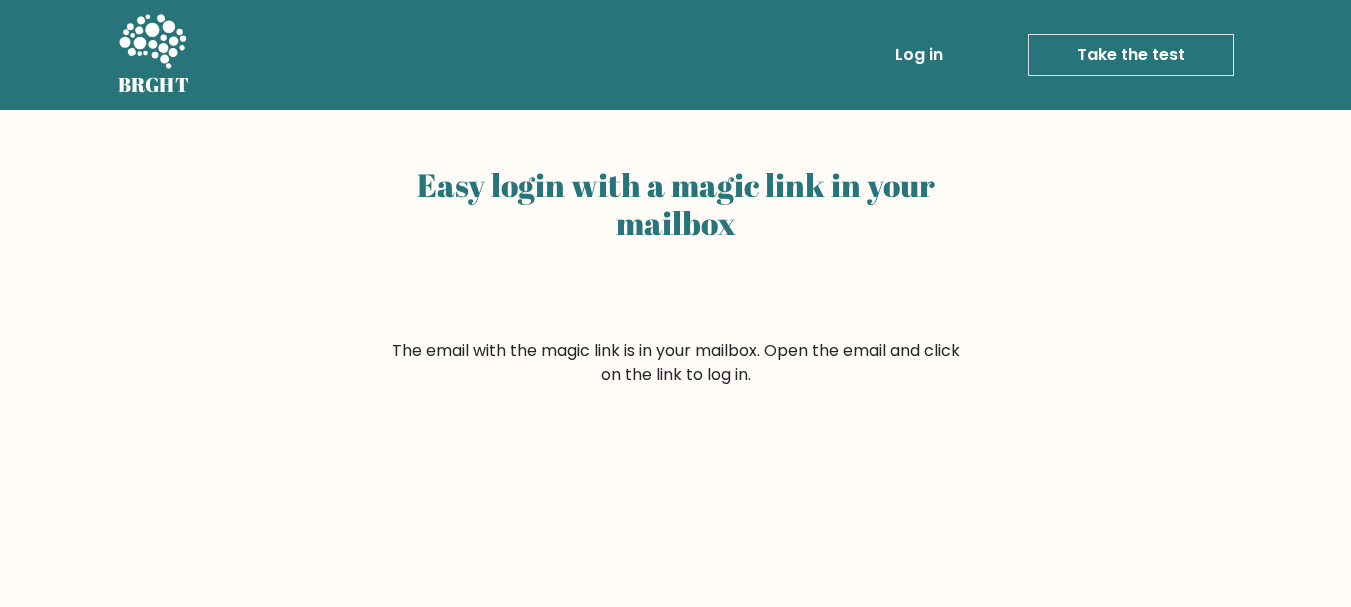 scroll, scrollTop: 0, scrollLeft: 0, axis: both 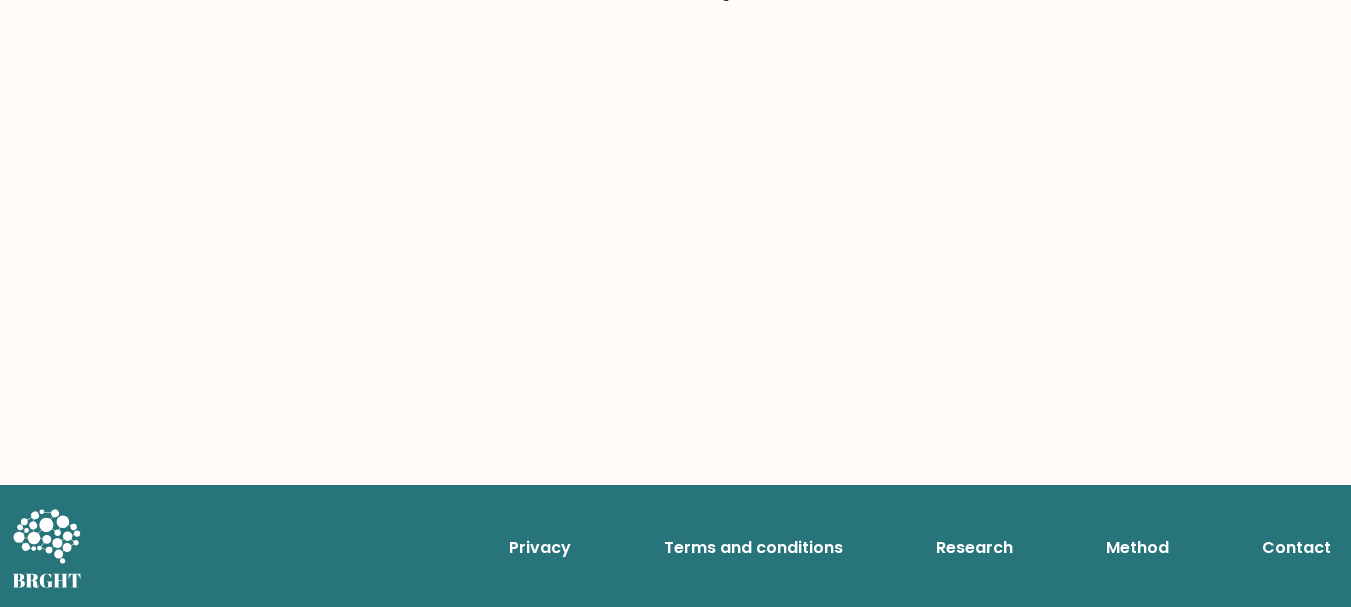 click on "Privacy" at bounding box center (540, 548) 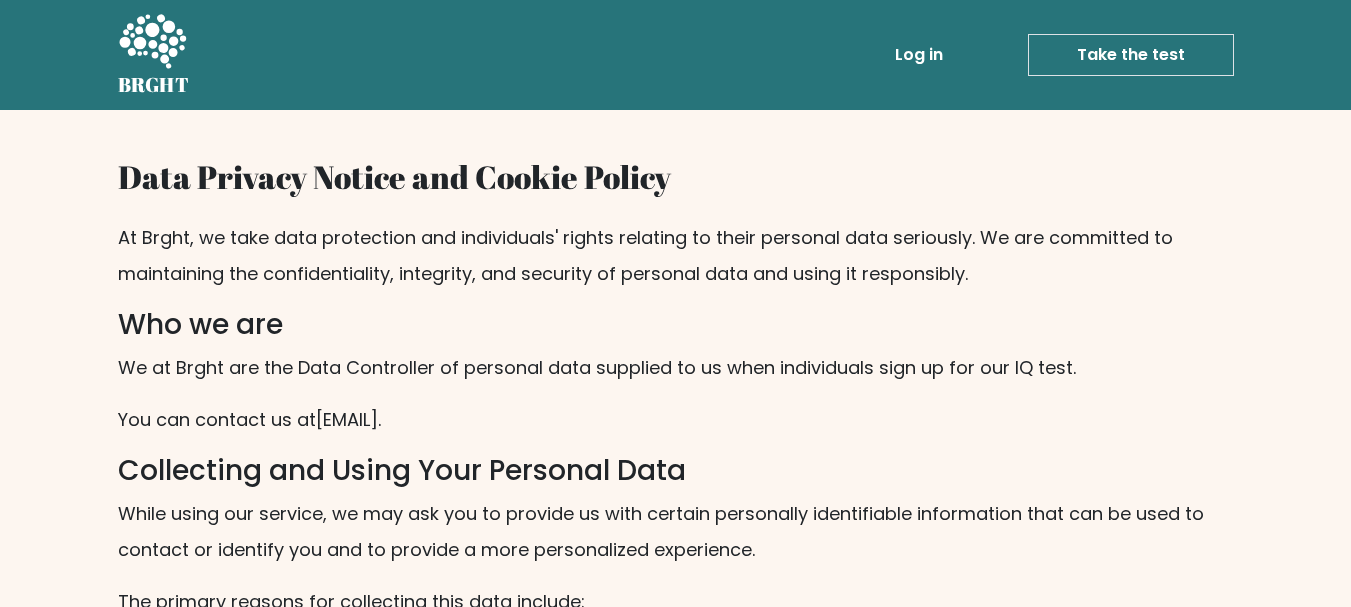 scroll, scrollTop: 0, scrollLeft: 0, axis: both 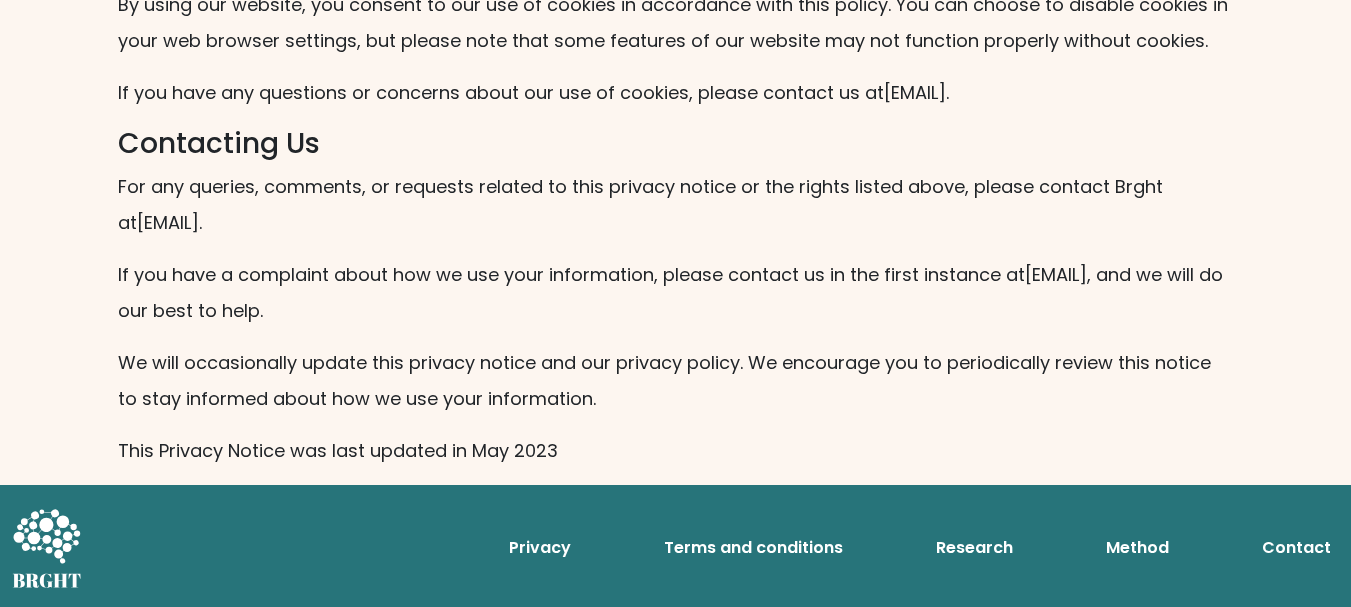 click on "Research" at bounding box center (974, 548) 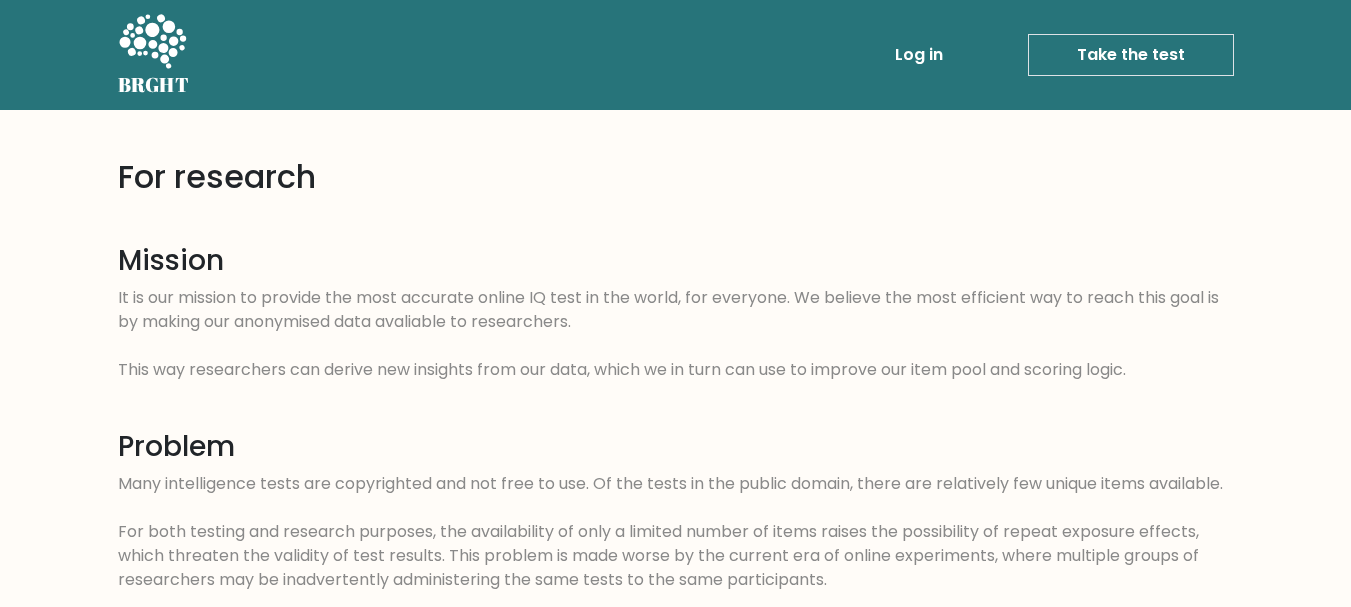 scroll, scrollTop: 0, scrollLeft: 0, axis: both 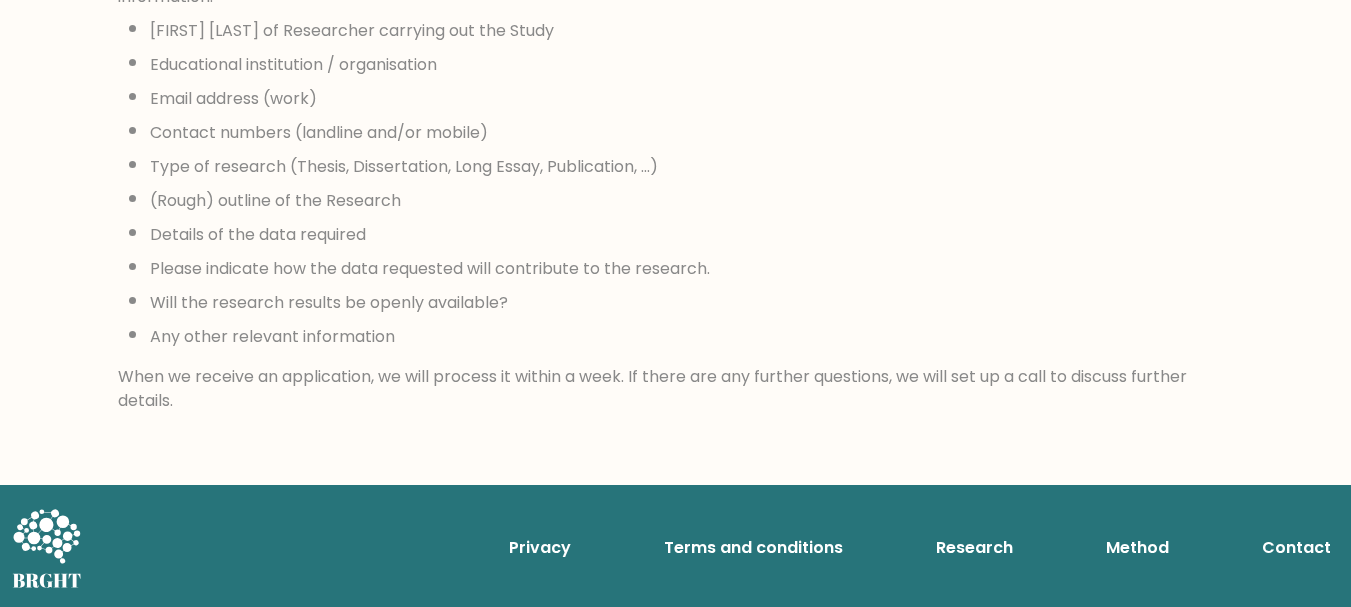 click on "Method" at bounding box center (1137, 548) 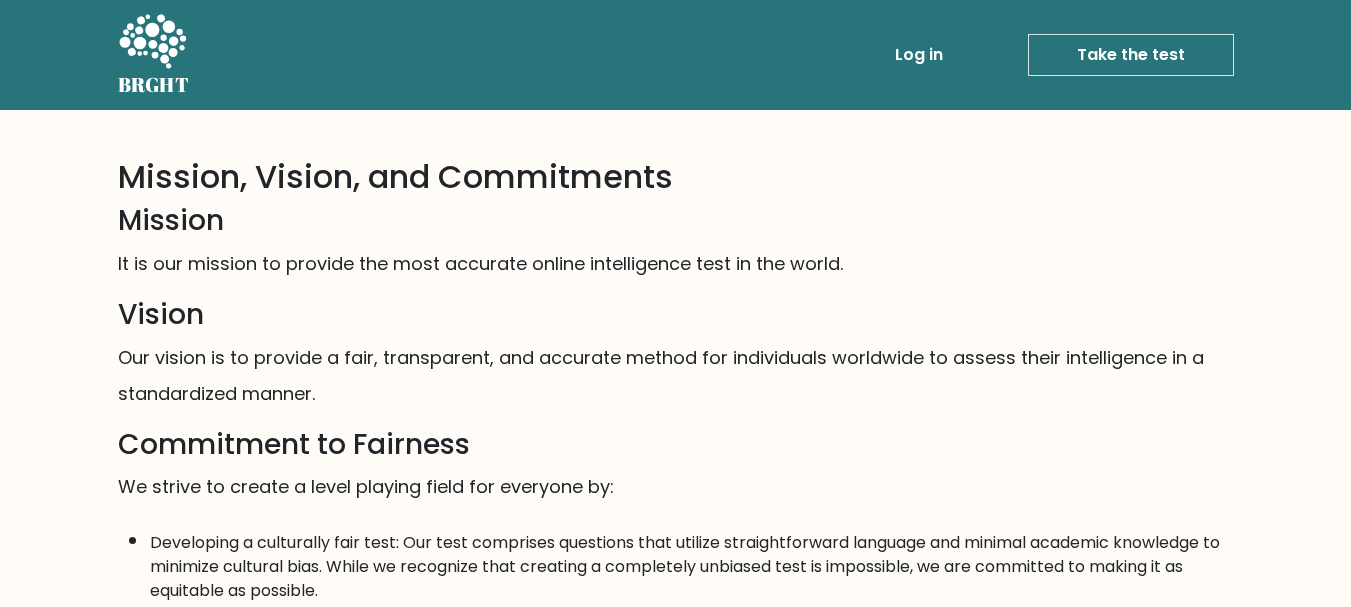 scroll, scrollTop: 0, scrollLeft: 0, axis: both 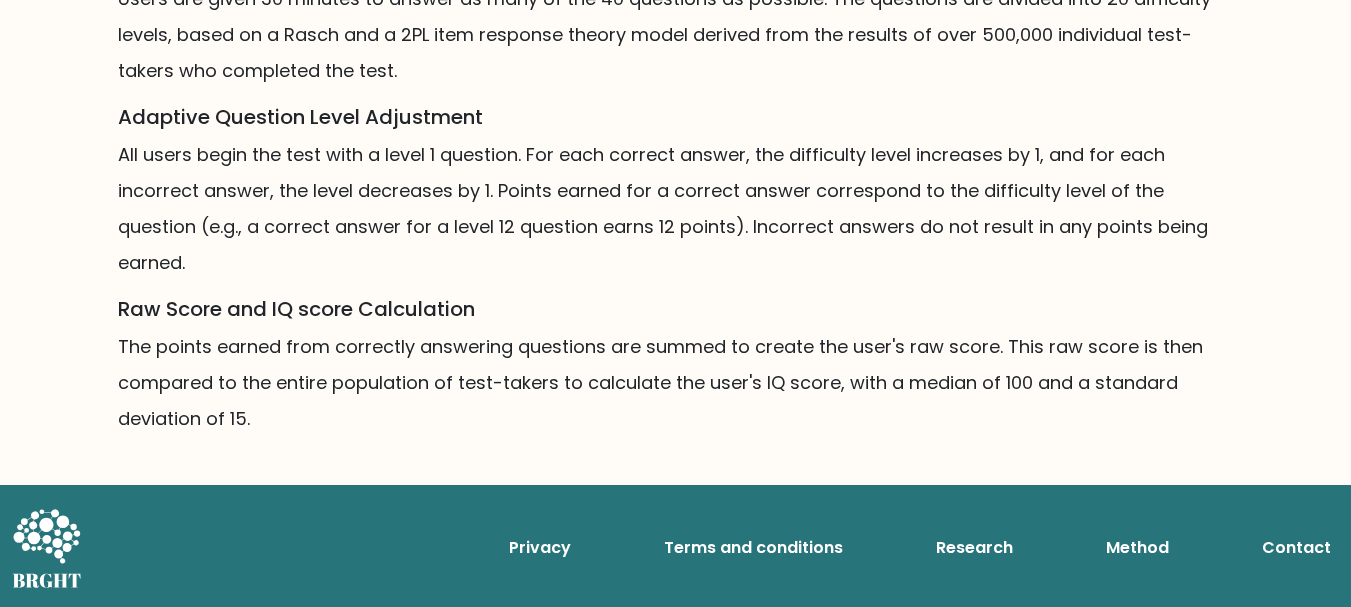 click on "Contact" at bounding box center (1296, 548) 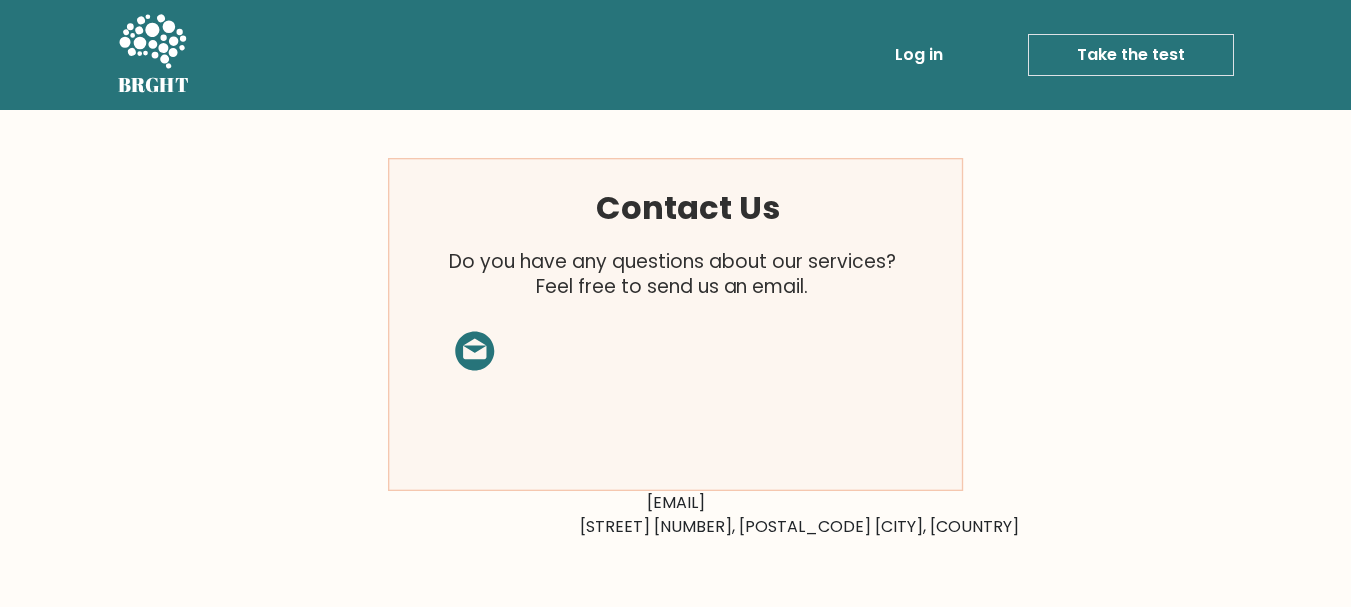 scroll, scrollTop: 0, scrollLeft: 0, axis: both 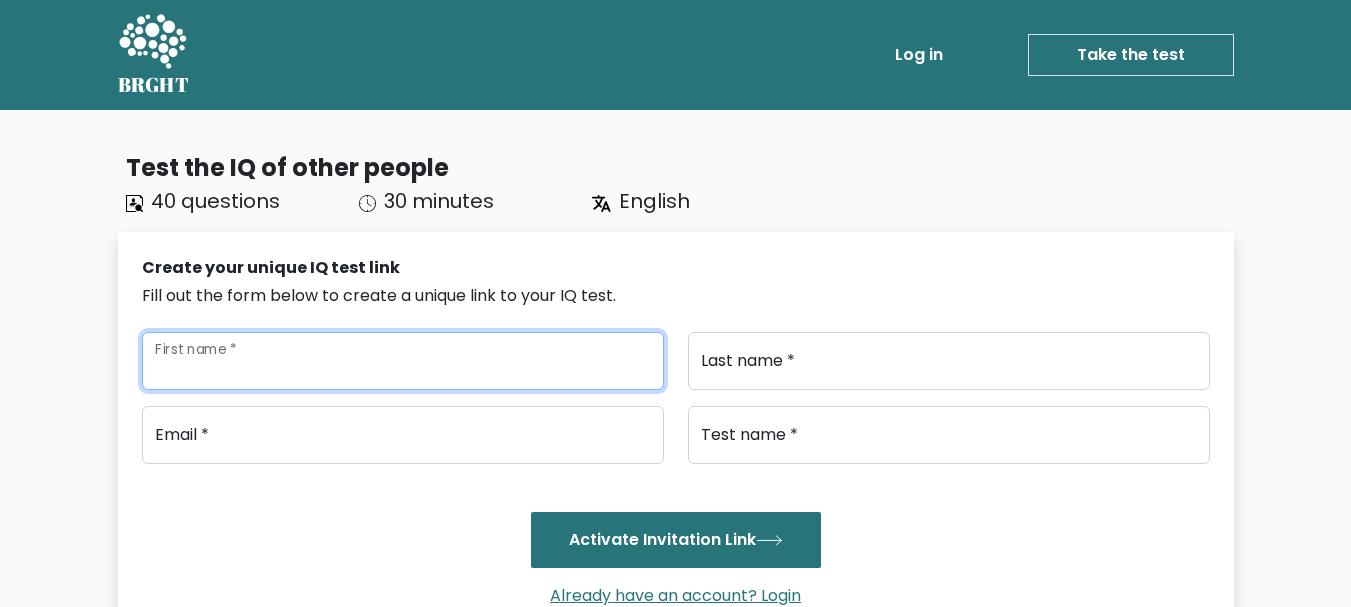 click on "First name *" at bounding box center (403, 361) 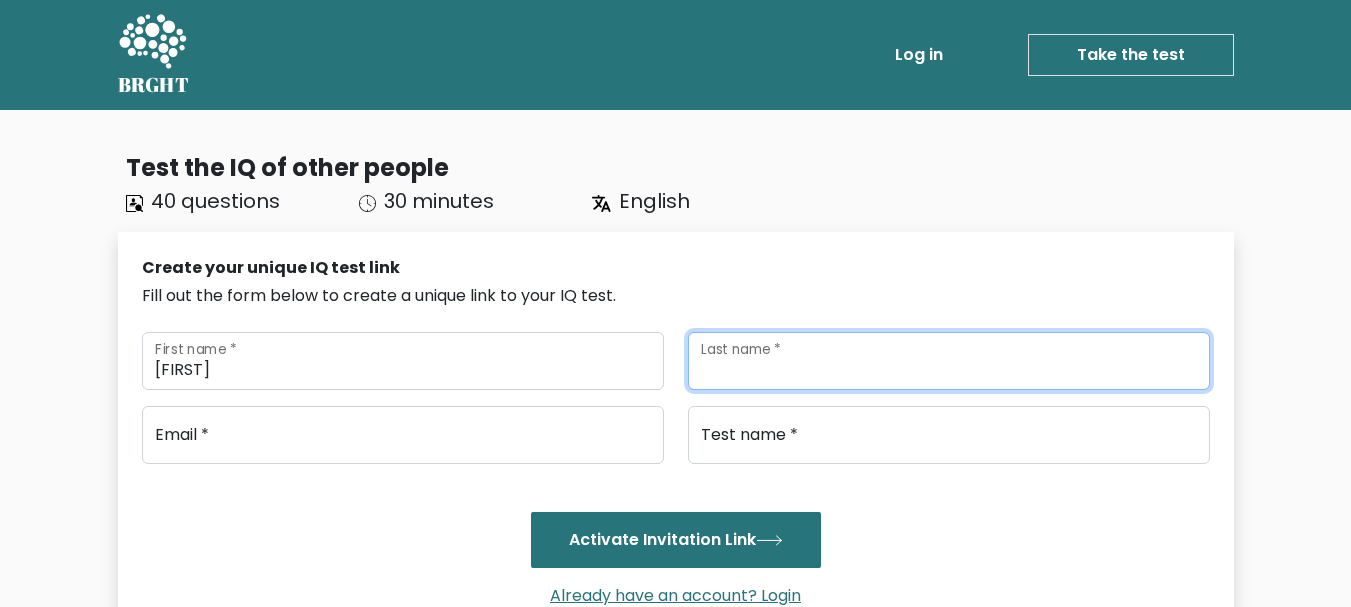 drag, startPoint x: 715, startPoint y: 358, endPoint x: 725, endPoint y: 365, distance: 12.206555 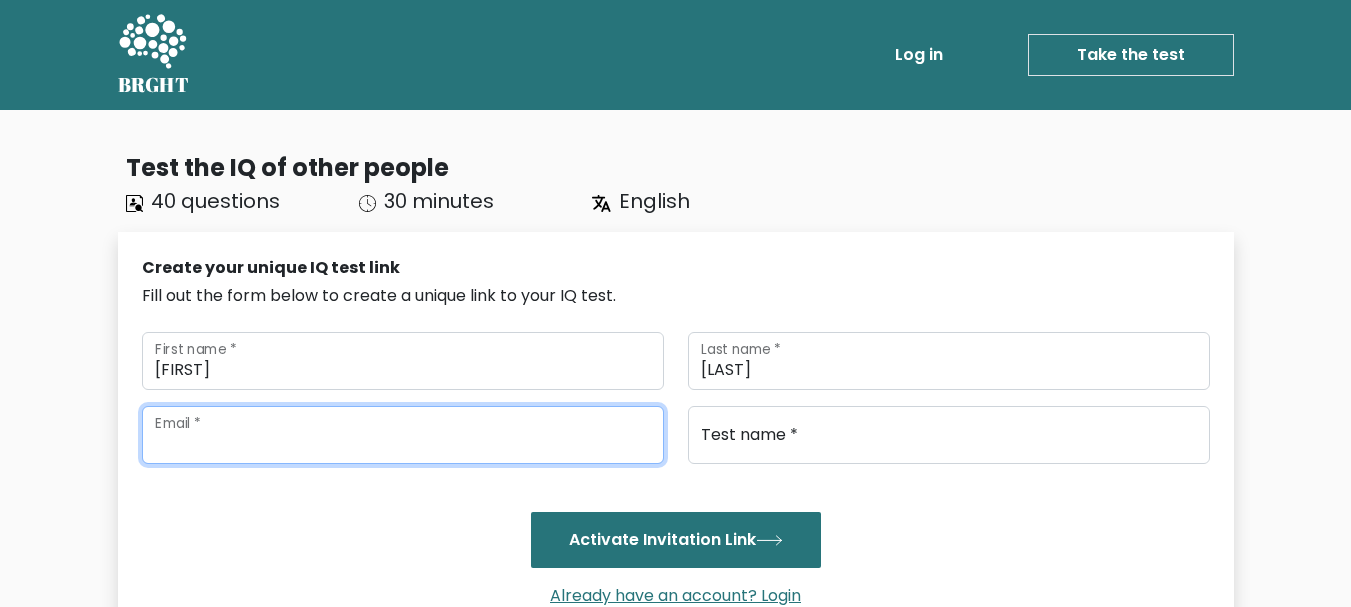 click at bounding box center [403, 435] 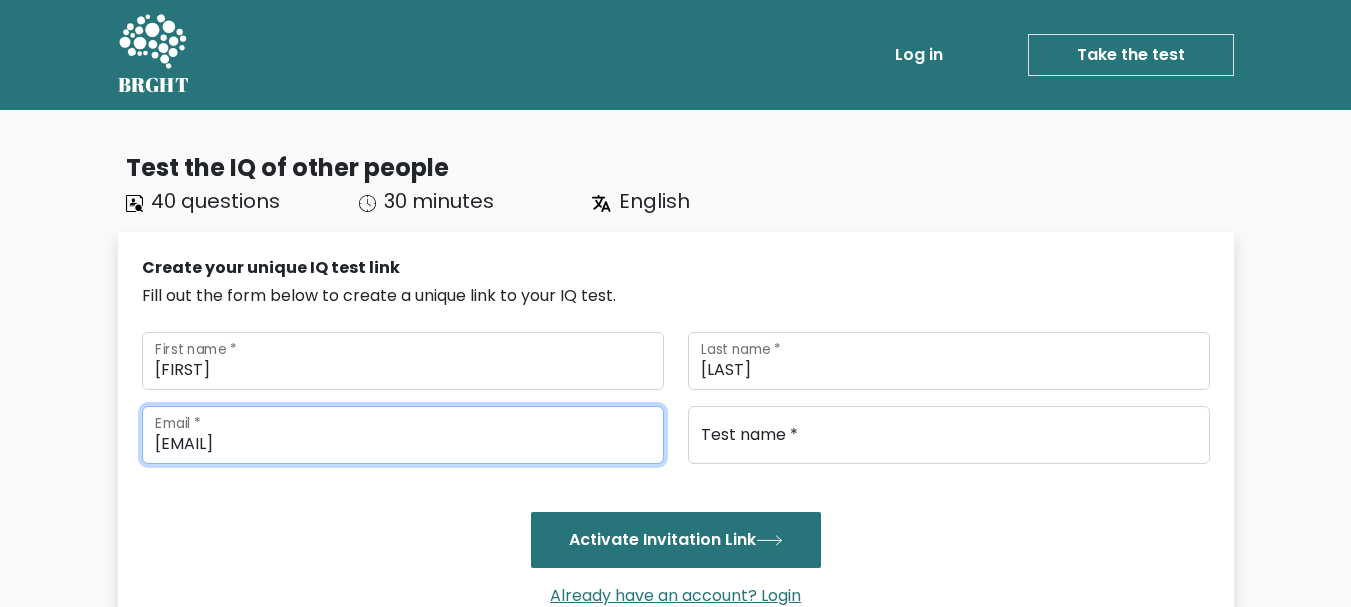 type on "[USERNAME]@example.com" 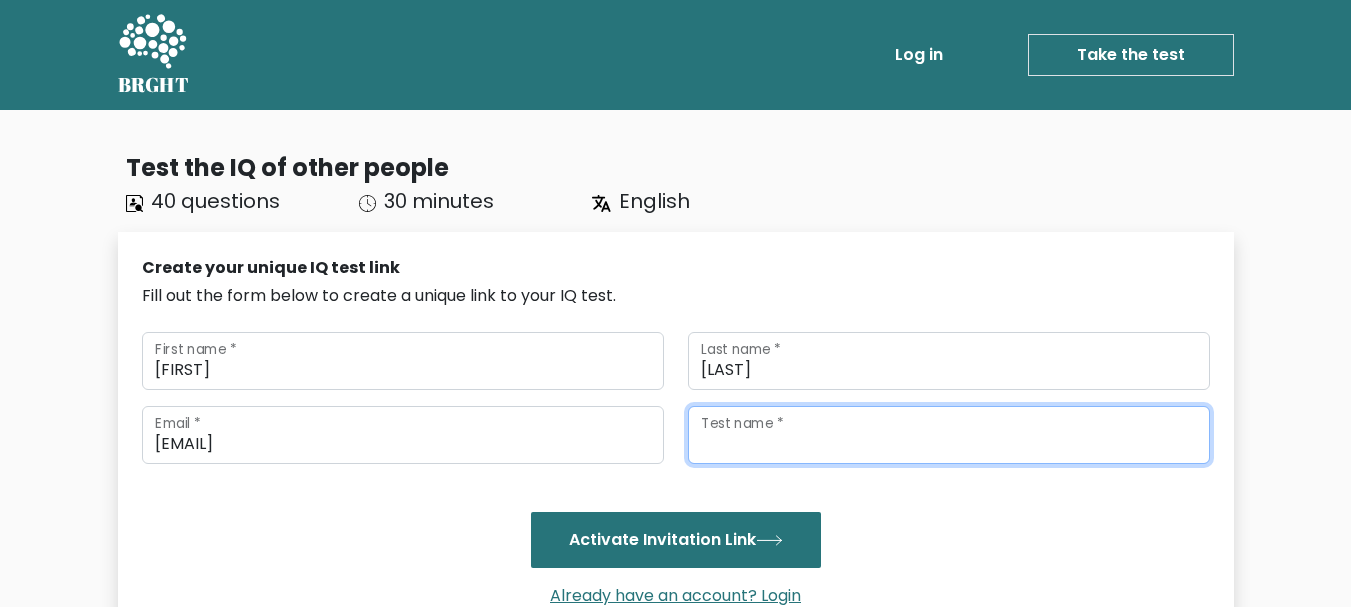 click on "Test name *" at bounding box center (949, 435) 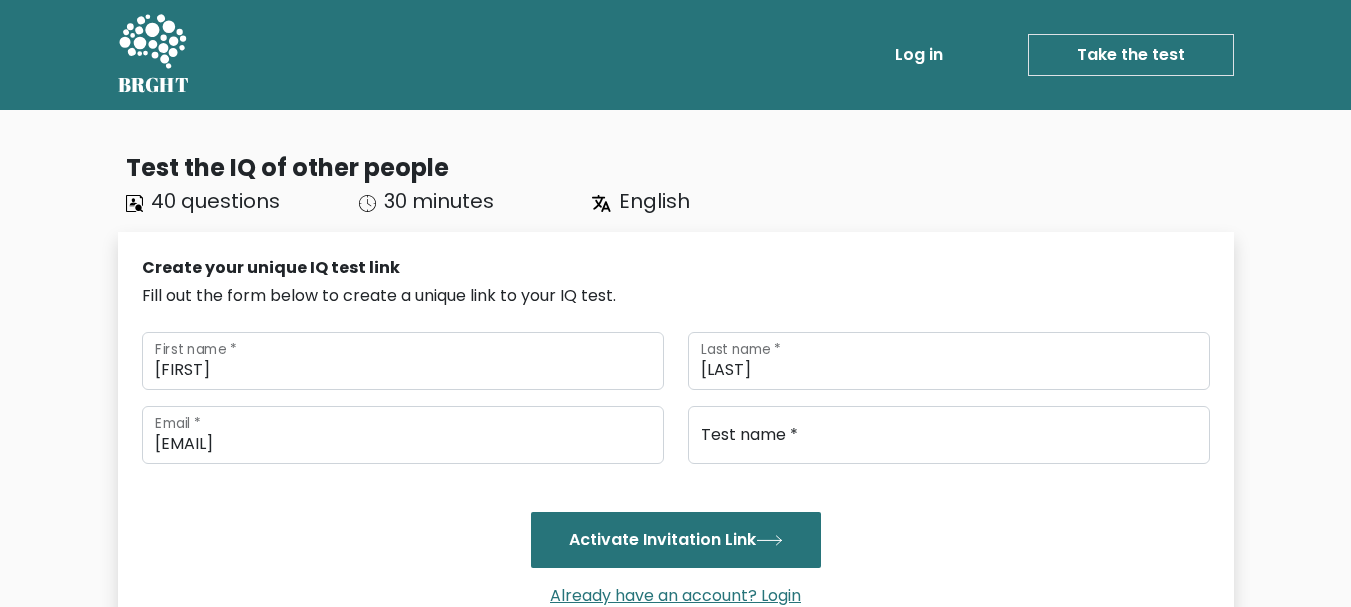 click on "Activate Invitation Link" at bounding box center [676, 540] 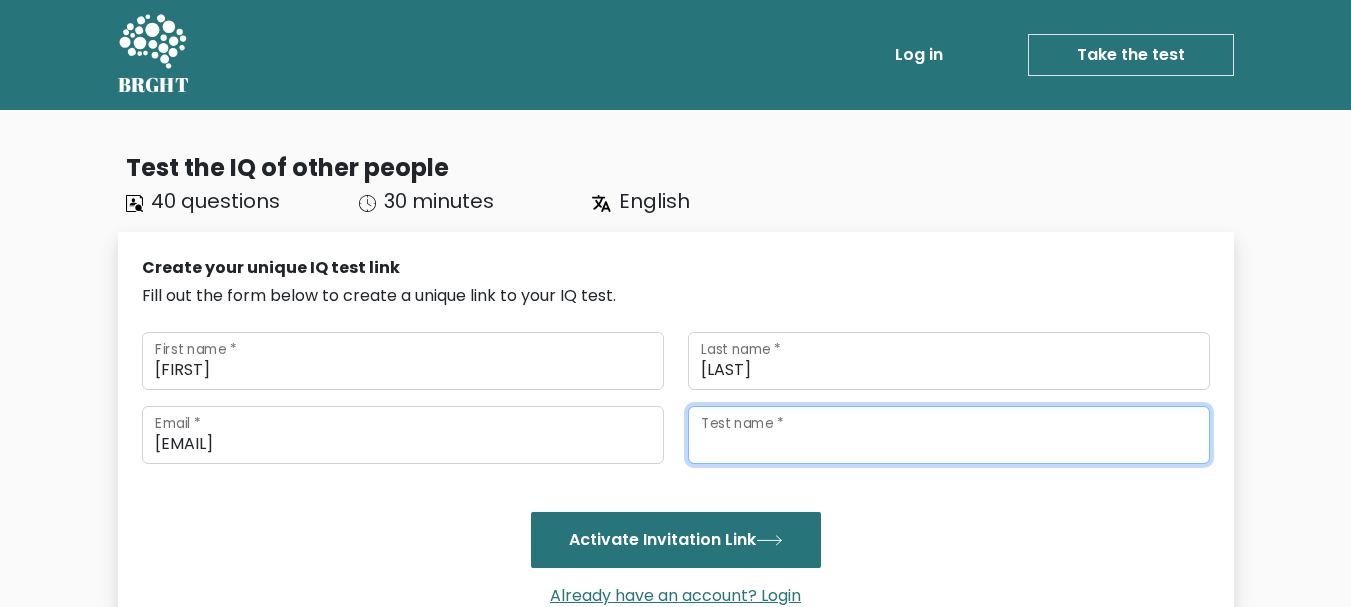 click on "Test name *" at bounding box center (949, 435) 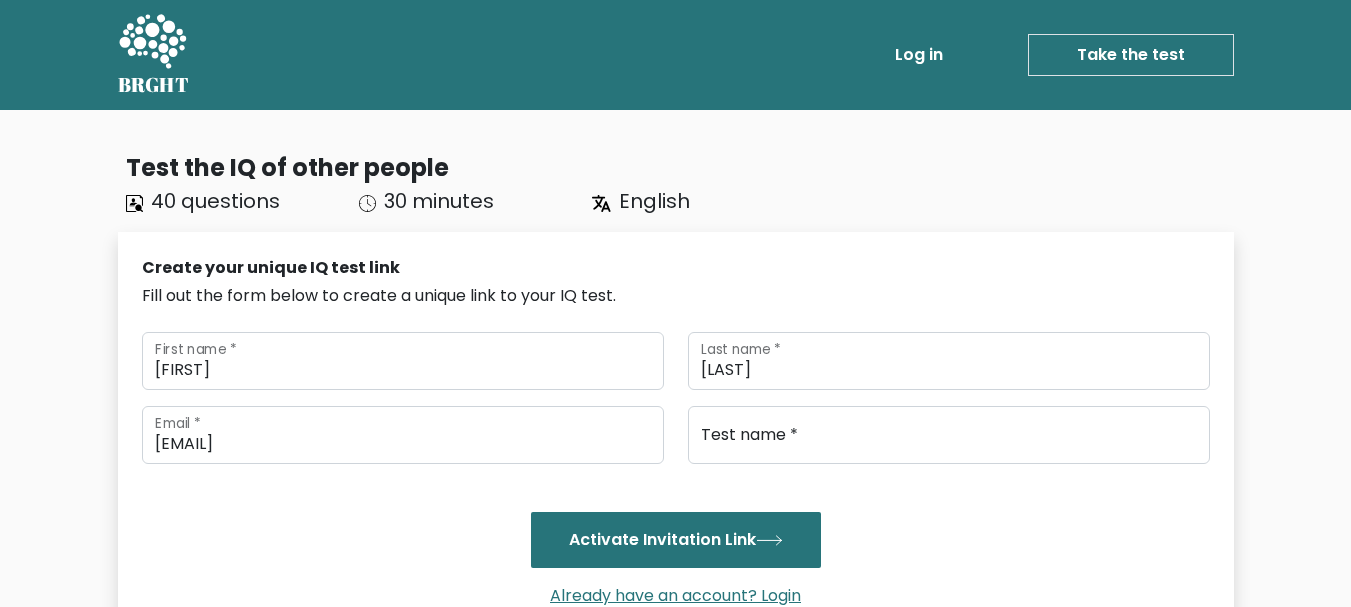 click on "gfsalandra@gmail.com
Email *
Test name *
Activate Invitation Link
Already have an account? Login" at bounding box center (676, 515) 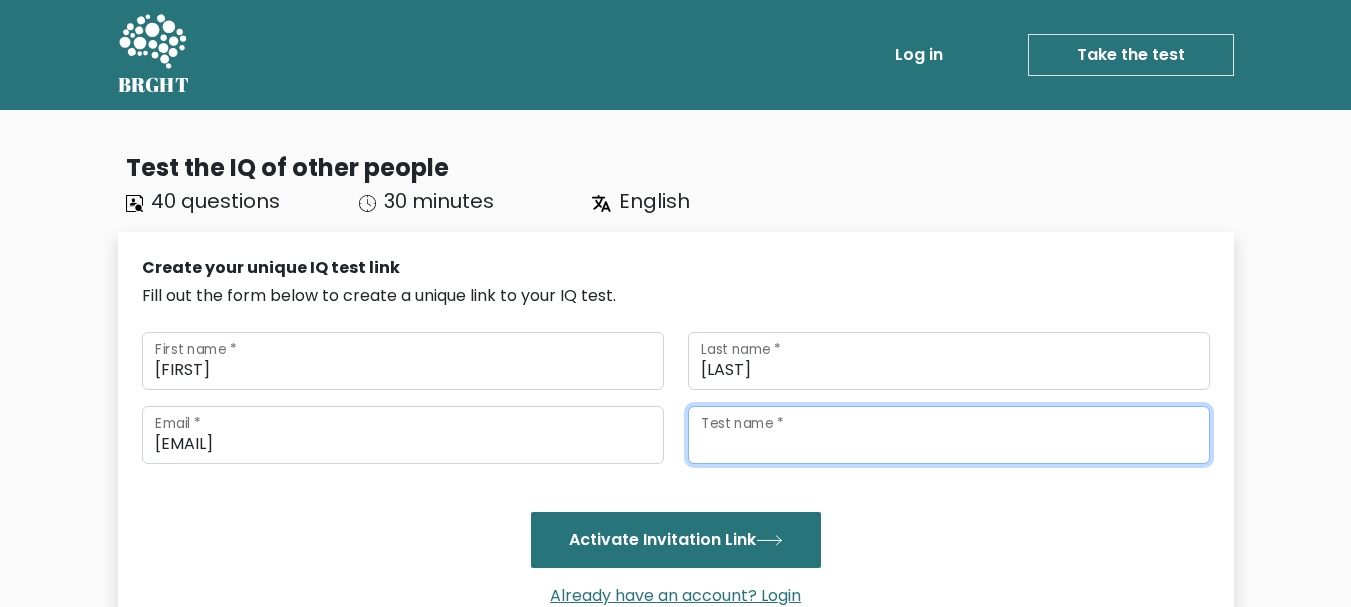 click on "Test name *" at bounding box center [949, 435] 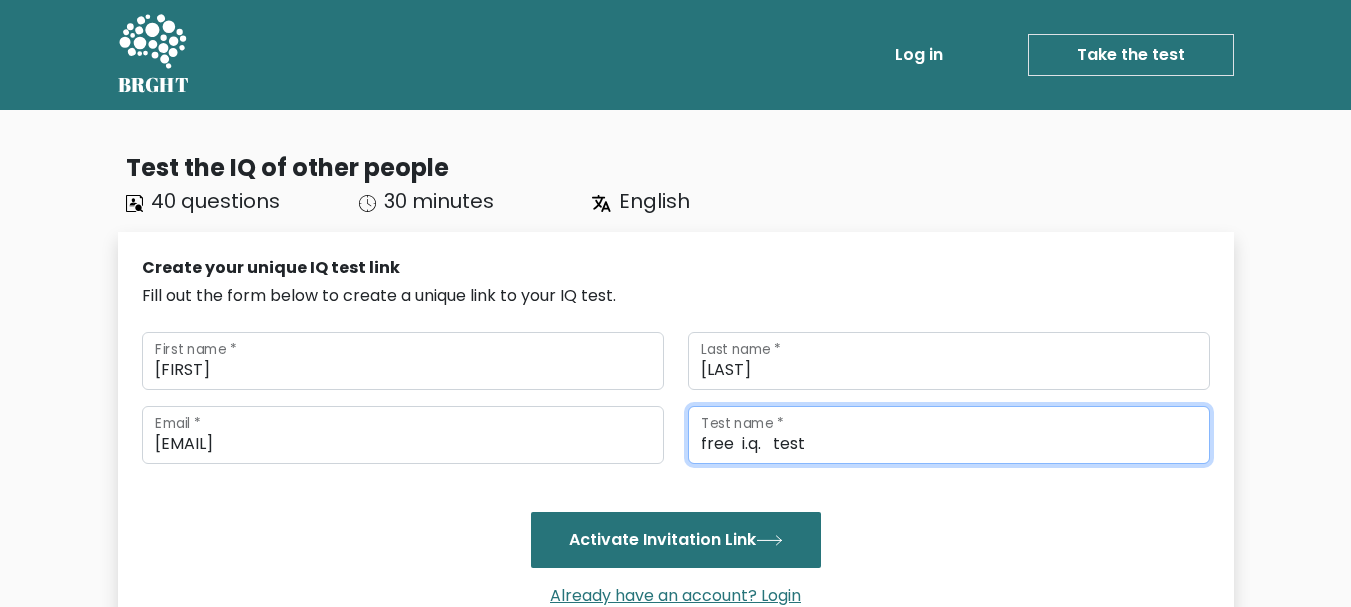 type on "free  i.q.   test" 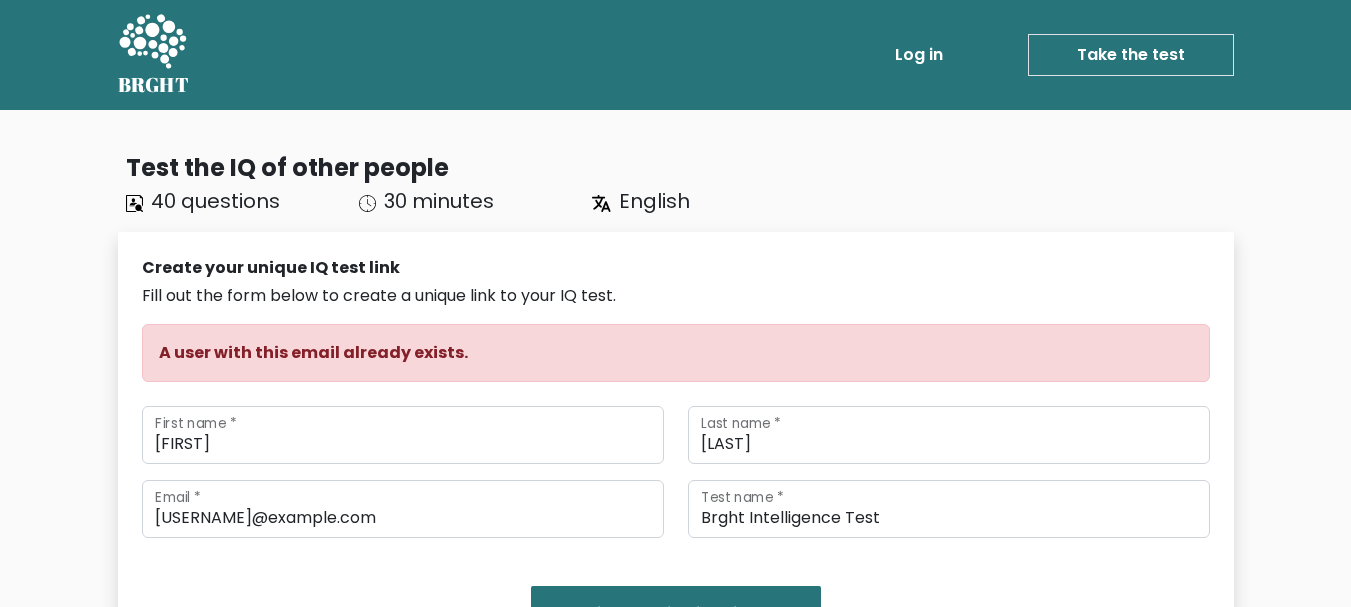 scroll, scrollTop: 0, scrollLeft: 0, axis: both 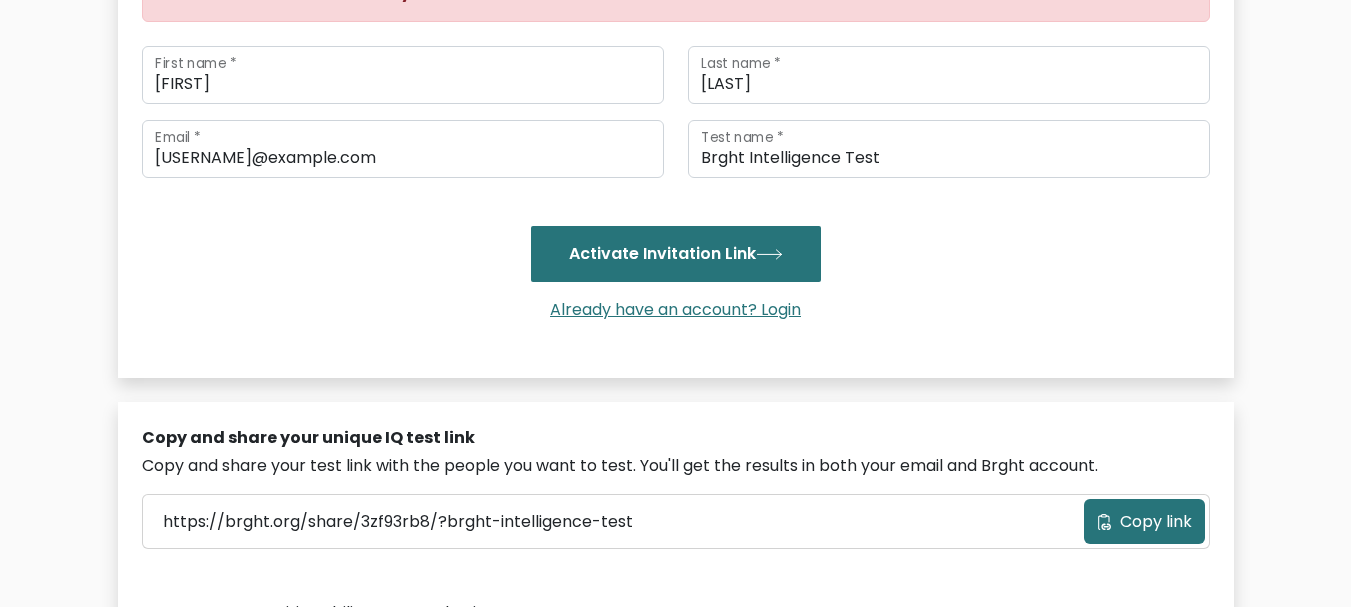 click on "Activate Invitation Link" at bounding box center (676, 254) 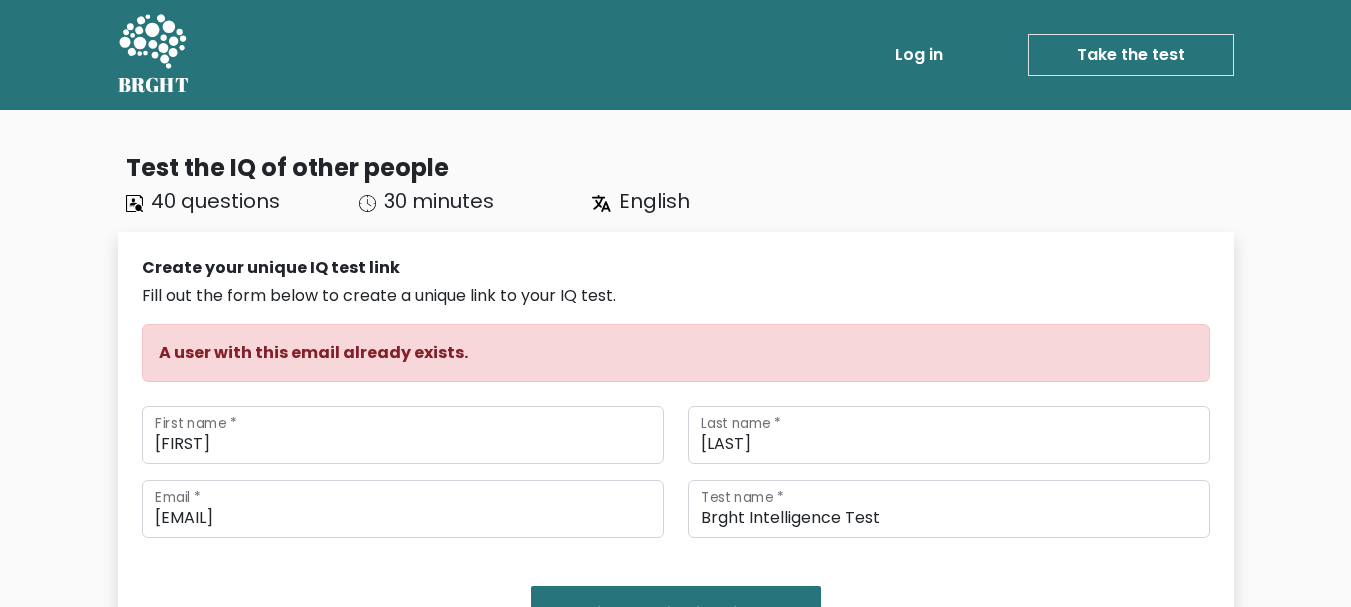 scroll, scrollTop: 0, scrollLeft: 0, axis: both 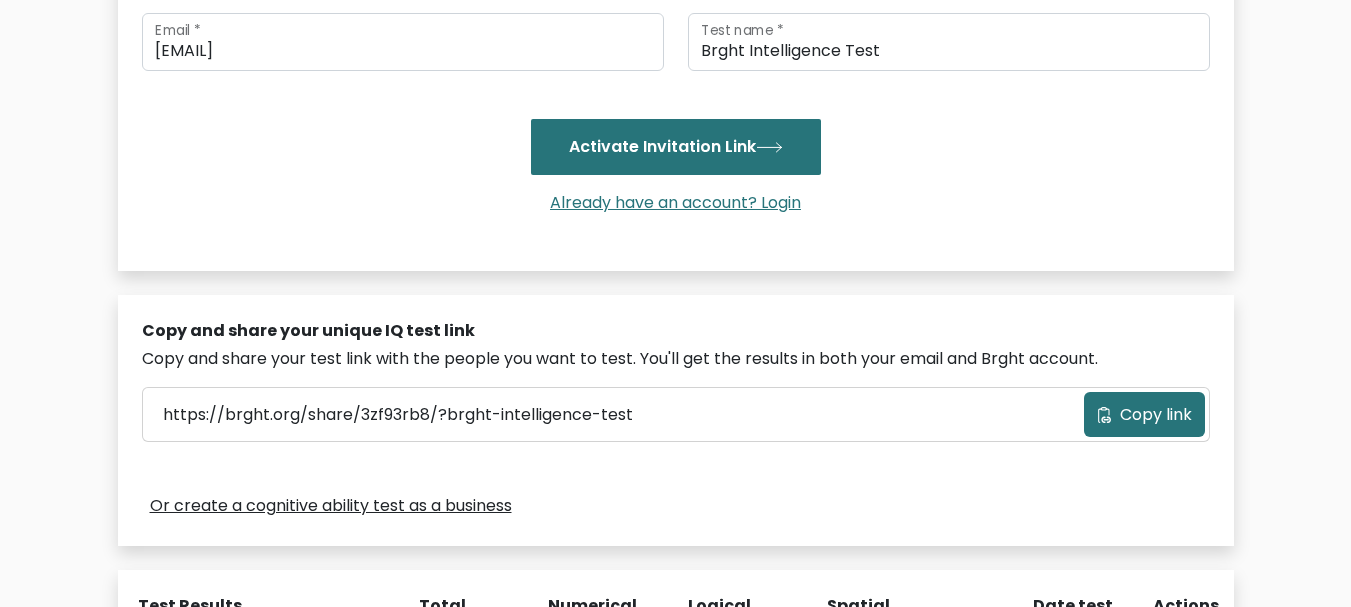 click on "Activate Invitation Link" at bounding box center [676, 147] 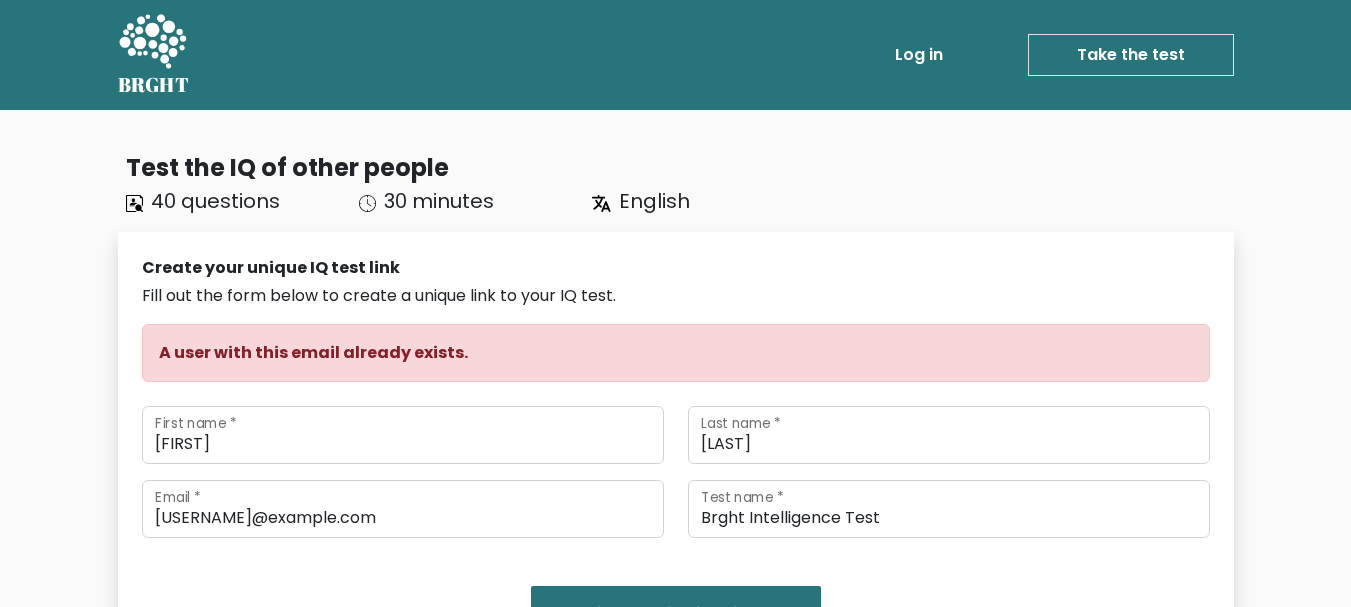 scroll, scrollTop: 0, scrollLeft: 0, axis: both 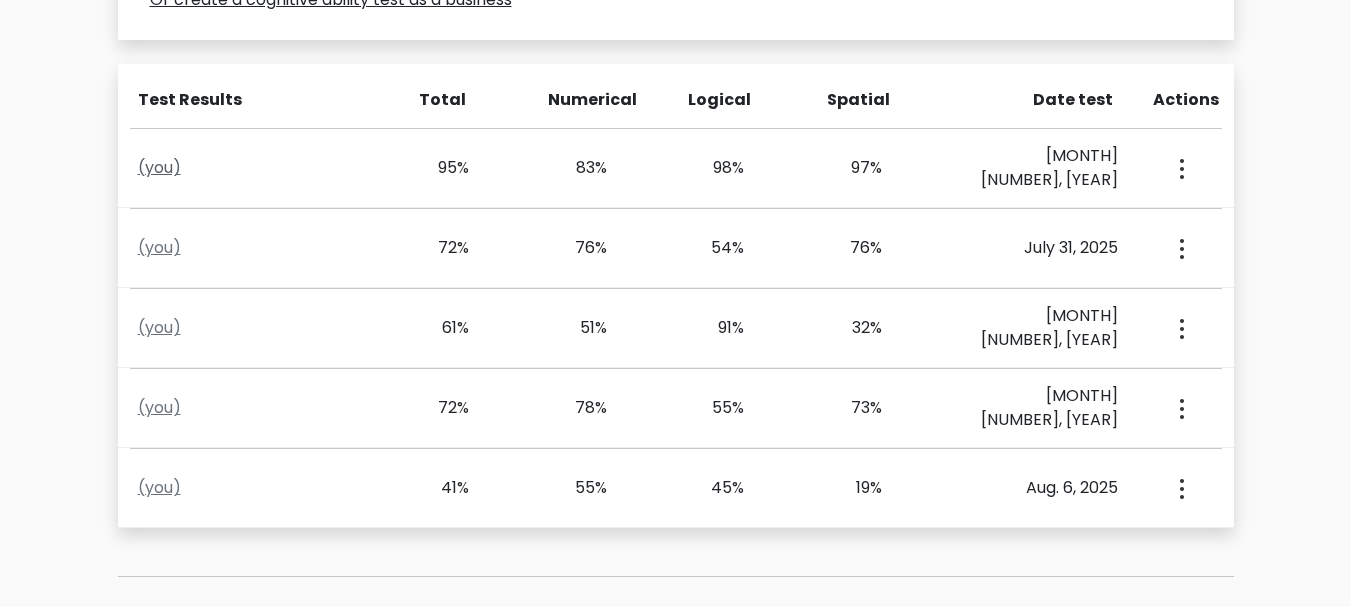 click on "(you)" at bounding box center (159, 167) 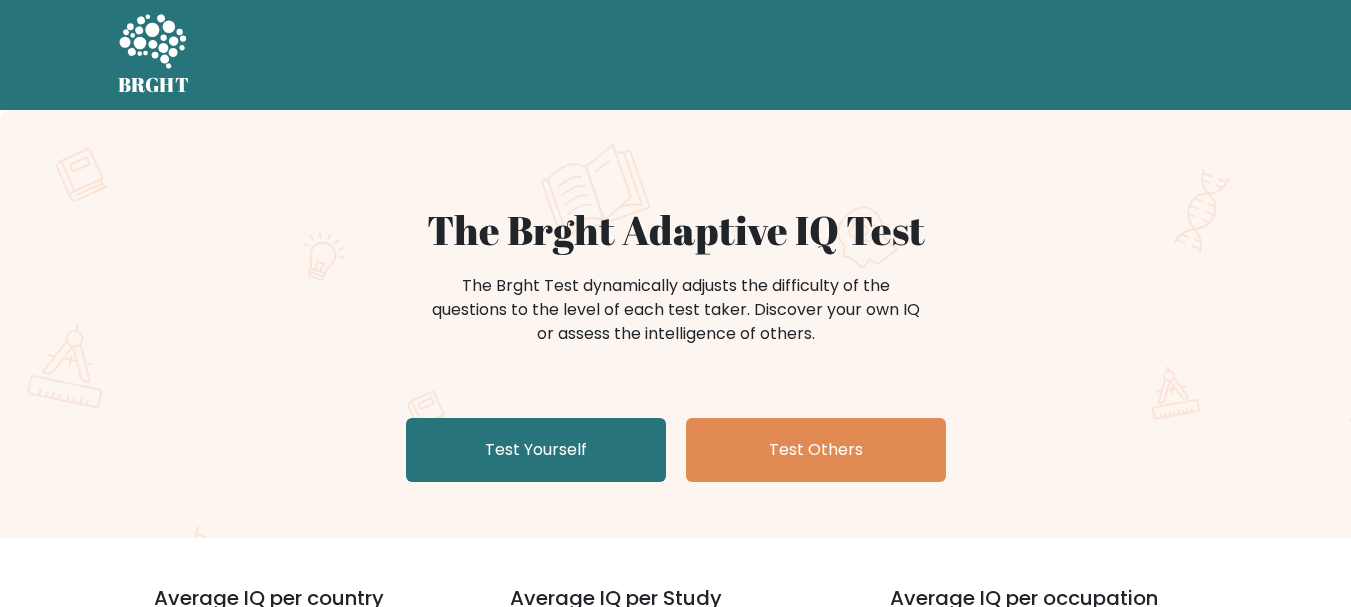 scroll, scrollTop: 0, scrollLeft: 0, axis: both 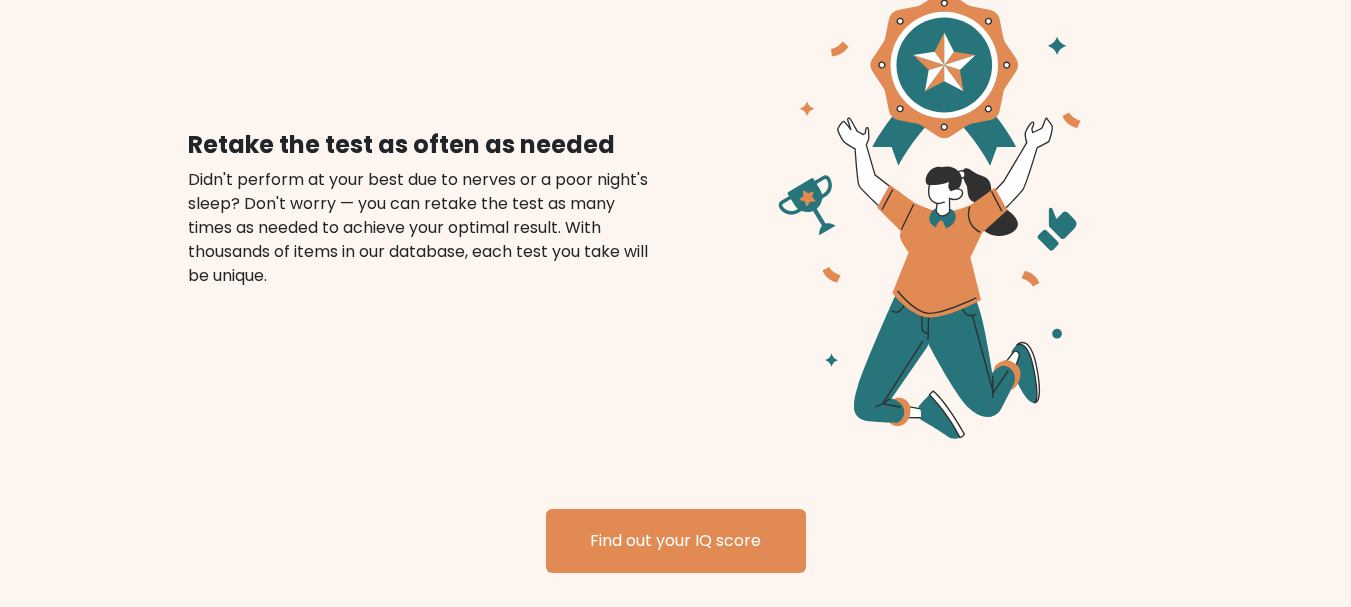 click on "Find out your IQ score" at bounding box center [676, 541] 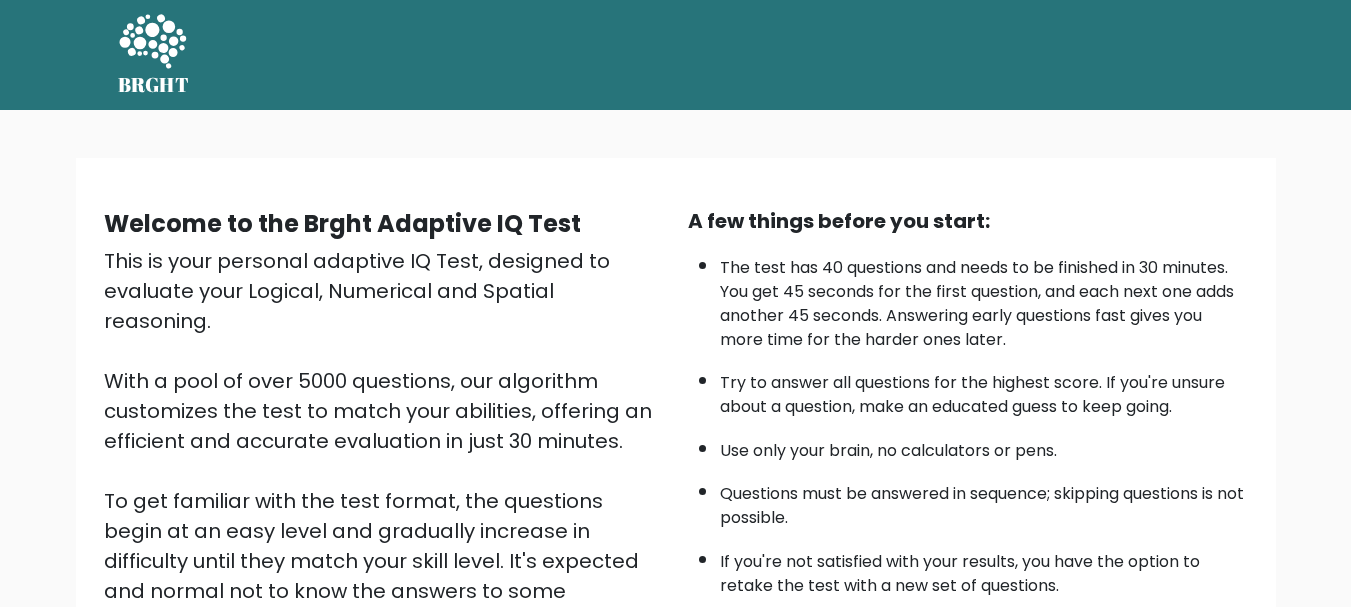scroll, scrollTop: 0, scrollLeft: 0, axis: both 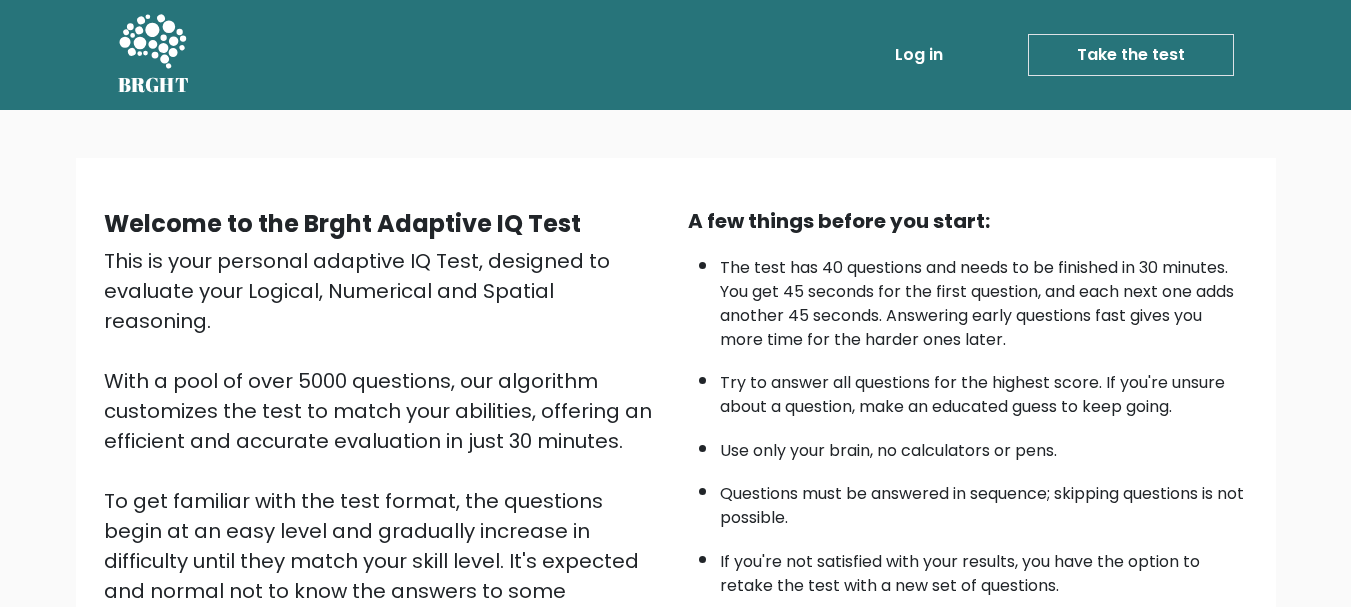 click 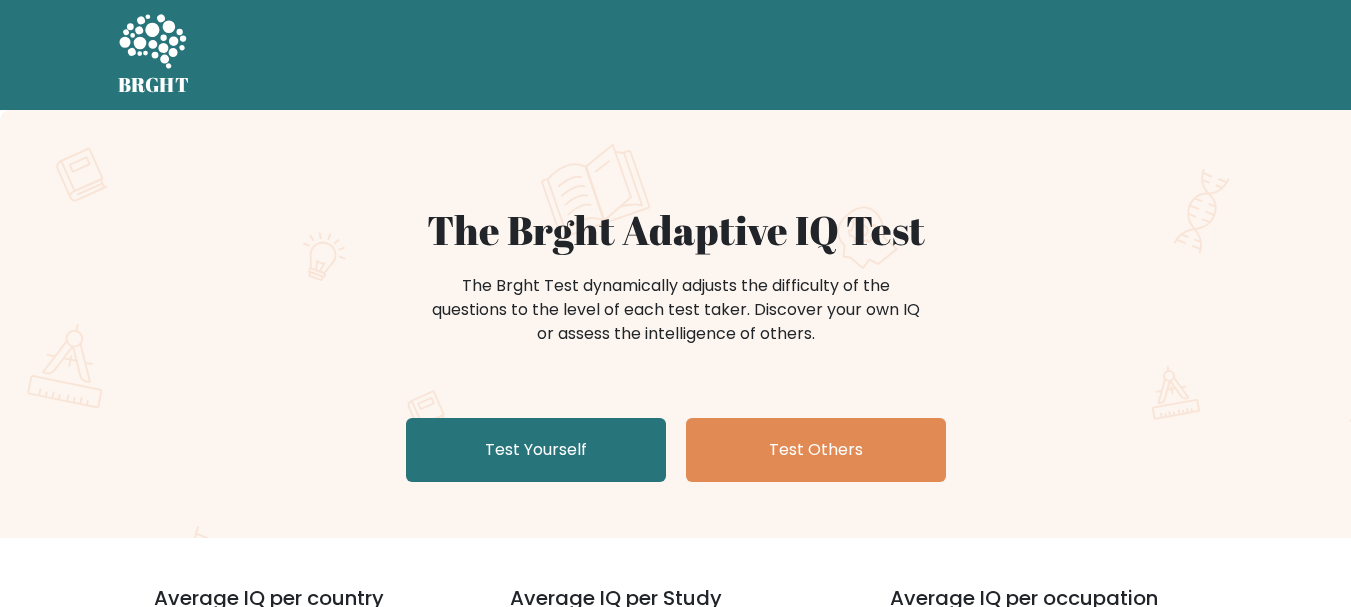 scroll, scrollTop: 0, scrollLeft: 0, axis: both 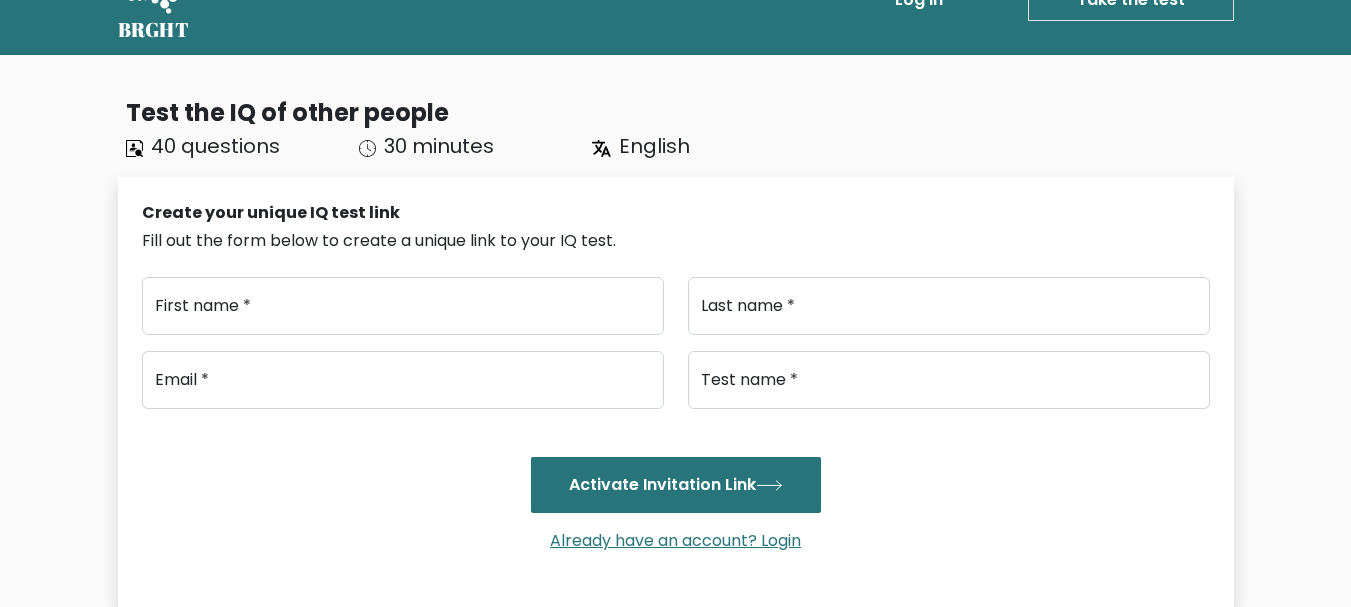 click on "Activate Invitation Link" at bounding box center (676, 485) 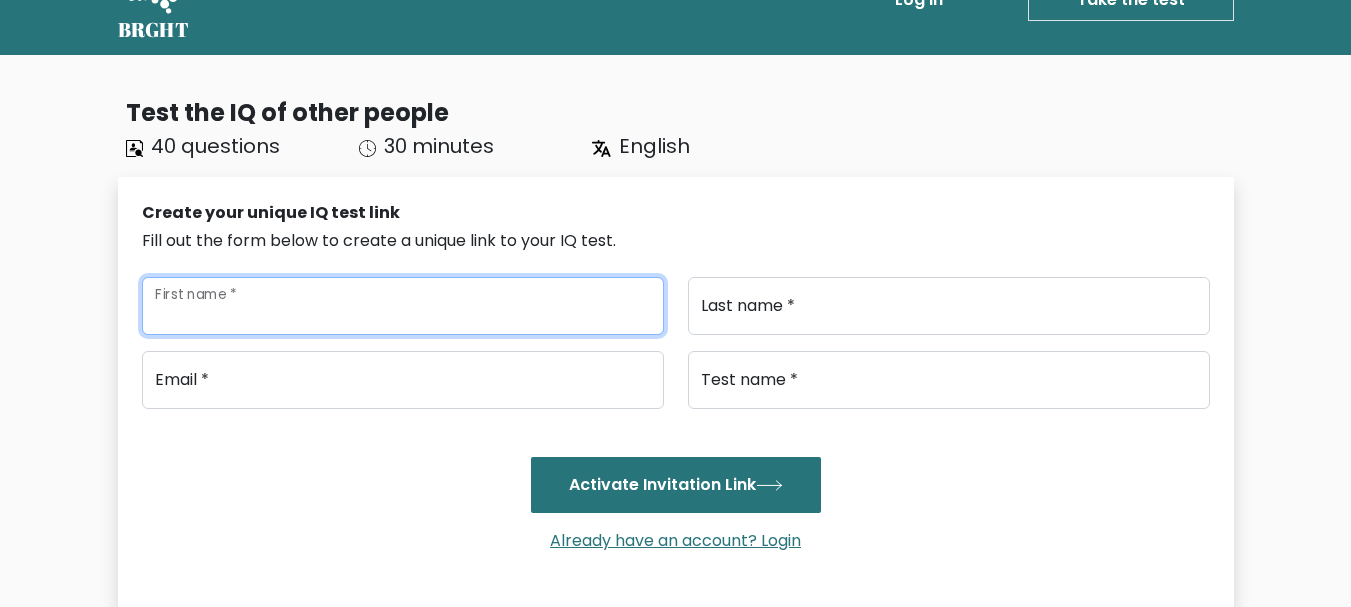 click on "First name *" at bounding box center [403, 306] 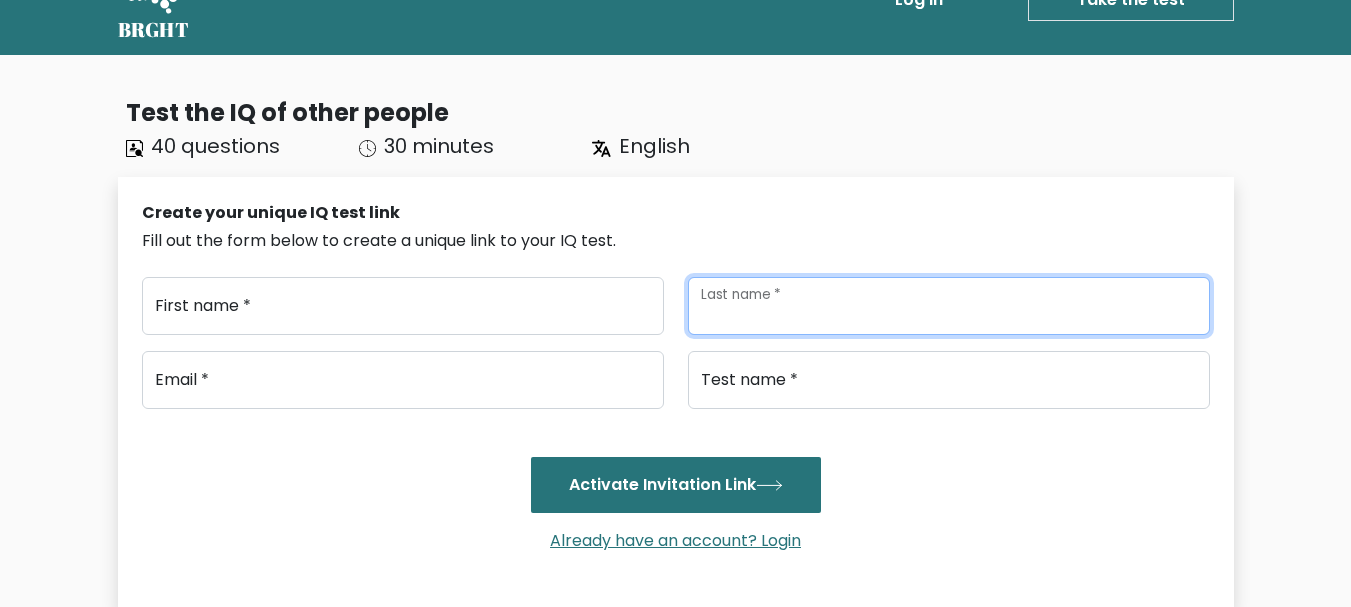 click on "Last name *" at bounding box center [949, 306] 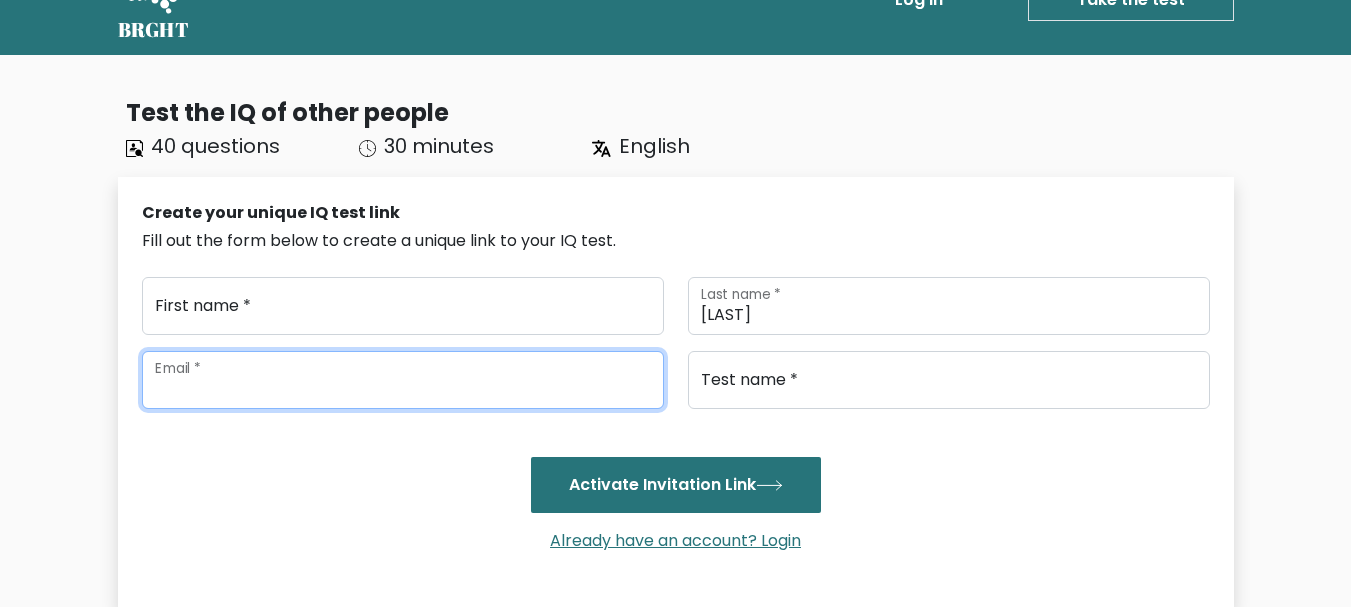 click at bounding box center [403, 380] 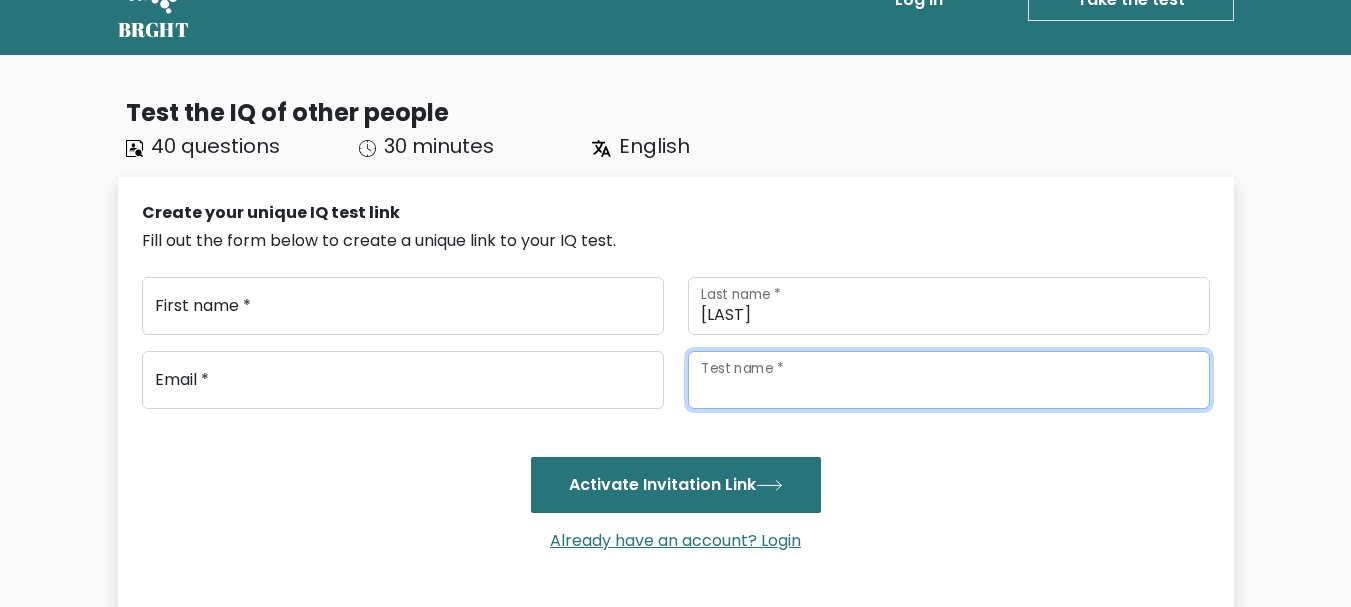 click on "Test name *" at bounding box center (949, 380) 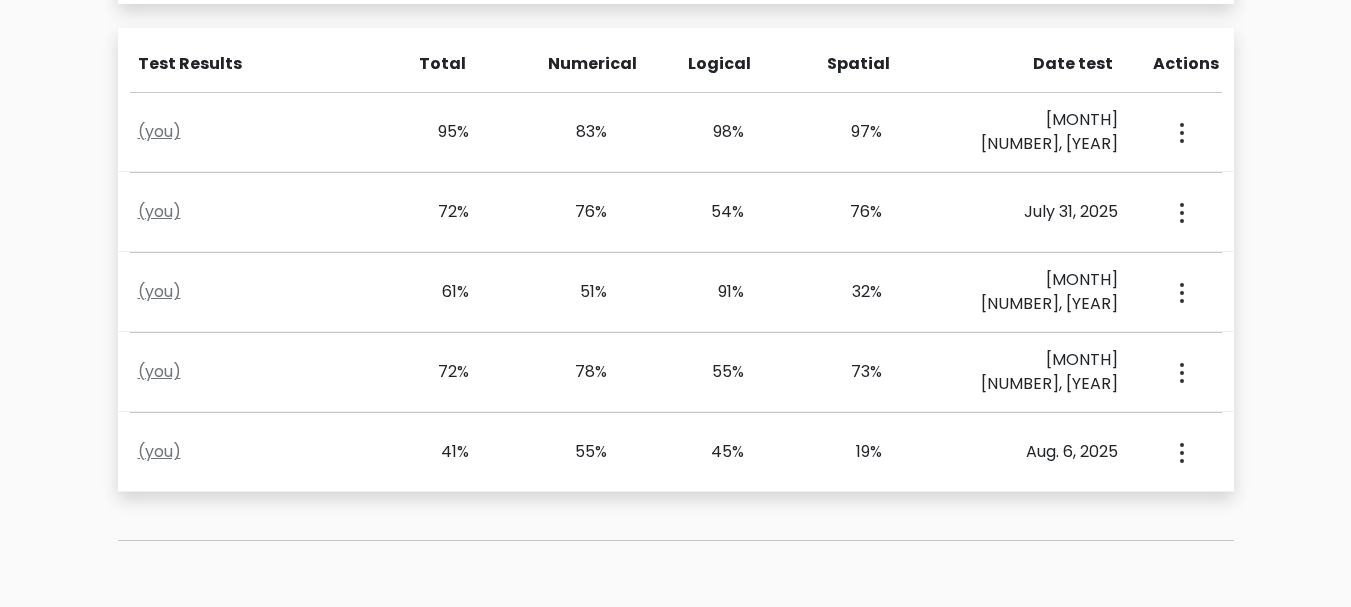 scroll, scrollTop: 1002, scrollLeft: 0, axis: vertical 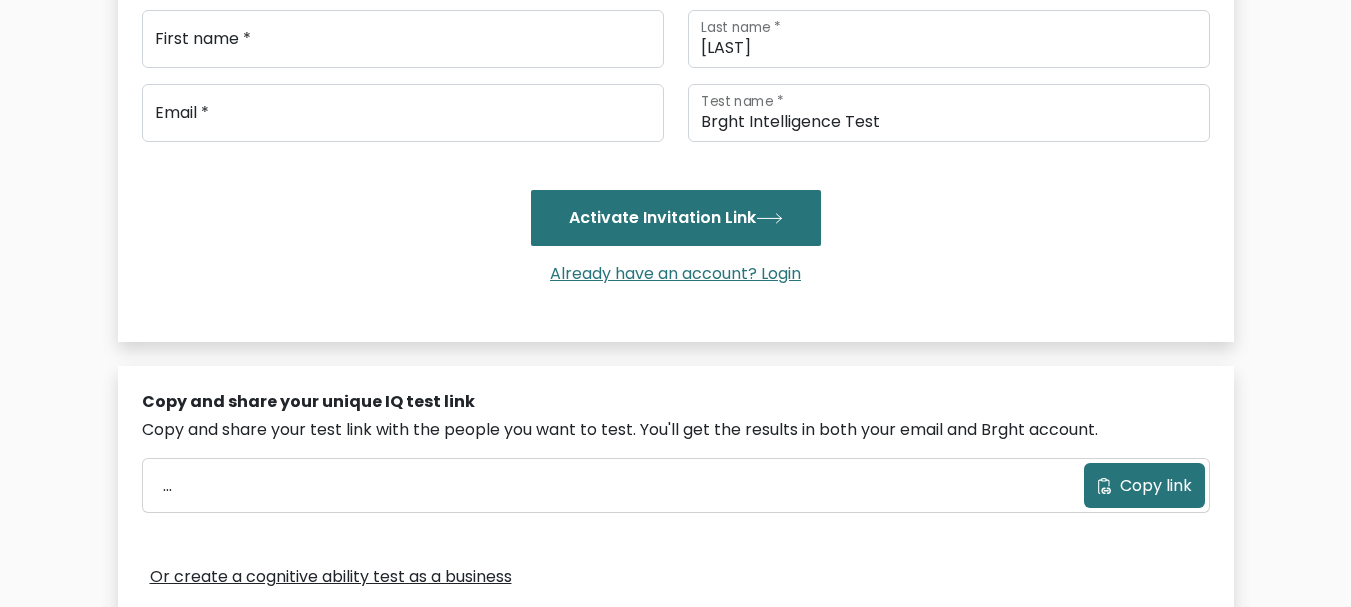 click on "Copy  link" at bounding box center [1156, 486] 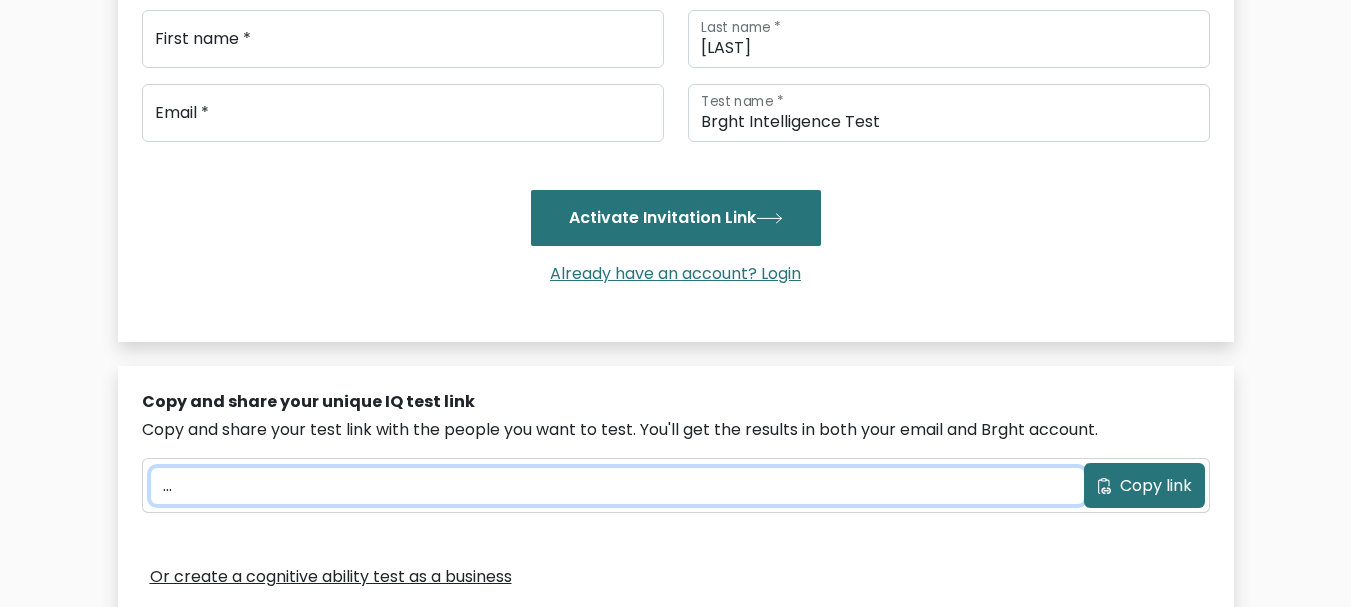 click on "..." at bounding box center [617, 486] 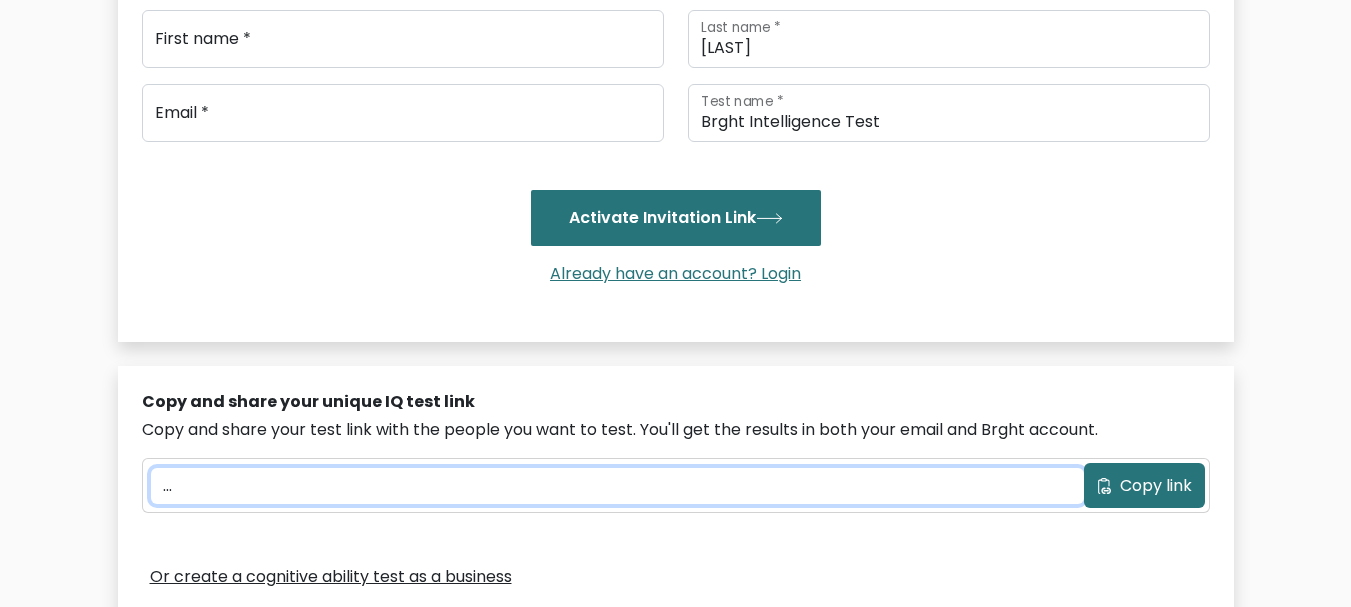 click on "..." at bounding box center [617, 486] 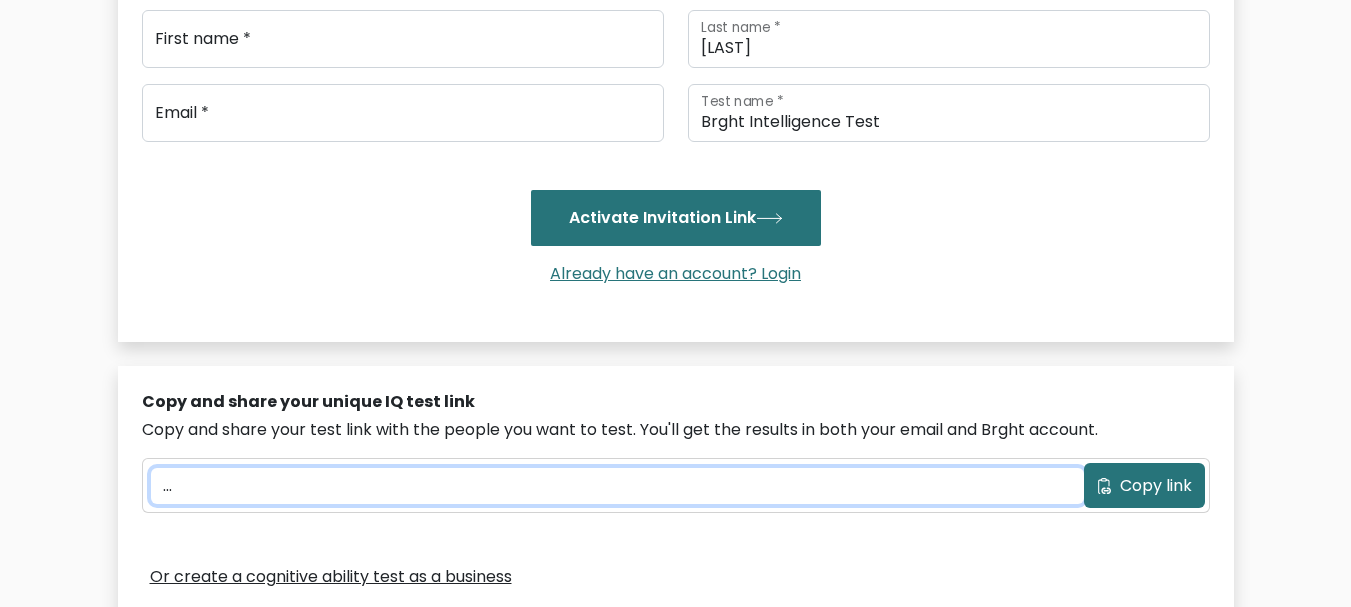 click on "..." at bounding box center [617, 486] 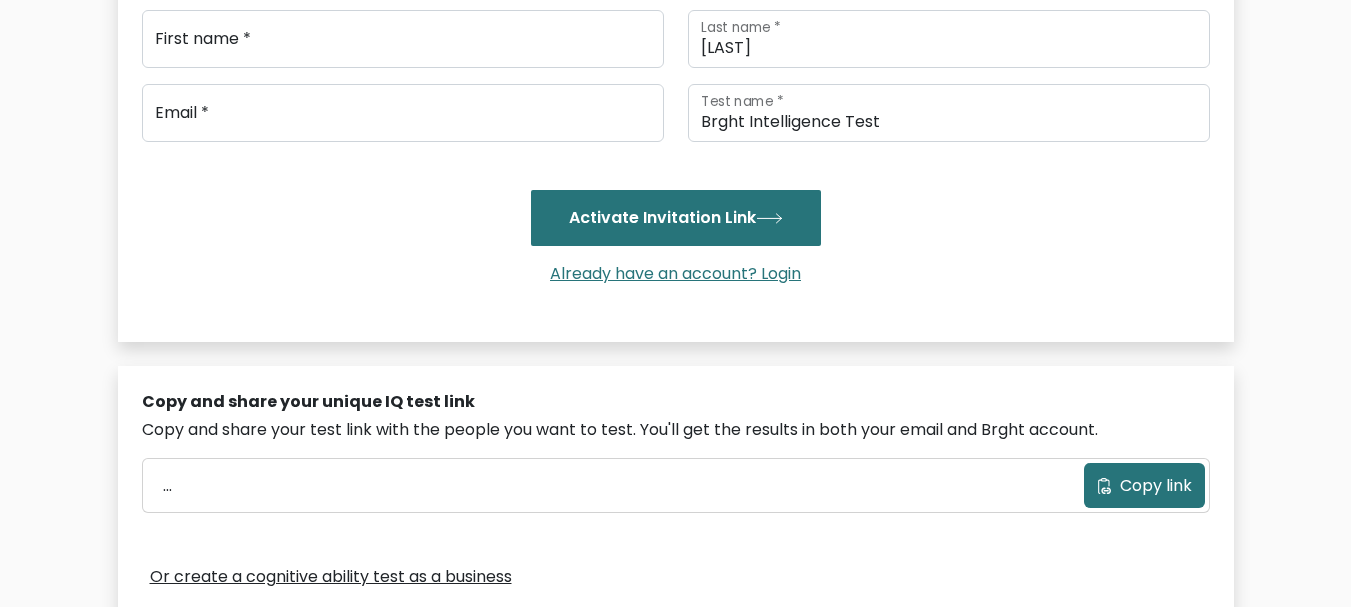 drag, startPoint x: 1190, startPoint y: 490, endPoint x: 1177, endPoint y: 489, distance: 13.038404 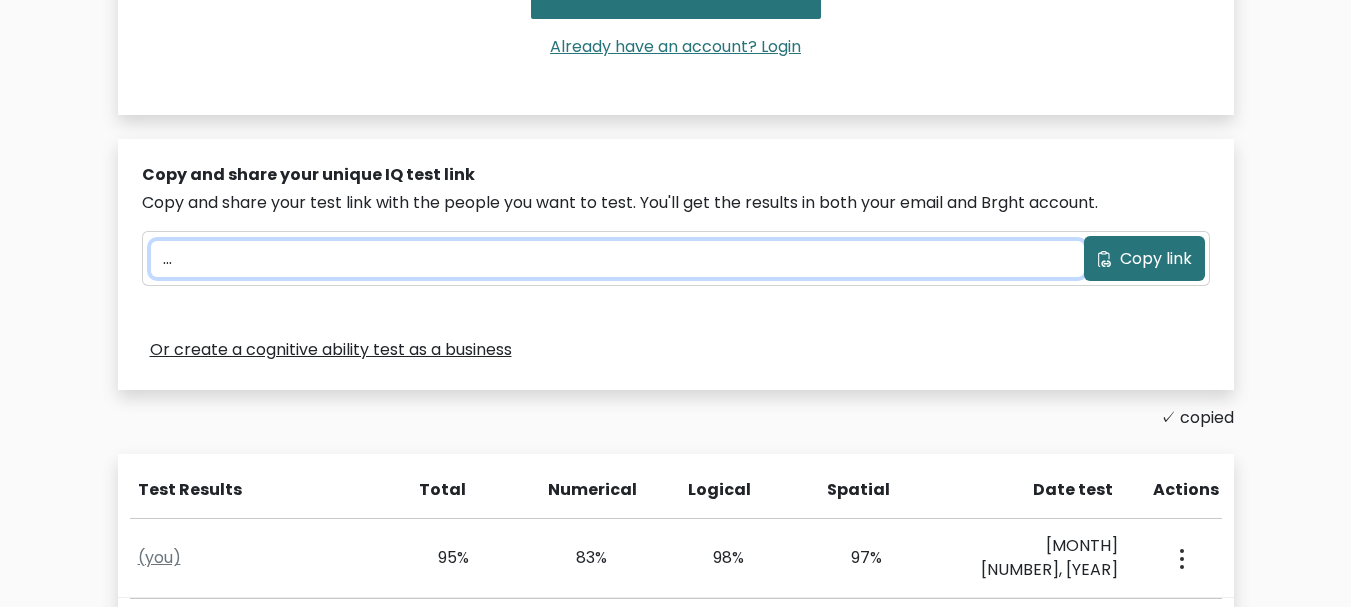 scroll, scrollTop: 589, scrollLeft: 0, axis: vertical 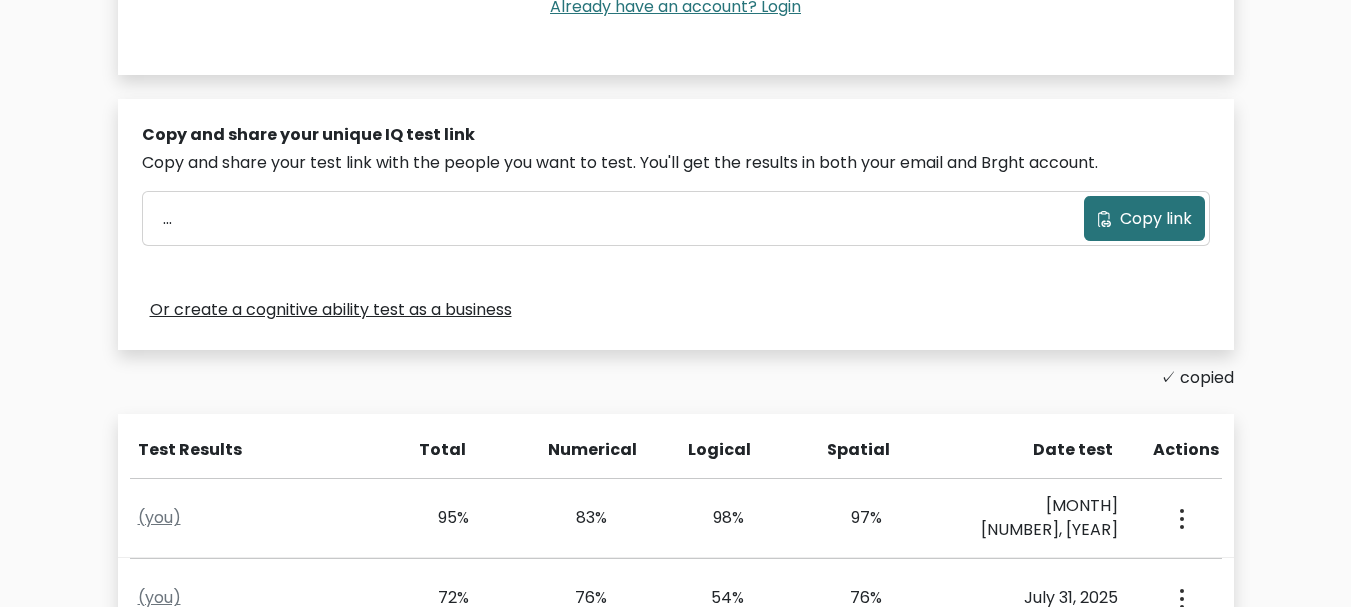 click on "Or create a cognitive ability test as a business" at bounding box center (331, 310) 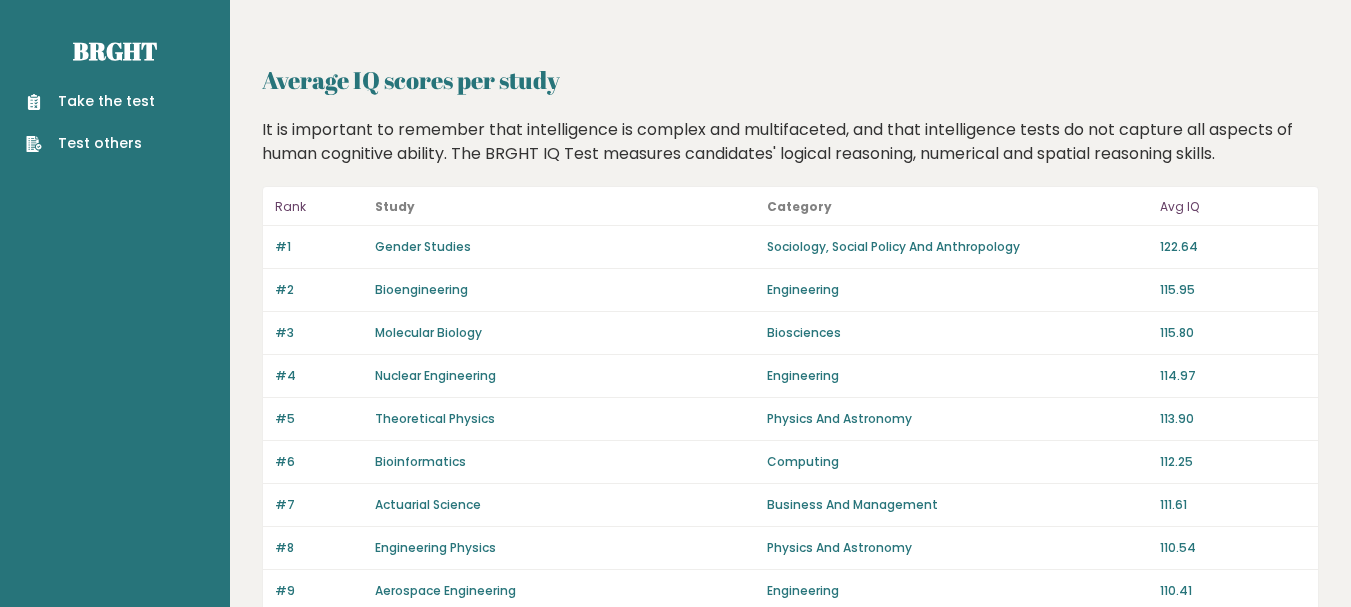 scroll, scrollTop: 0, scrollLeft: 0, axis: both 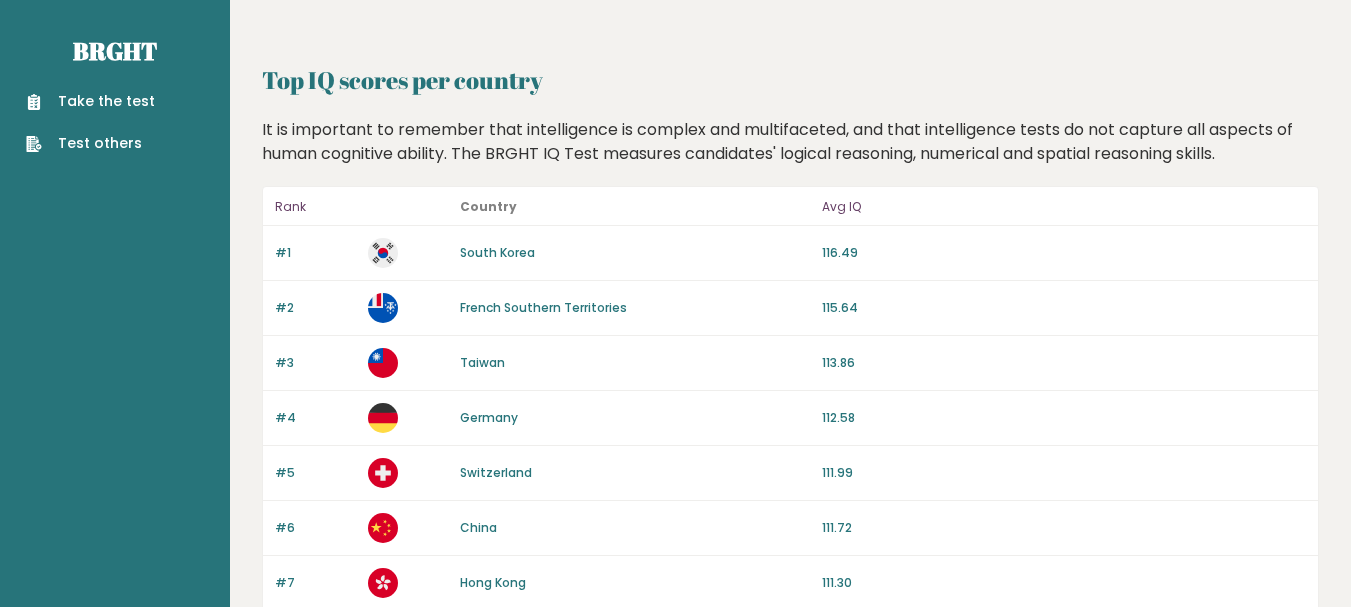 click on "Take the test" at bounding box center (90, 101) 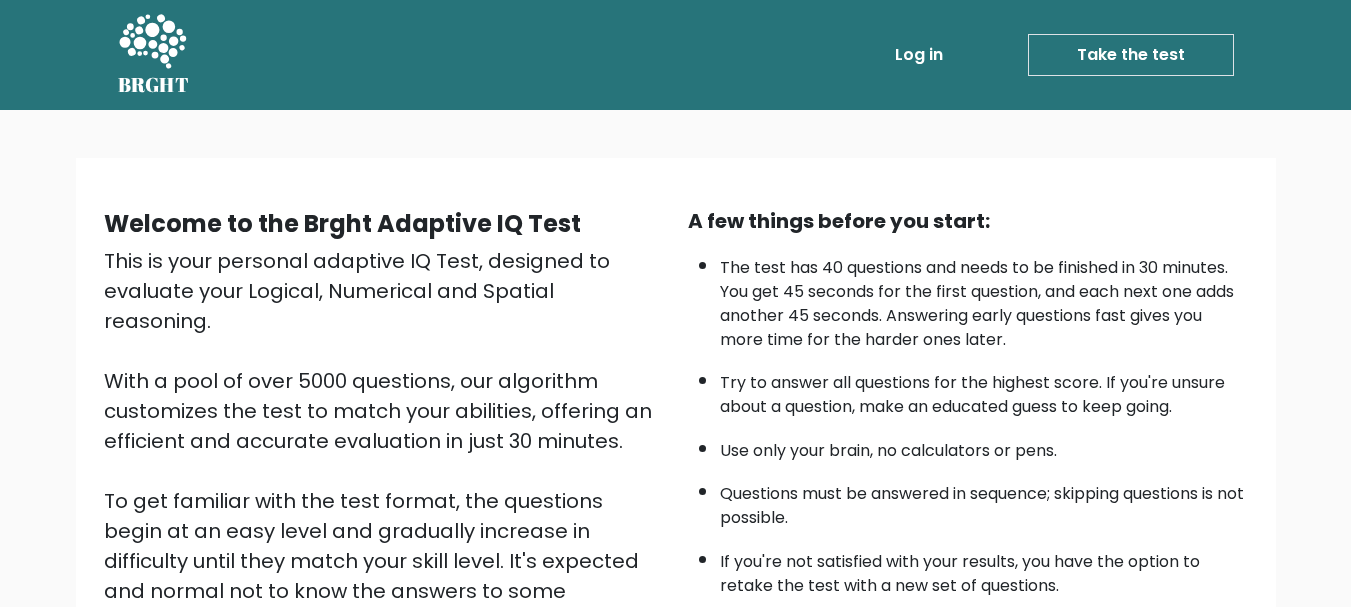 scroll, scrollTop: 0, scrollLeft: 0, axis: both 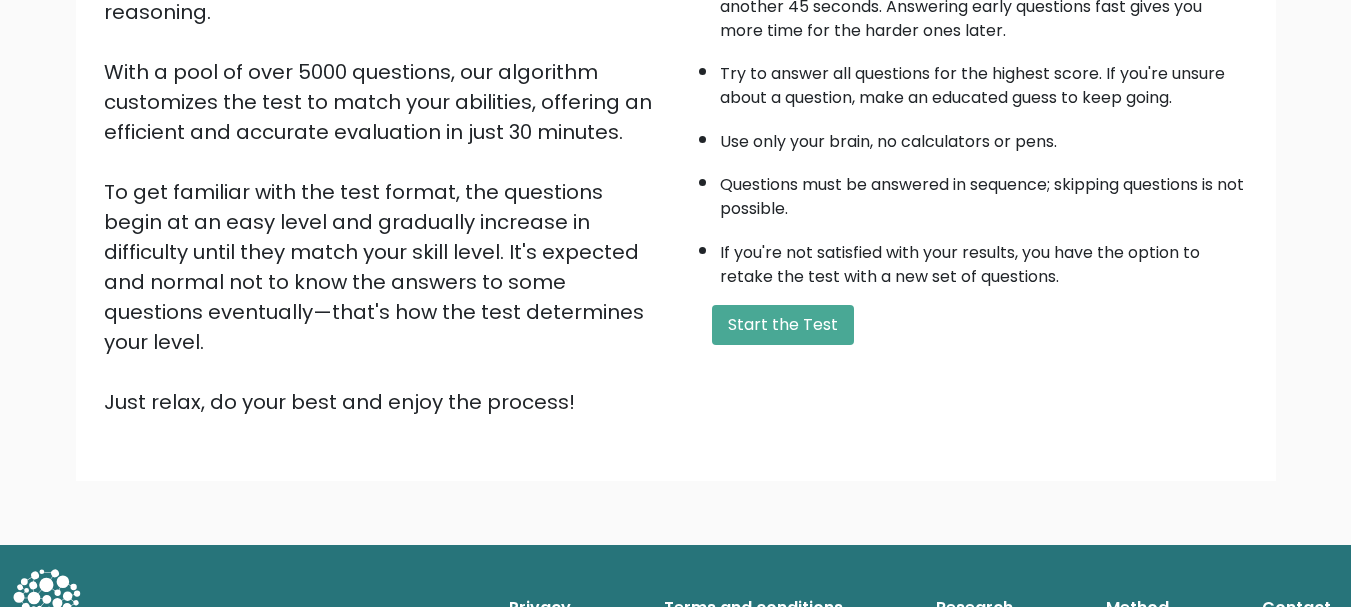 click on "Privacy" at bounding box center [540, 608] 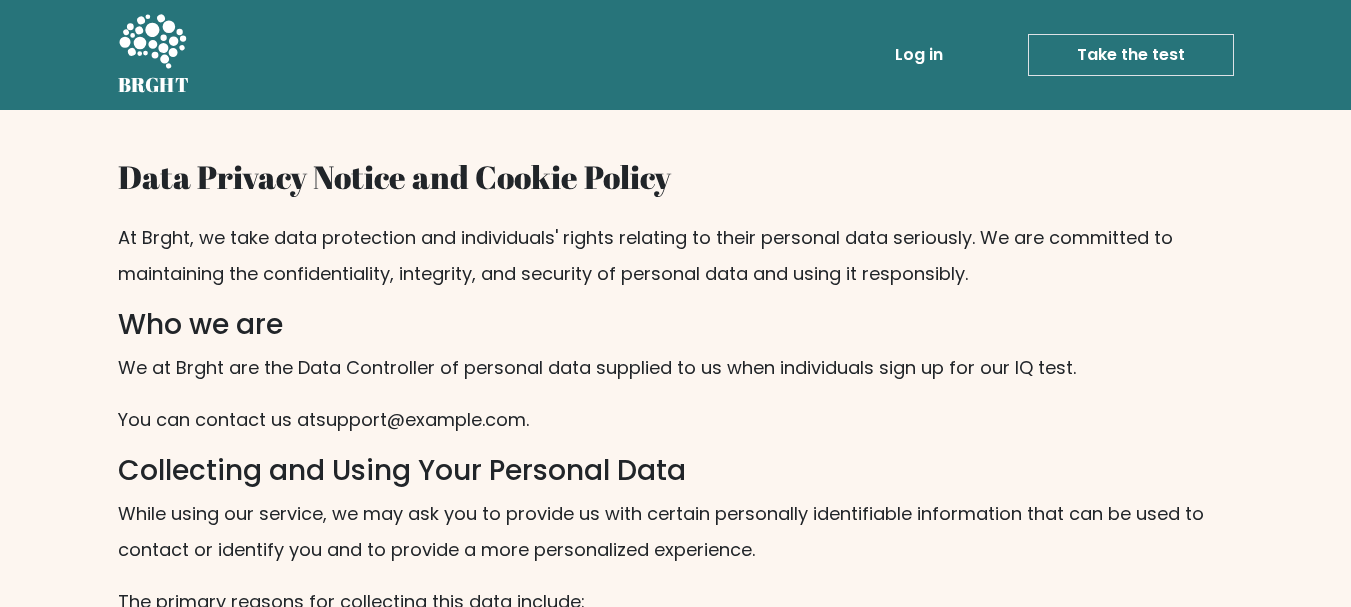 scroll, scrollTop: 0, scrollLeft: 0, axis: both 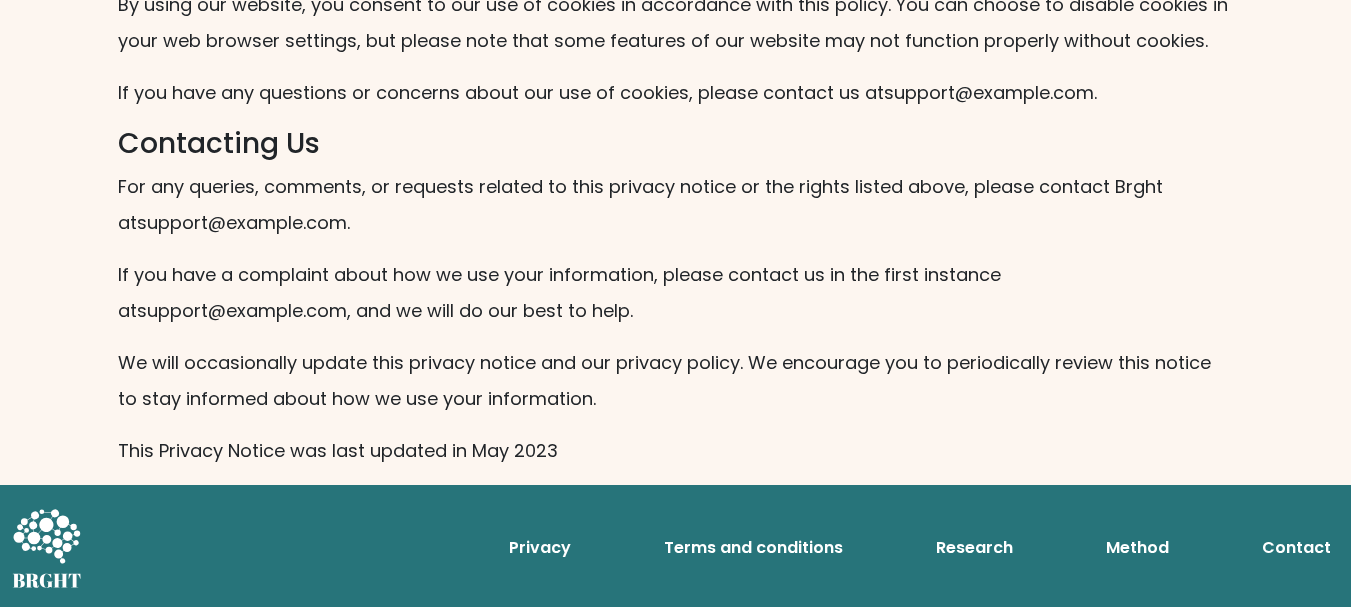 click 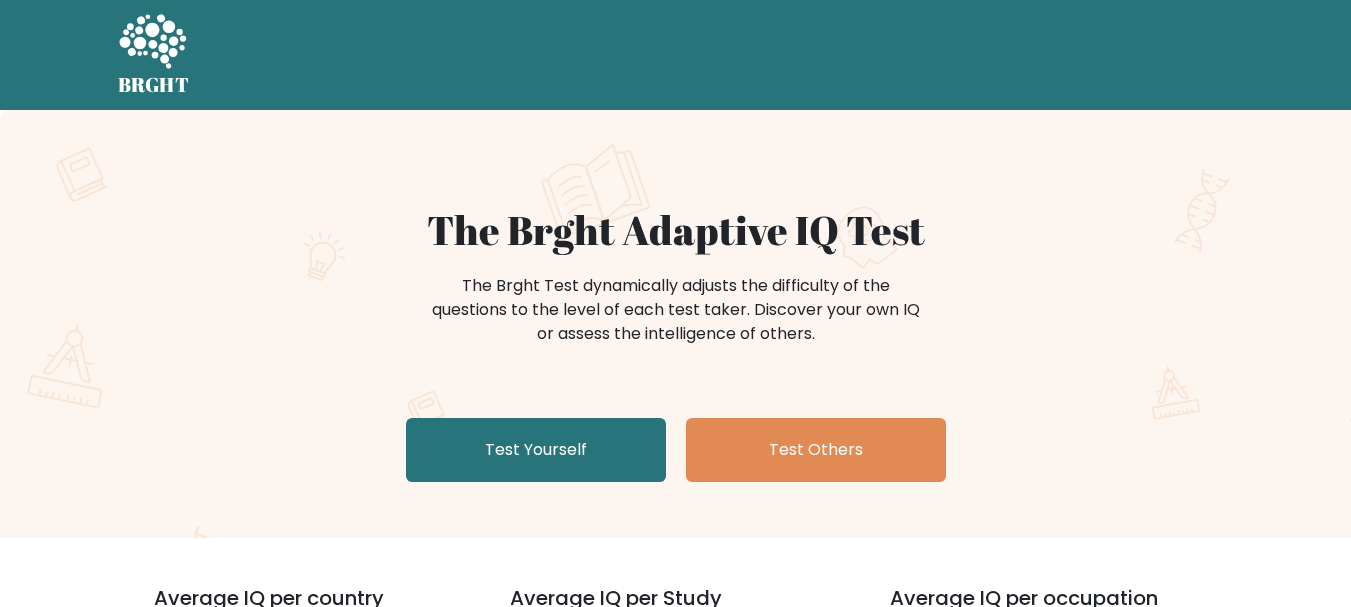 scroll, scrollTop: 0, scrollLeft: 0, axis: both 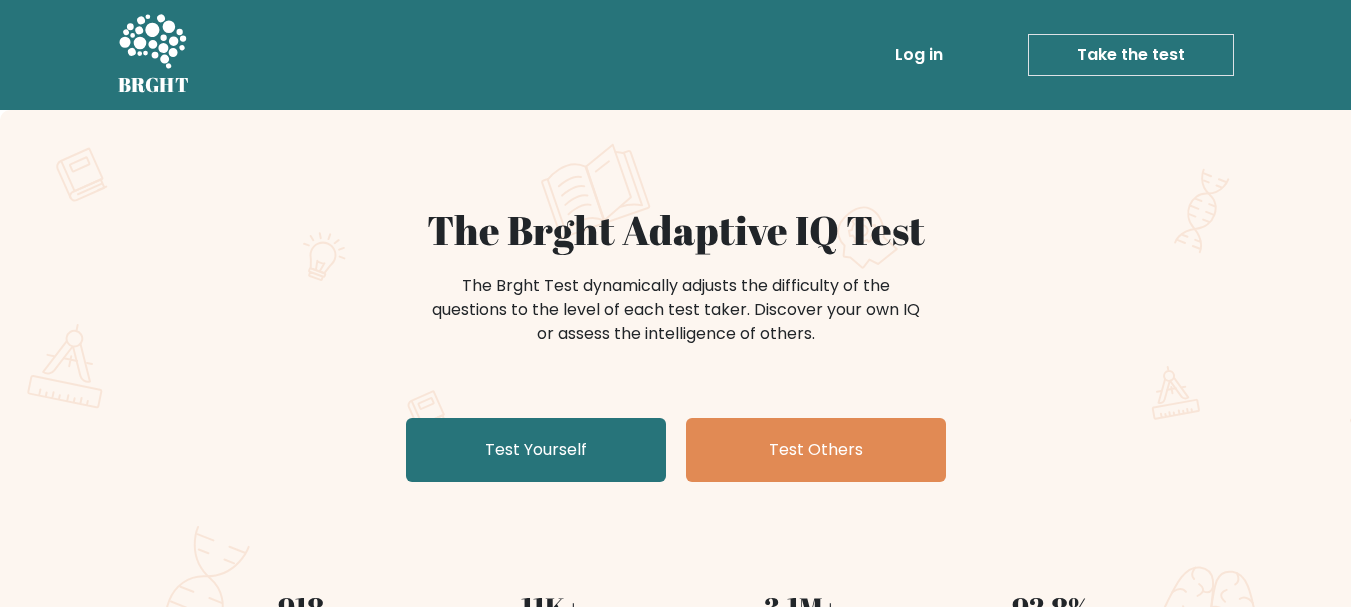 click 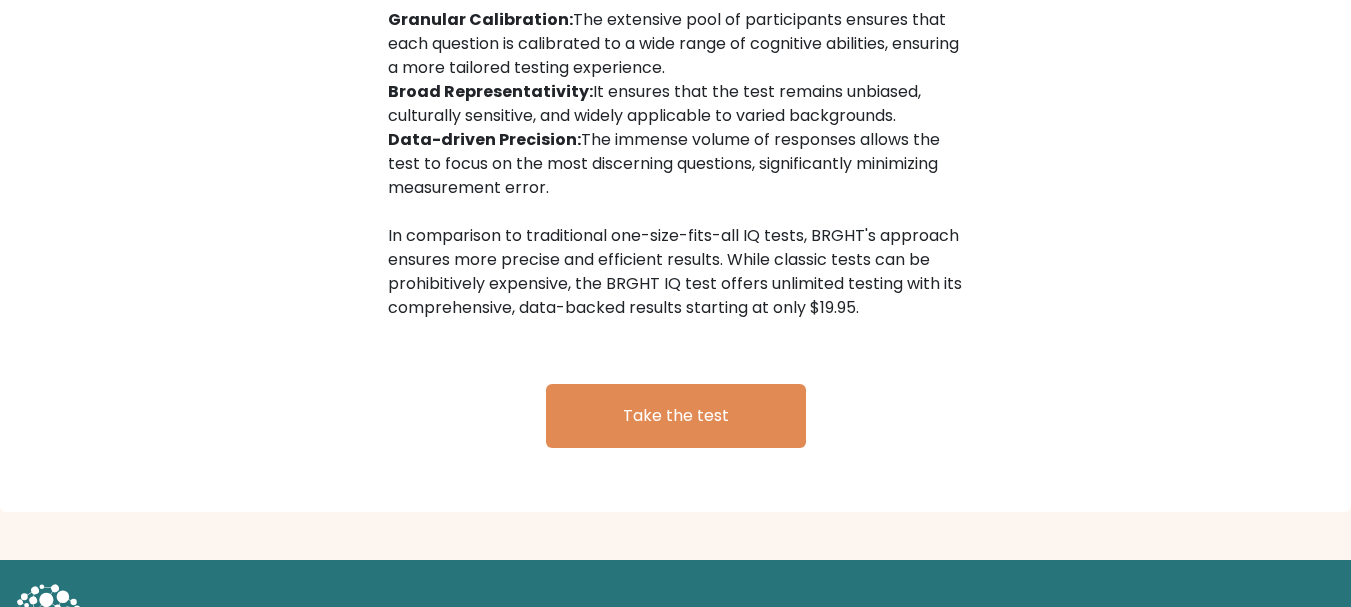 scroll, scrollTop: 3395, scrollLeft: 0, axis: vertical 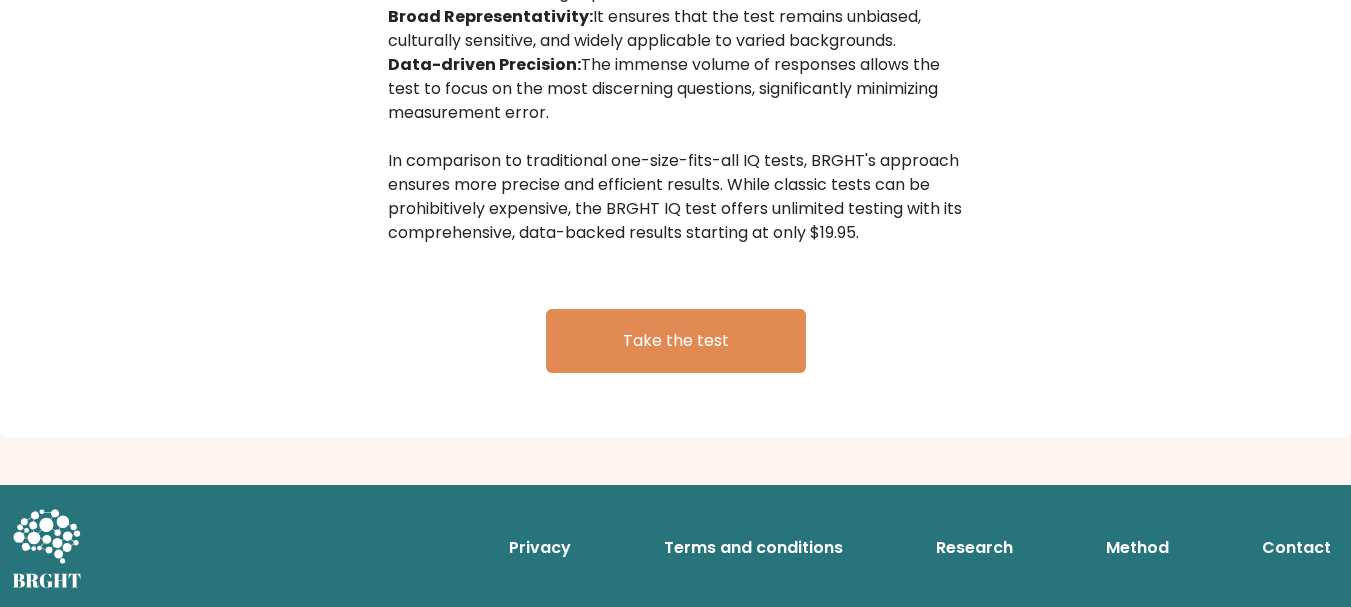 click 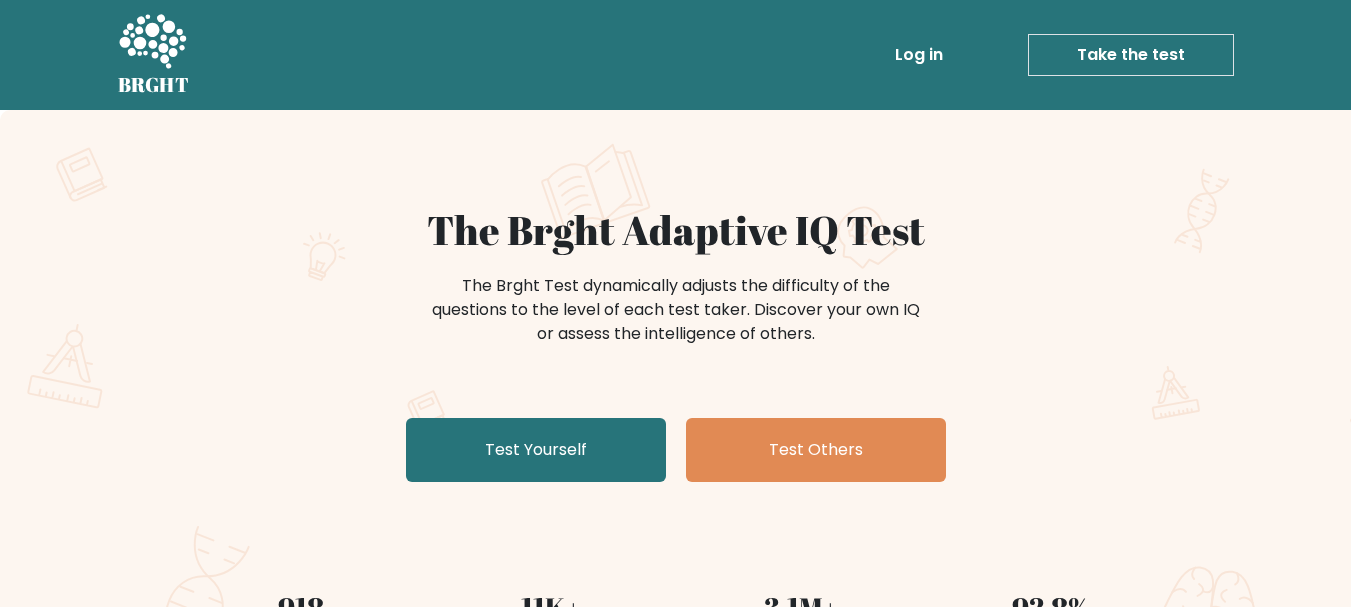 scroll, scrollTop: 0, scrollLeft: 0, axis: both 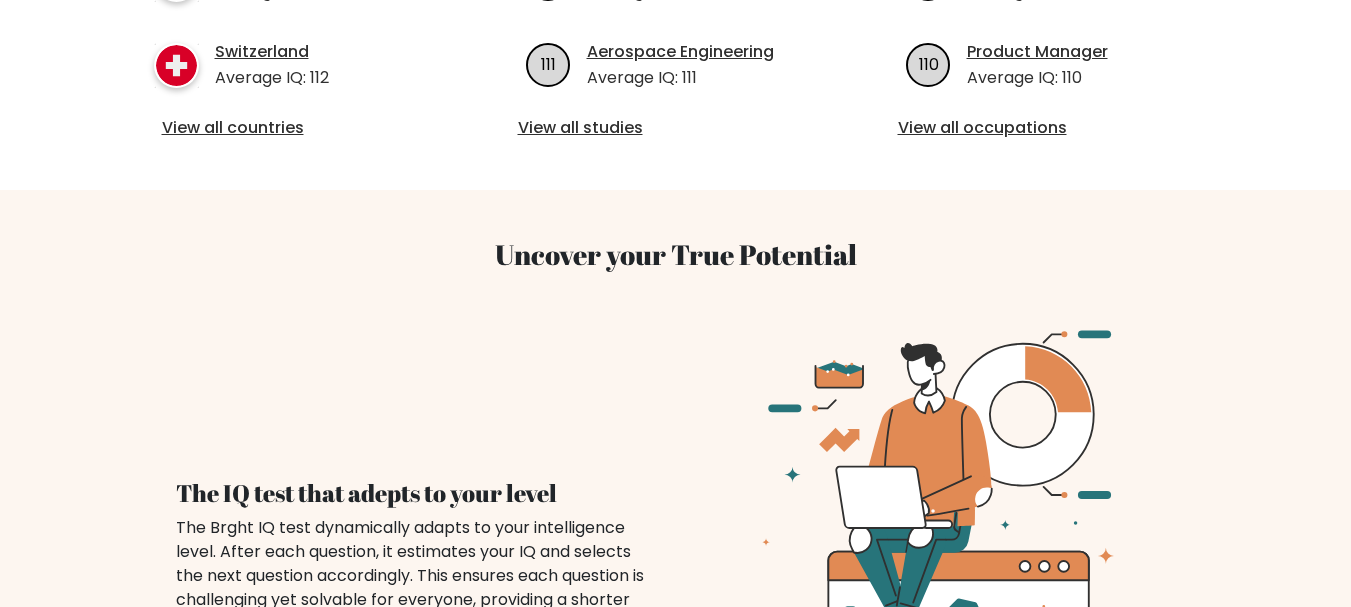 click on "Average IQ per country
[COUNTRY]
Average IQ: 118
[COUNTRY]
Average IQ: 114
[COUNTRY]
Average IQ: 113
[COUNTRY] Average IQ: 113 122" at bounding box center (675, 1180) 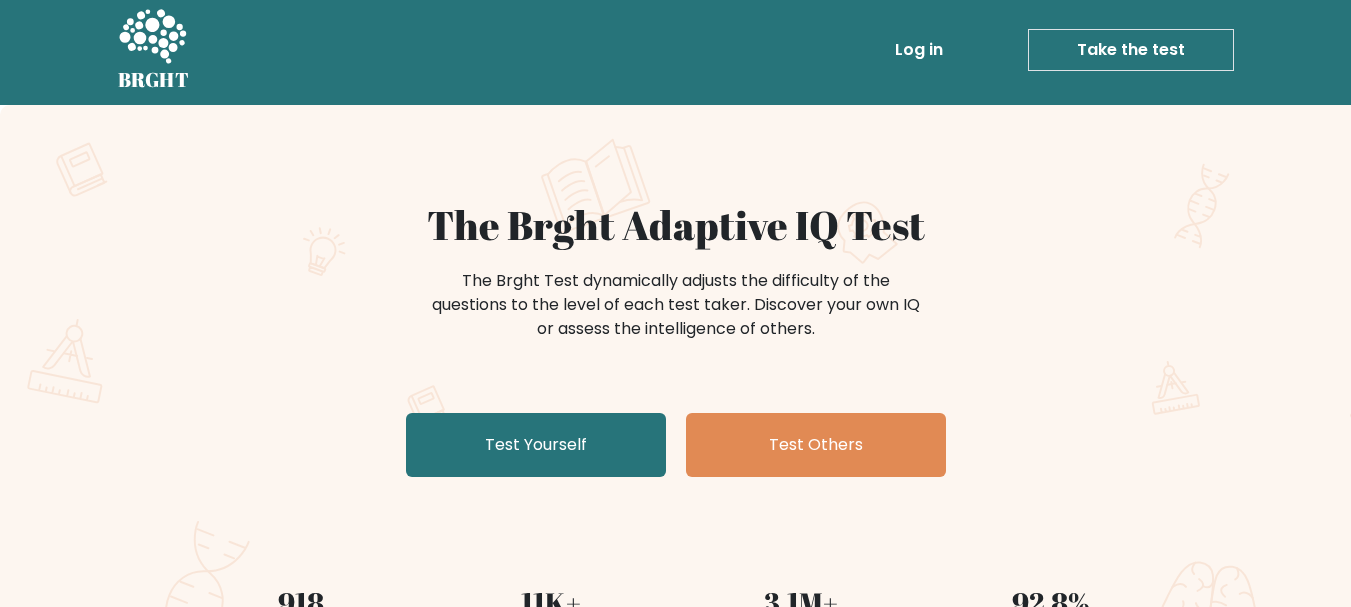 scroll, scrollTop: 0, scrollLeft: 0, axis: both 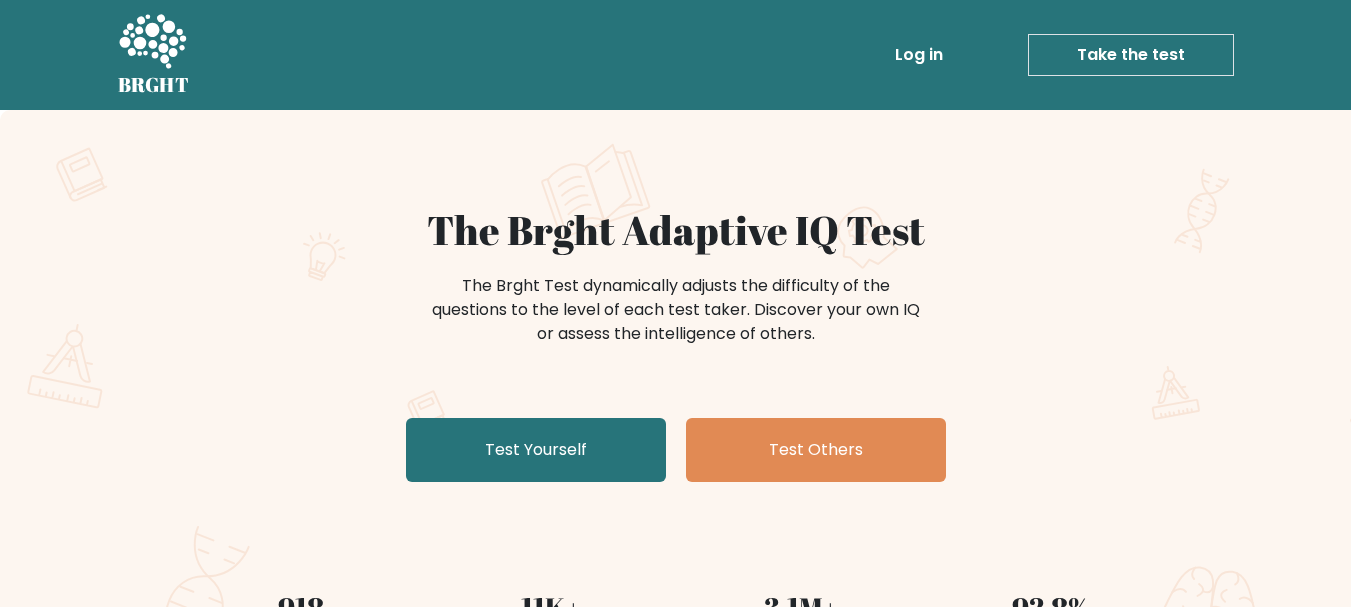 click on "Test Yourself" at bounding box center [536, 450] 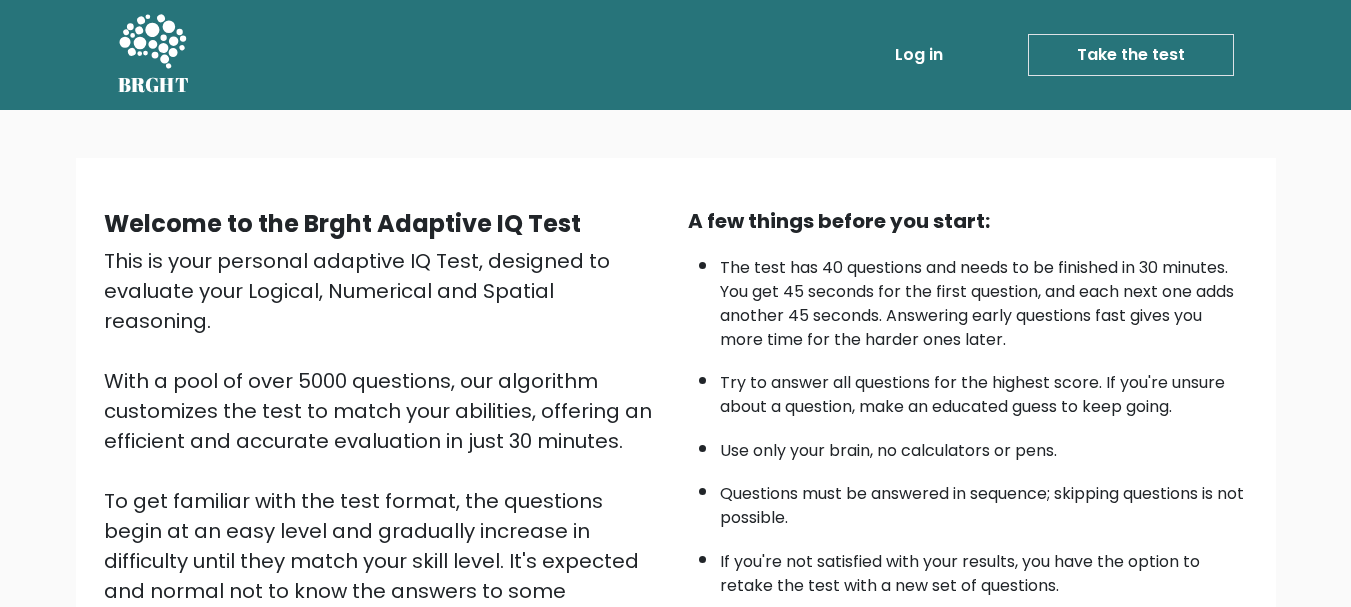 scroll, scrollTop: 0, scrollLeft: 0, axis: both 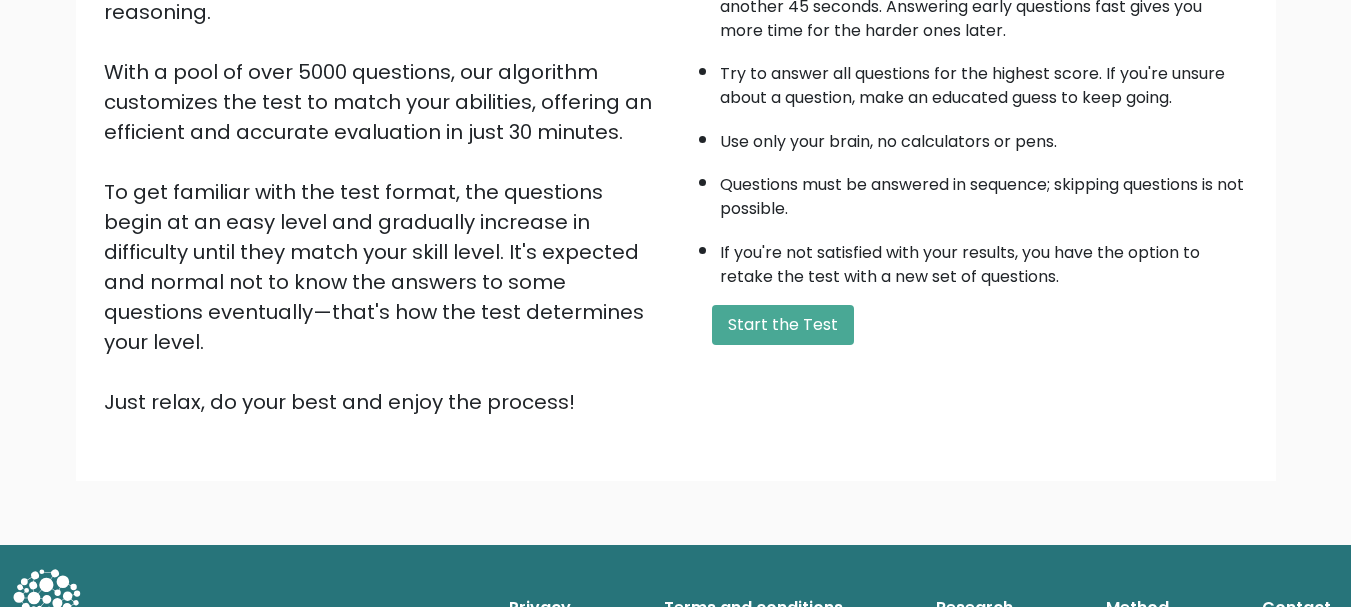 click 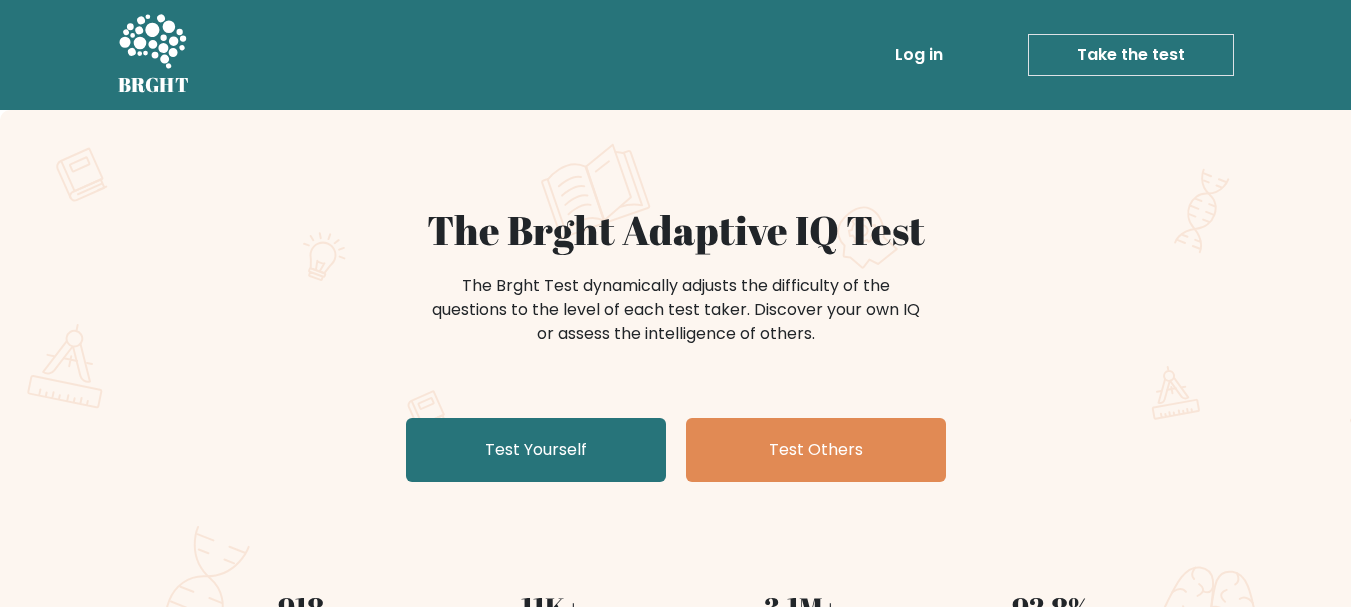 scroll, scrollTop: 0, scrollLeft: 0, axis: both 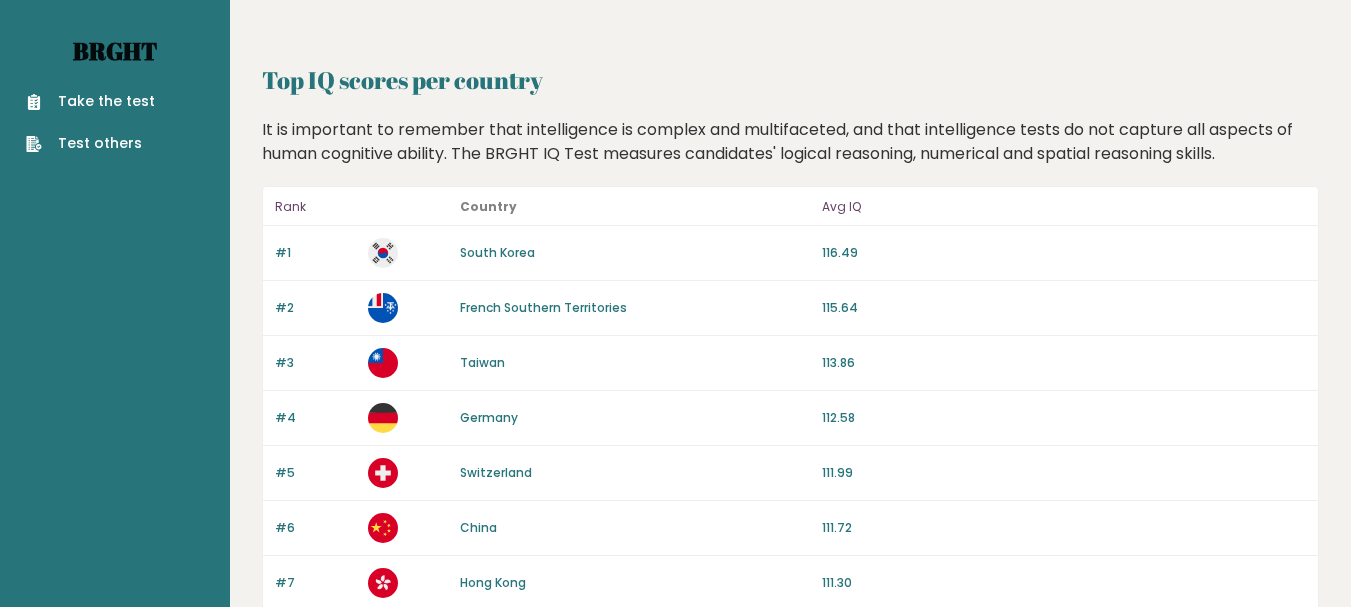 click on "Brght" at bounding box center [115, 51] 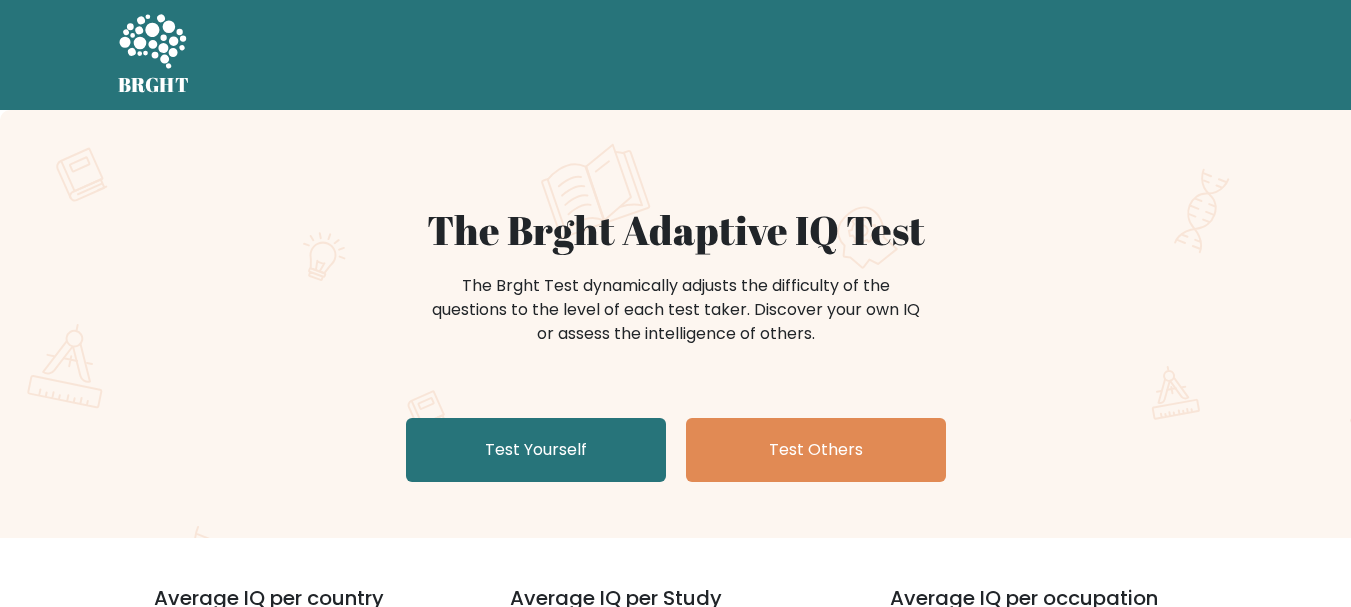 scroll, scrollTop: 0, scrollLeft: 0, axis: both 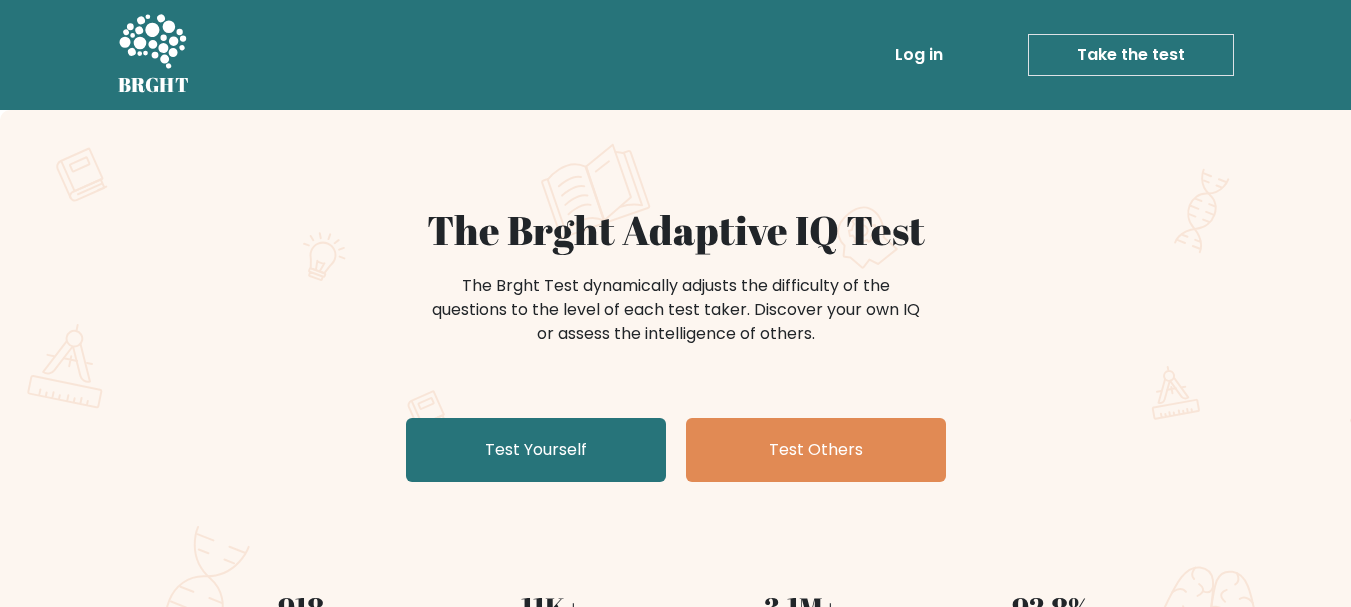 click 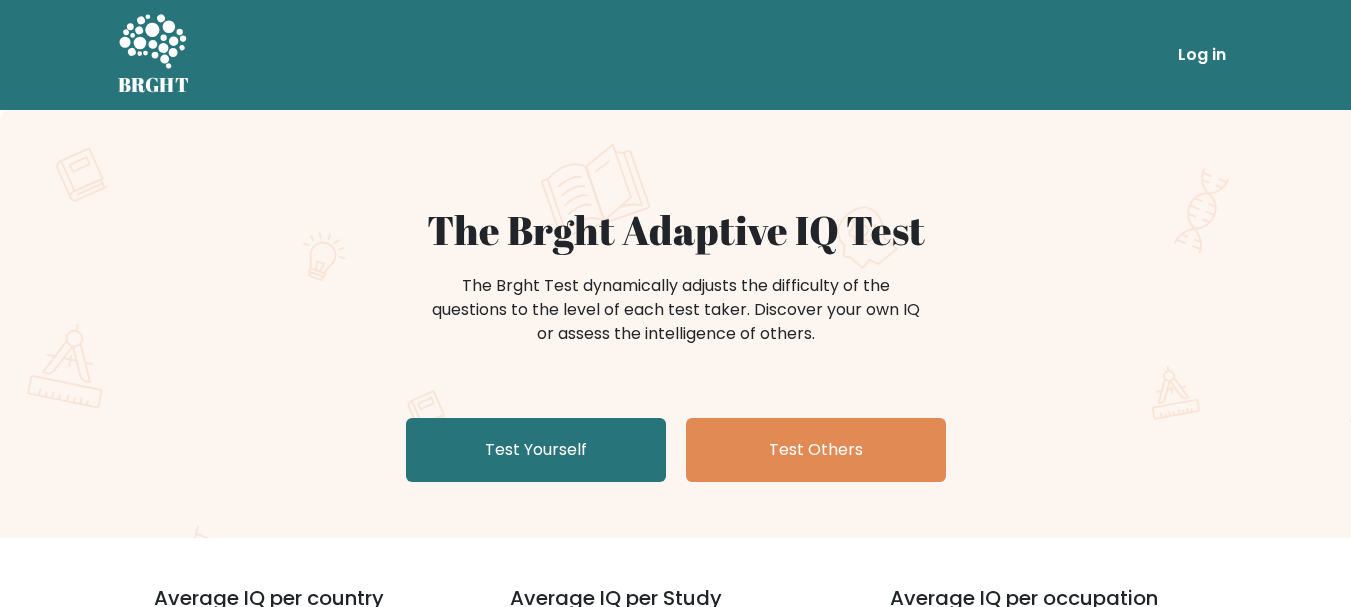 scroll, scrollTop: 0, scrollLeft: 0, axis: both 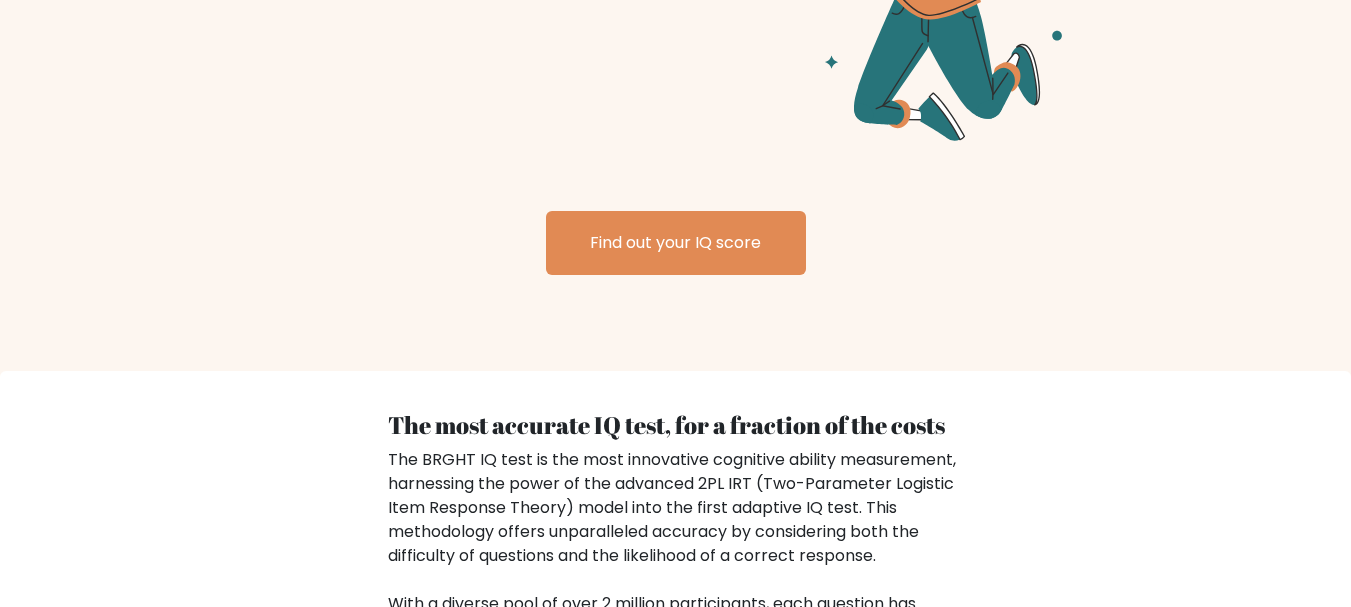 click on "Find out your IQ score" at bounding box center (676, 243) 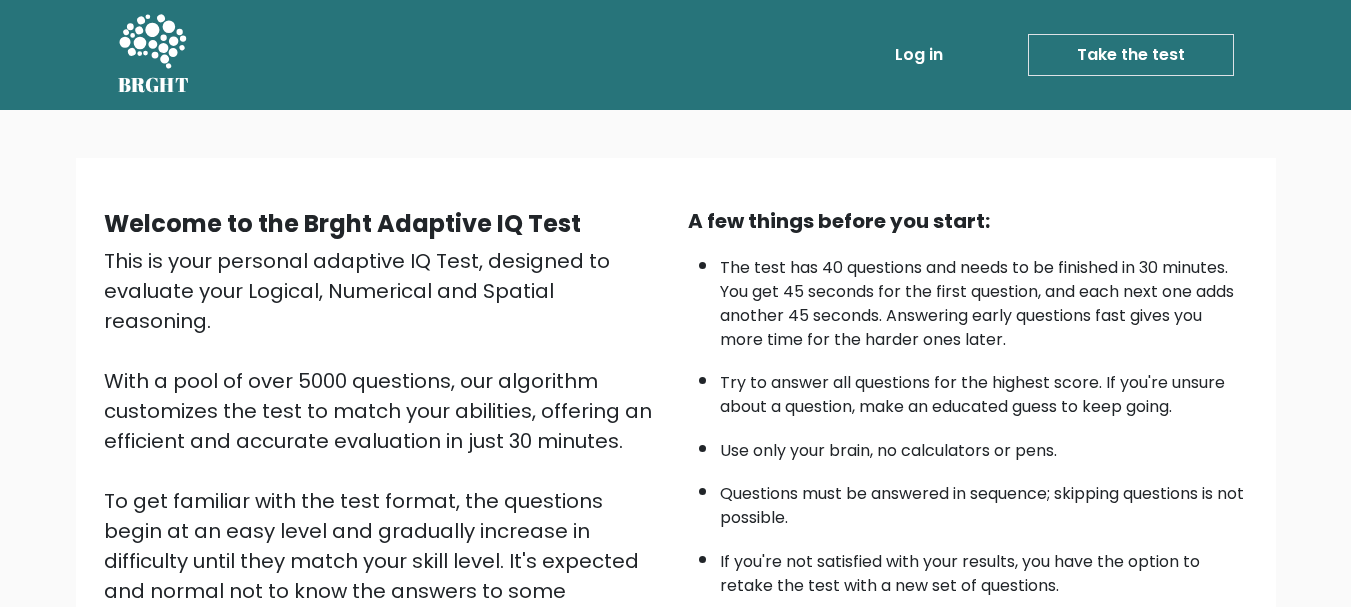 scroll, scrollTop: 0, scrollLeft: 0, axis: both 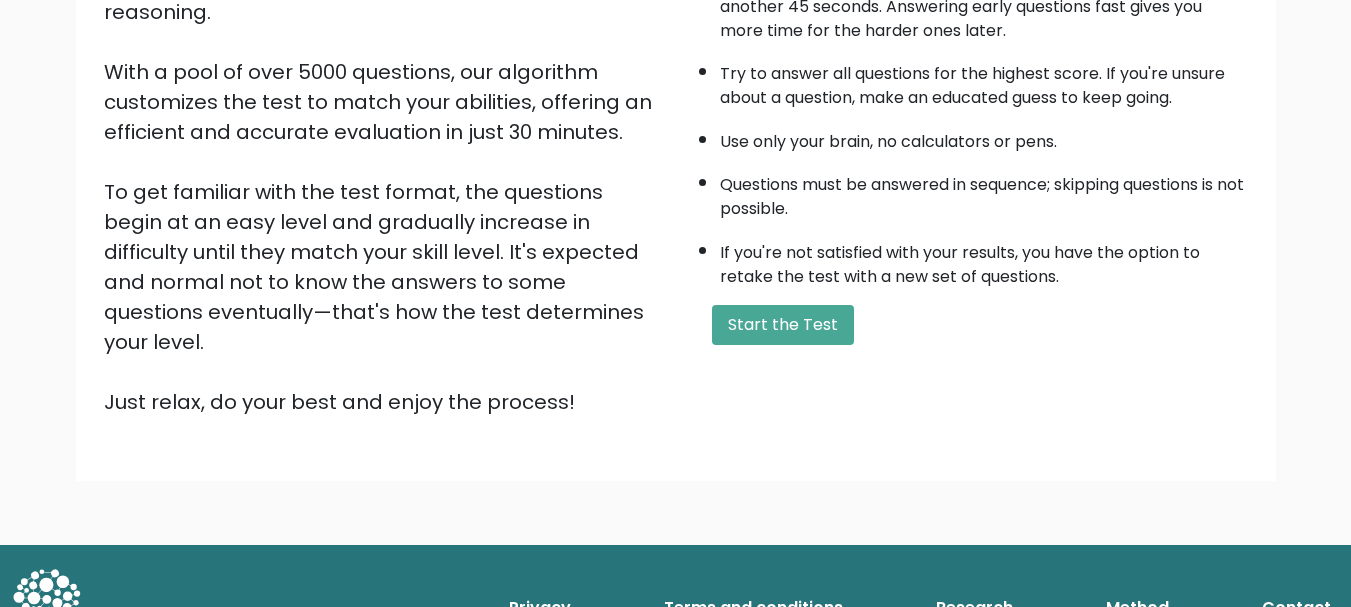 click on "Terms
and conditions" at bounding box center [753, 608] 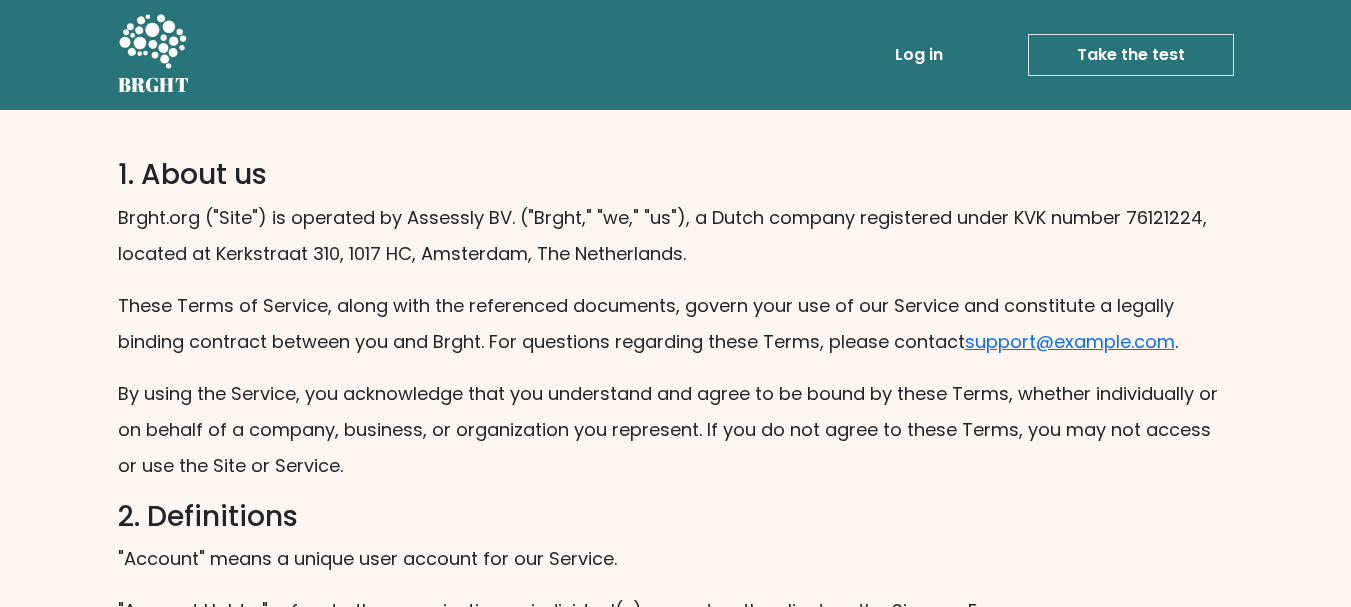 scroll, scrollTop: 0, scrollLeft: 0, axis: both 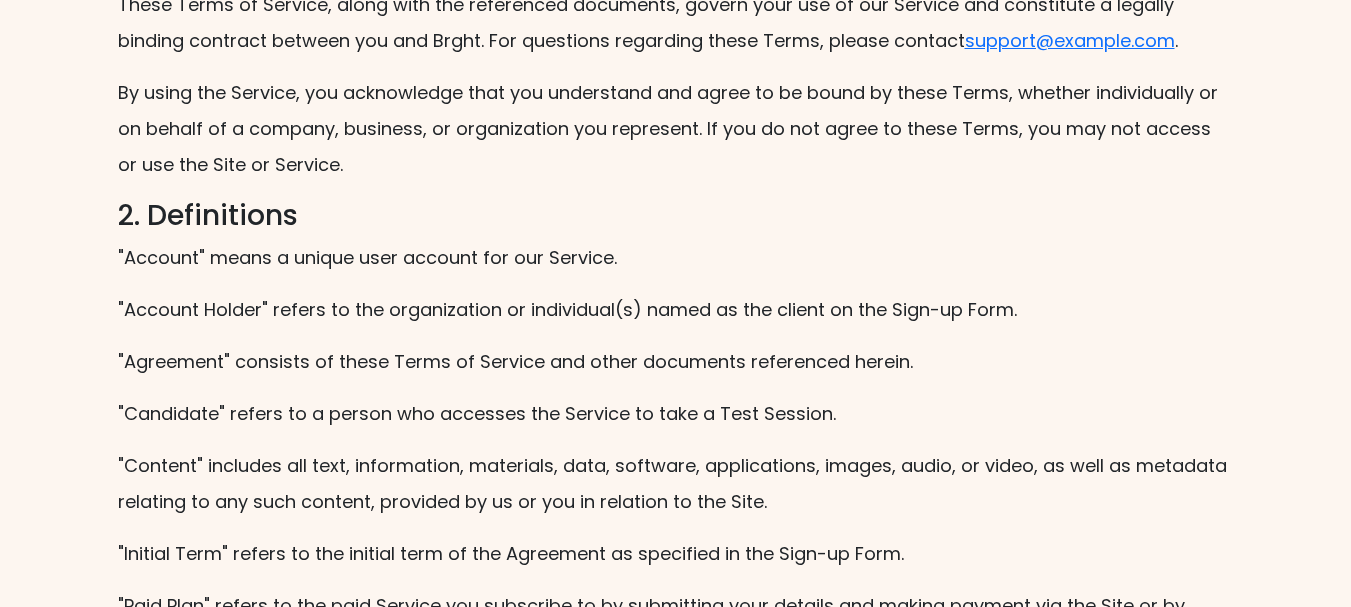 click on "support@example.com" at bounding box center [1070, 40] 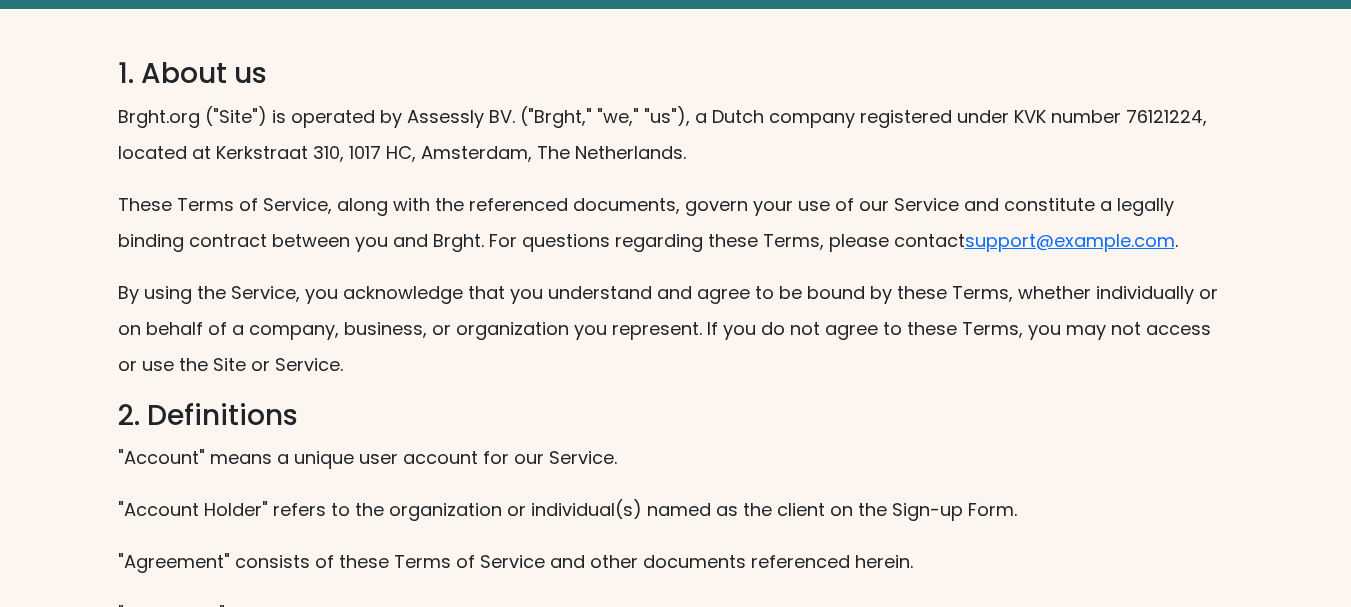 scroll, scrollTop: 0, scrollLeft: 0, axis: both 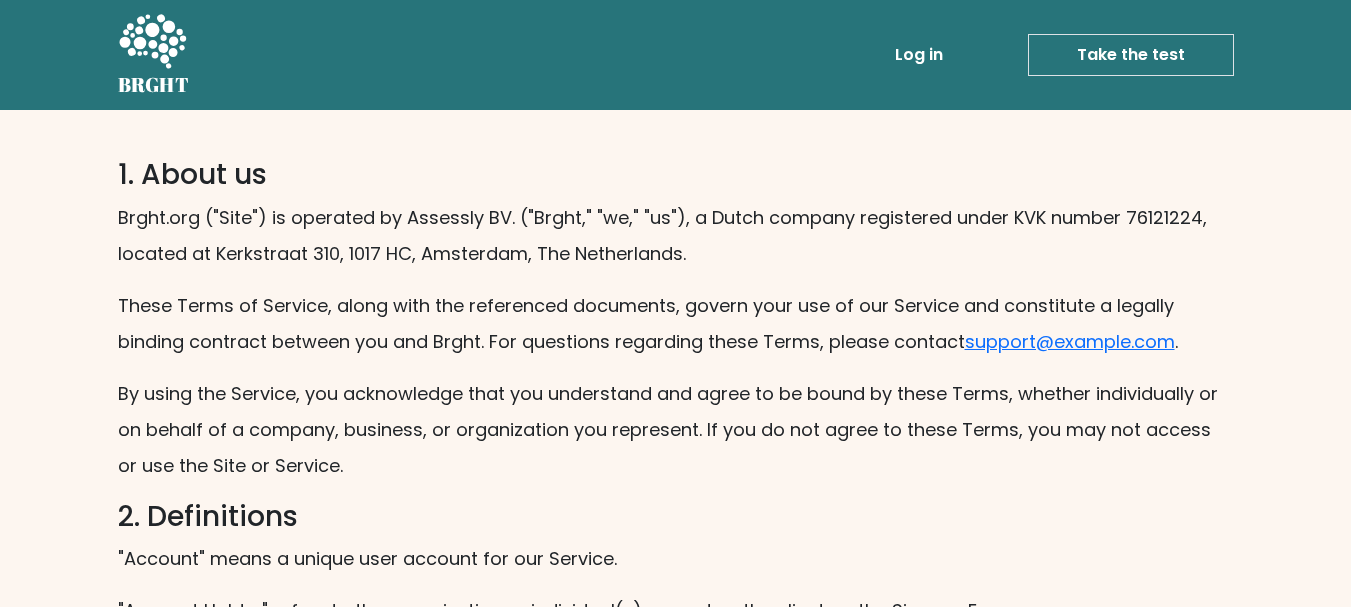 click on "support@example.com" at bounding box center [1070, 341] 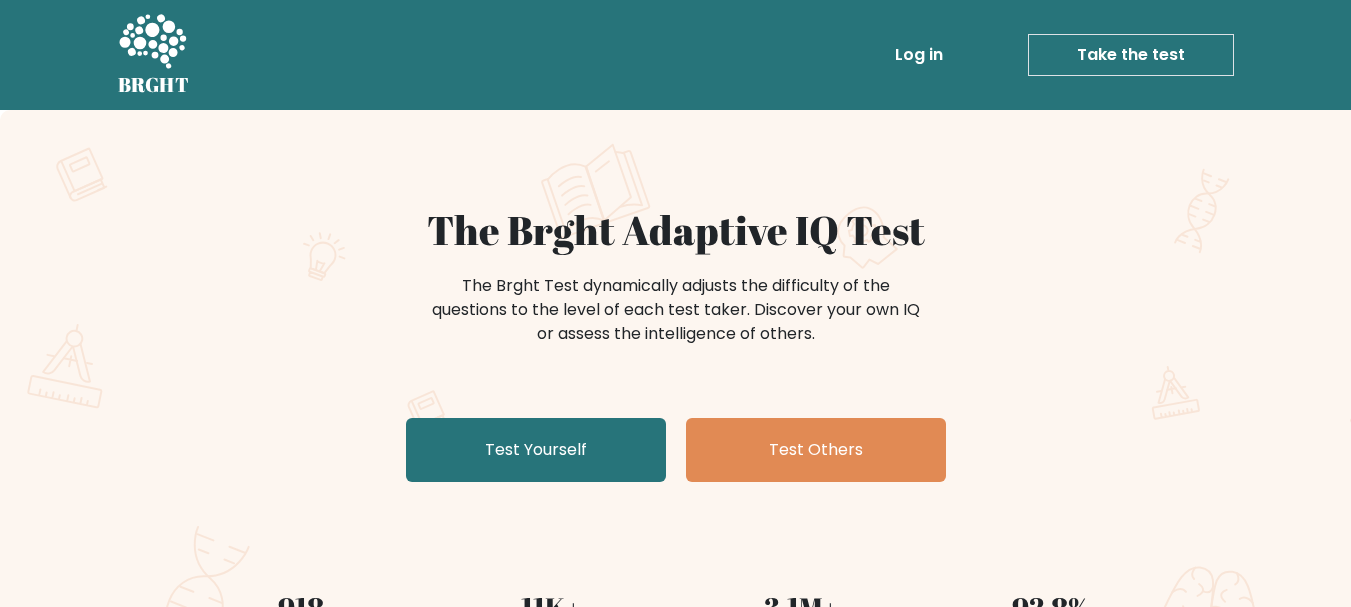 scroll, scrollTop: 0, scrollLeft: 0, axis: both 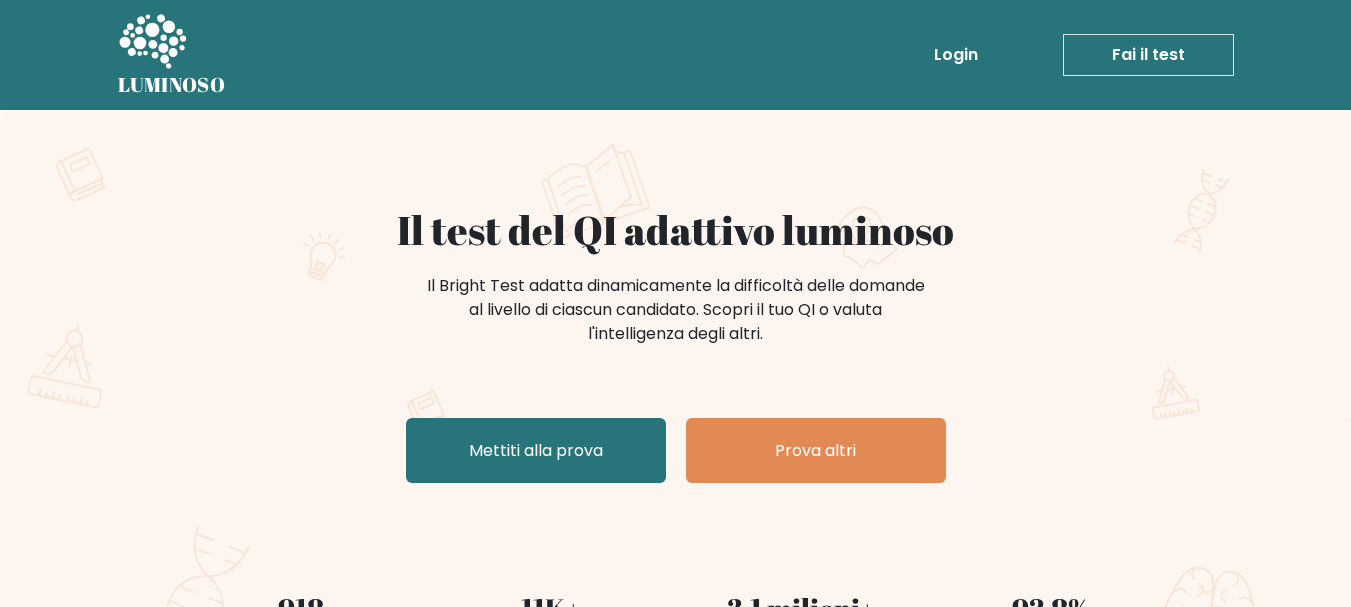 click 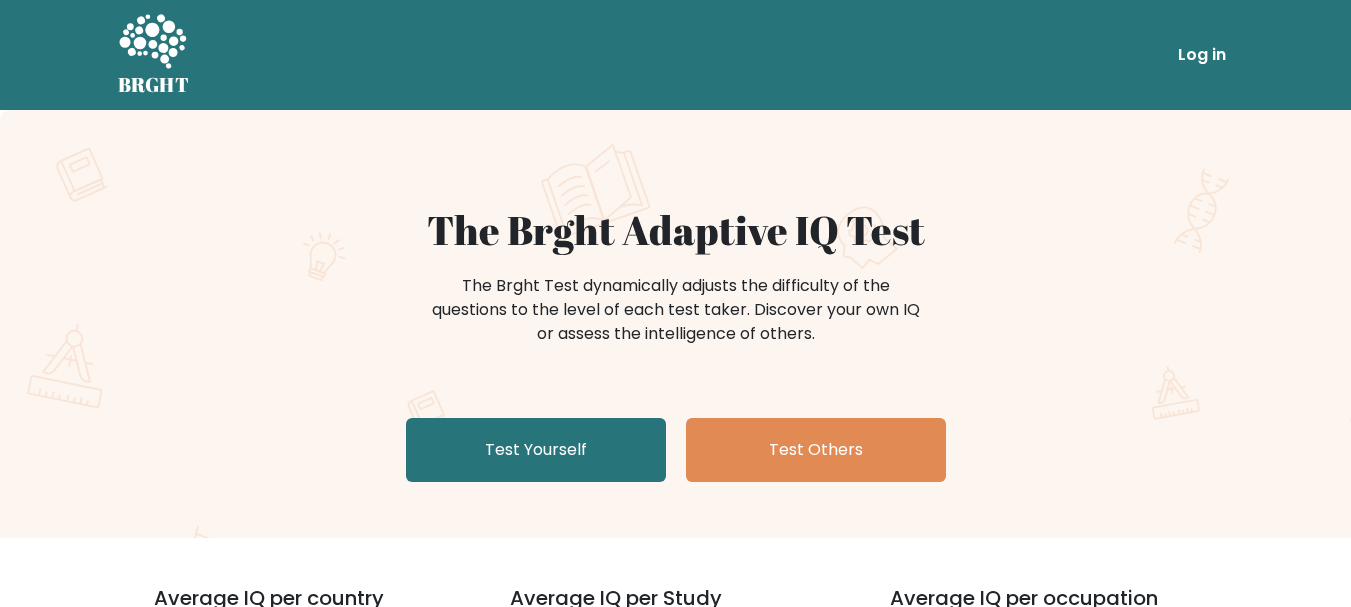 scroll, scrollTop: 0, scrollLeft: 0, axis: both 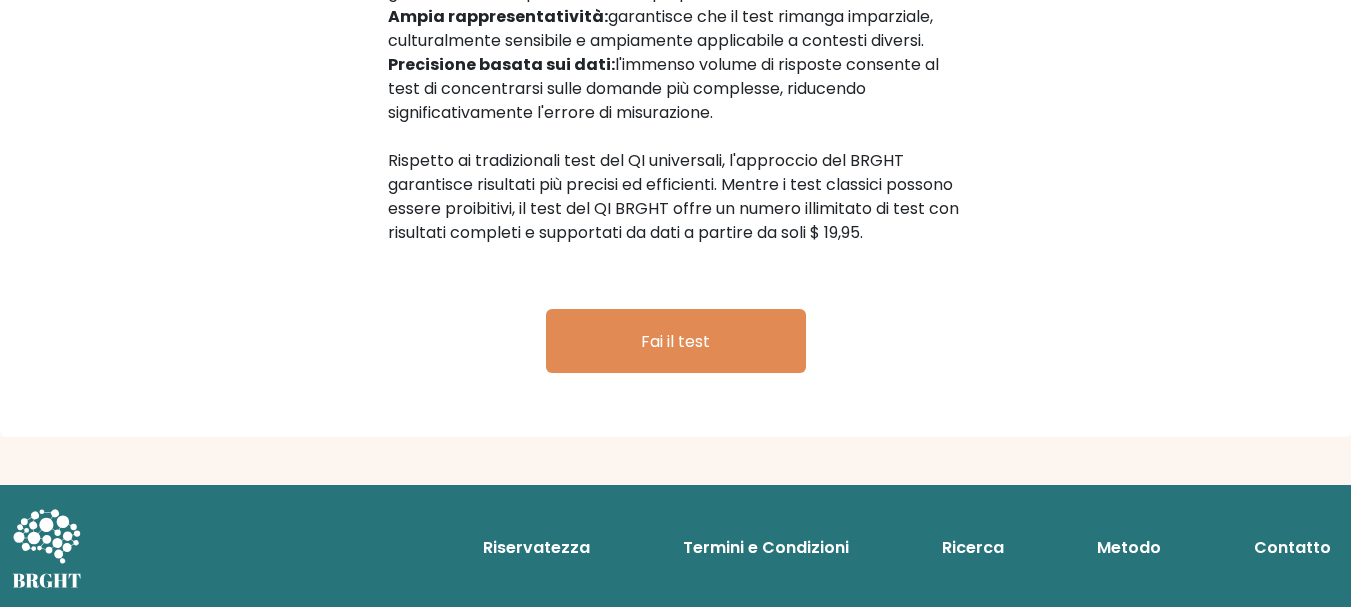 click on "Contatto" at bounding box center [1292, 547] 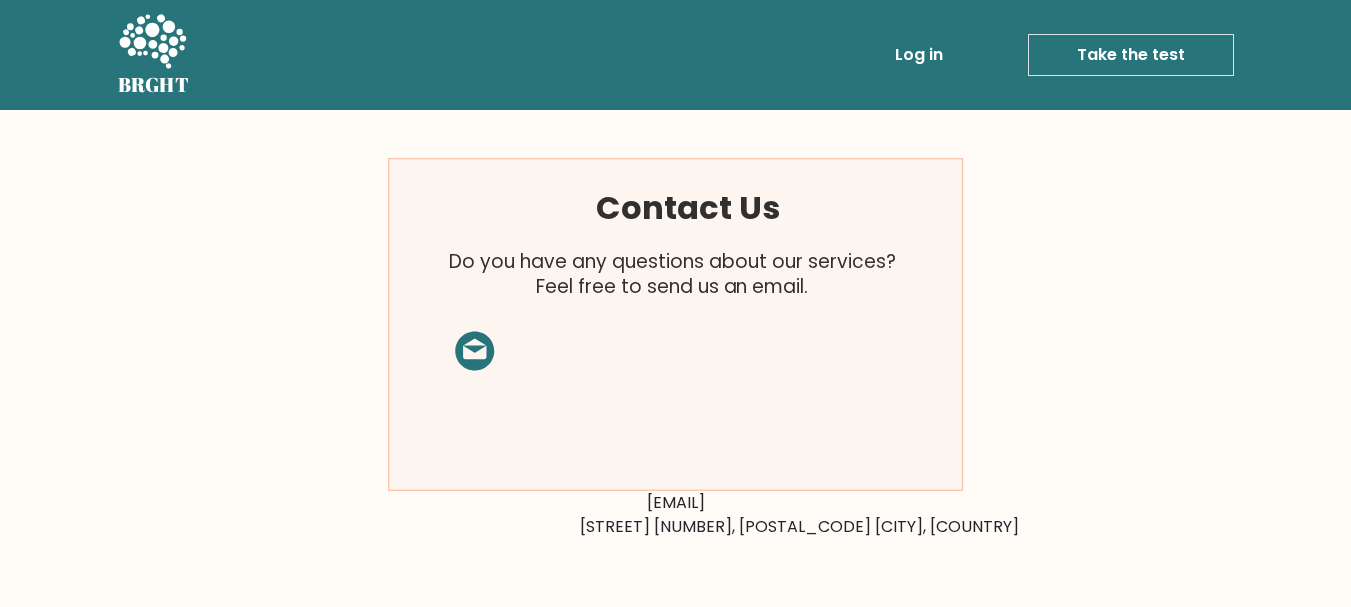 scroll, scrollTop: 0, scrollLeft: 0, axis: both 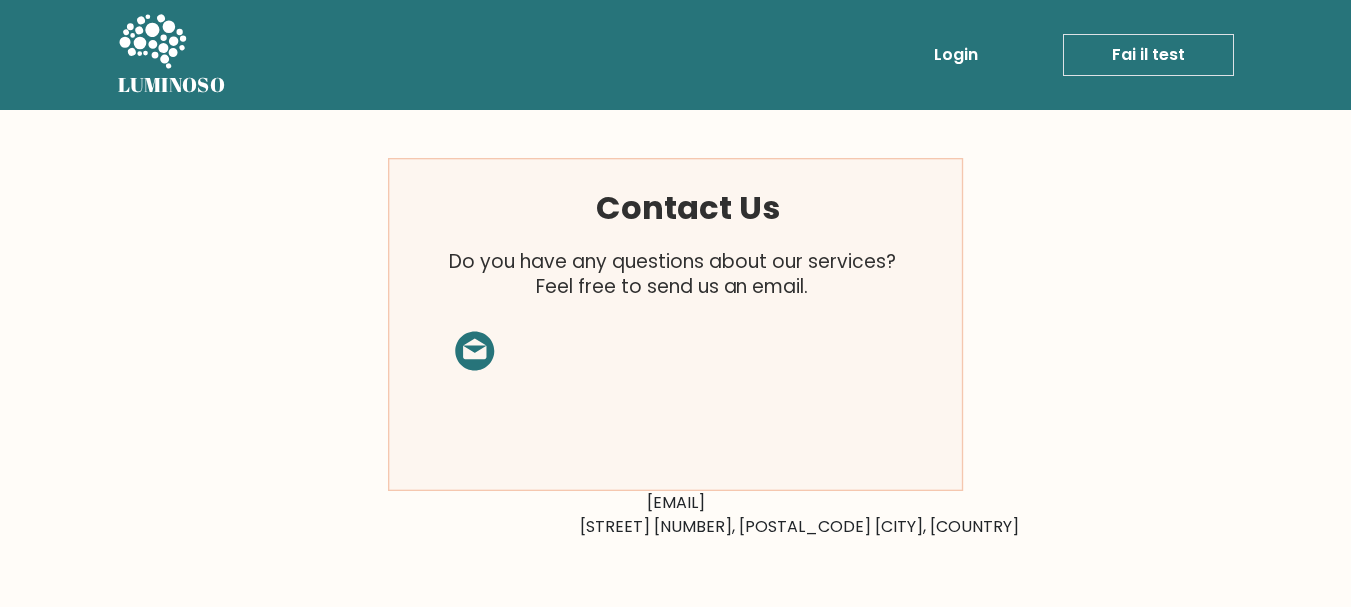 click 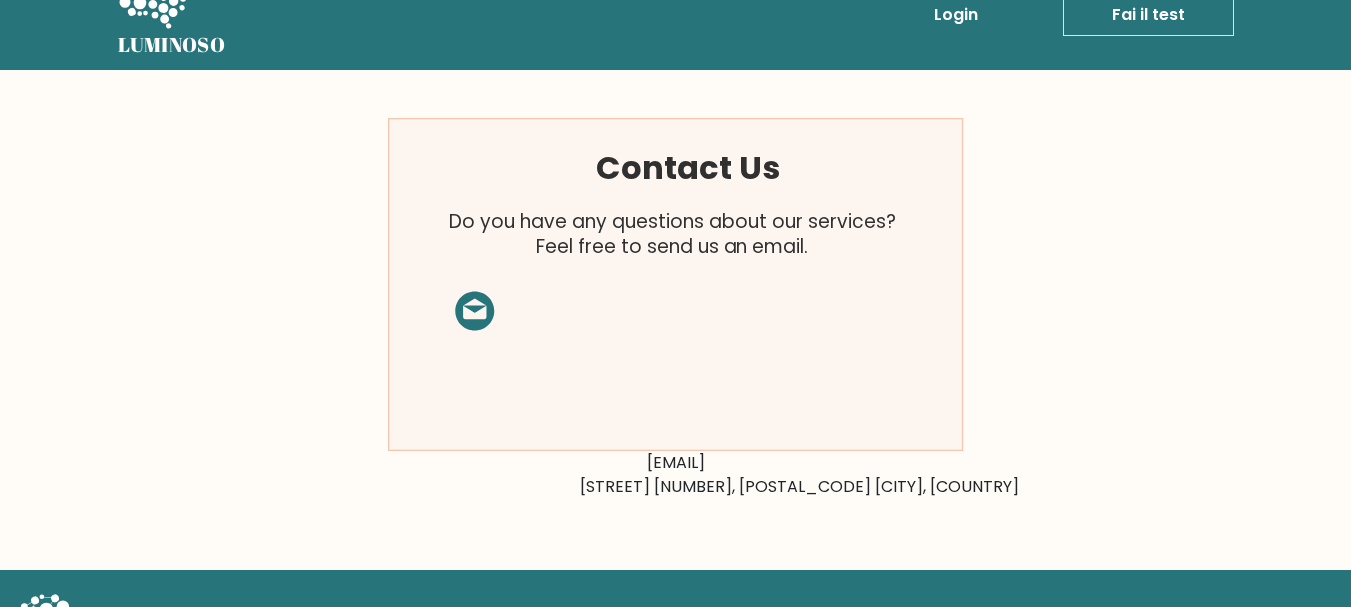 scroll, scrollTop: 125, scrollLeft: 0, axis: vertical 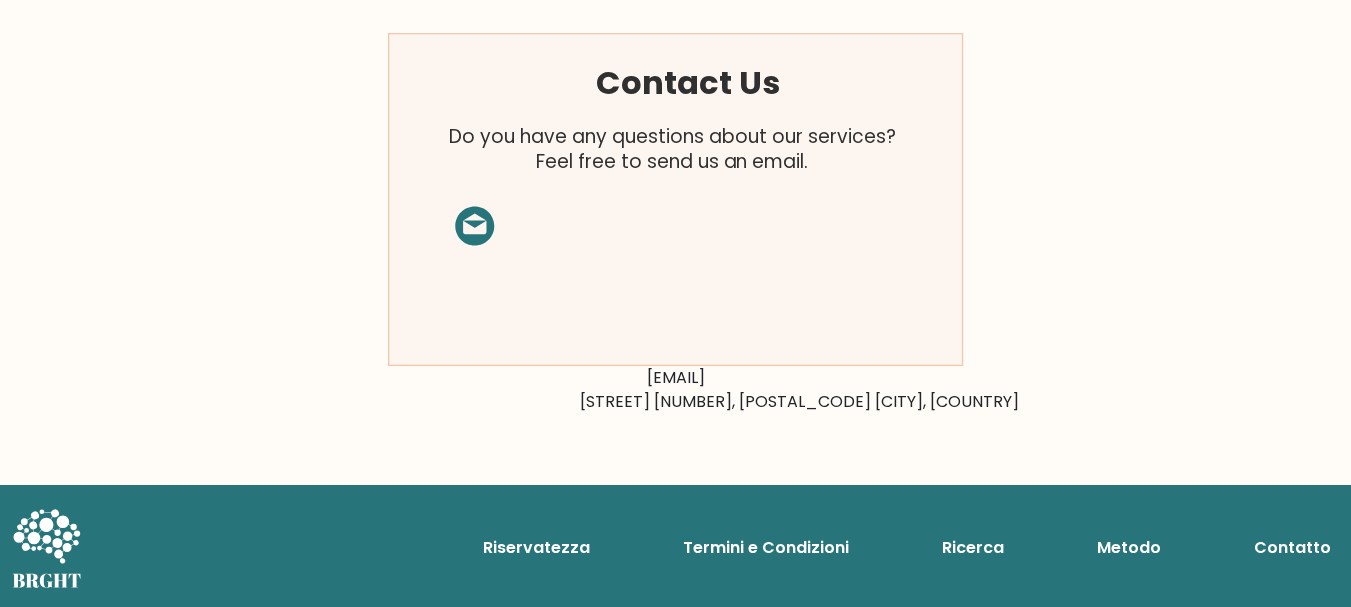 click on "Ricerca" at bounding box center [973, 547] 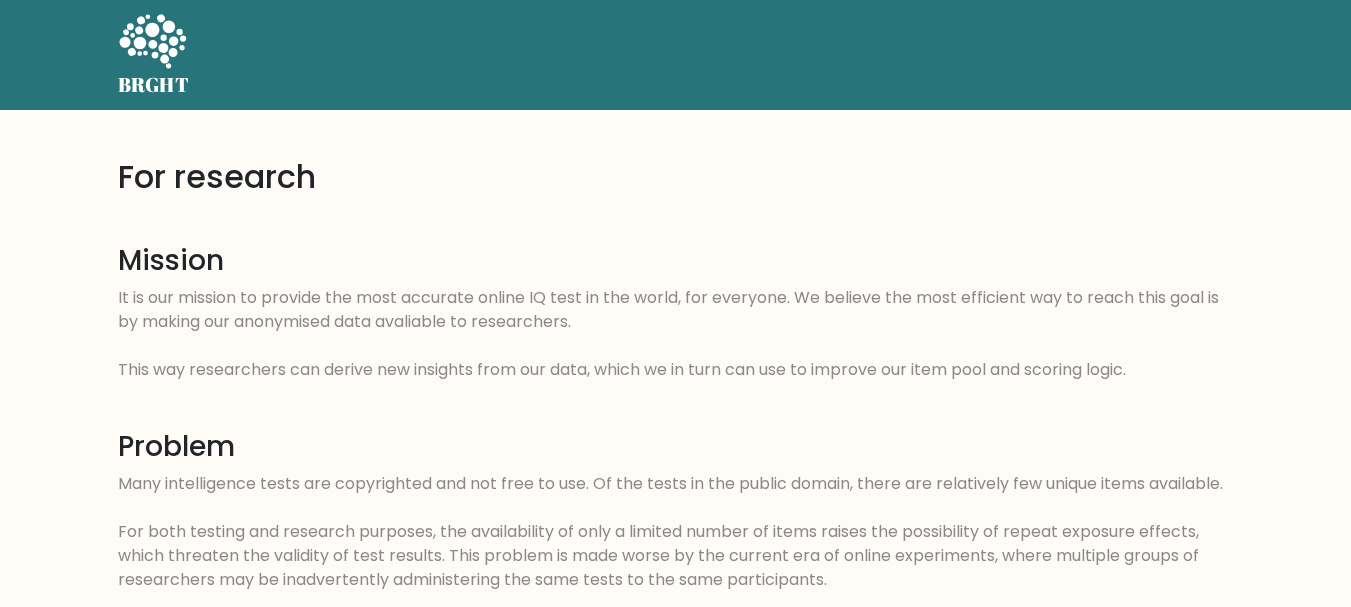 scroll, scrollTop: 0, scrollLeft: 0, axis: both 